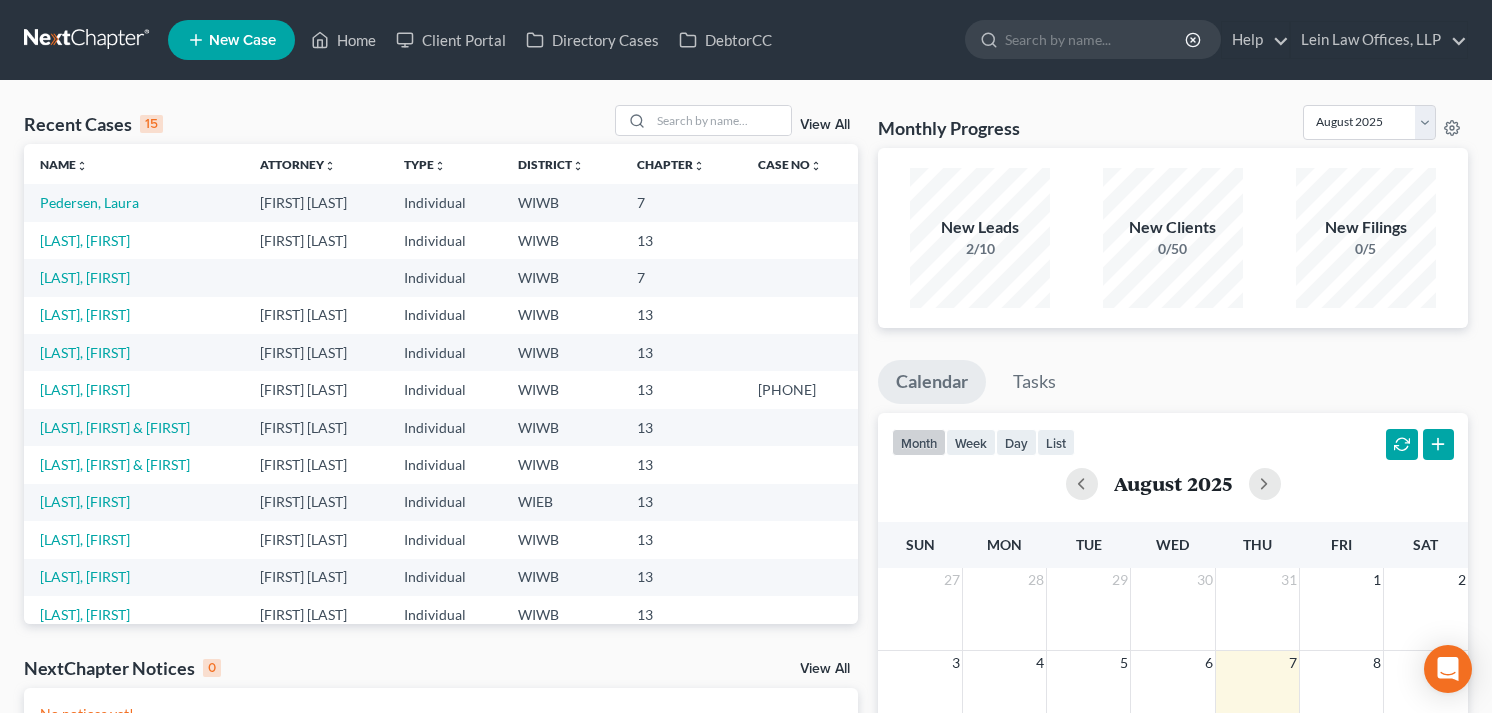 scroll, scrollTop: 0, scrollLeft: 0, axis: both 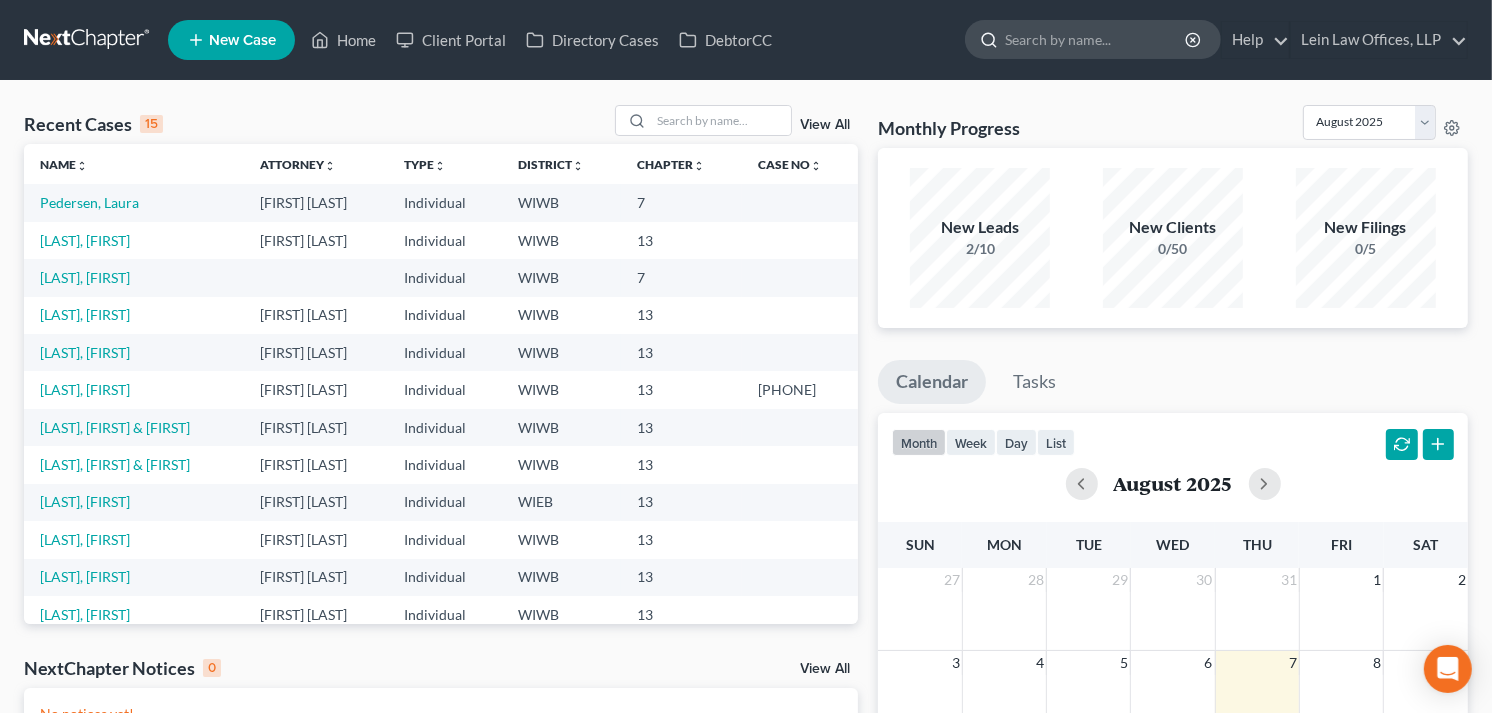 click at bounding box center (1096, 39) 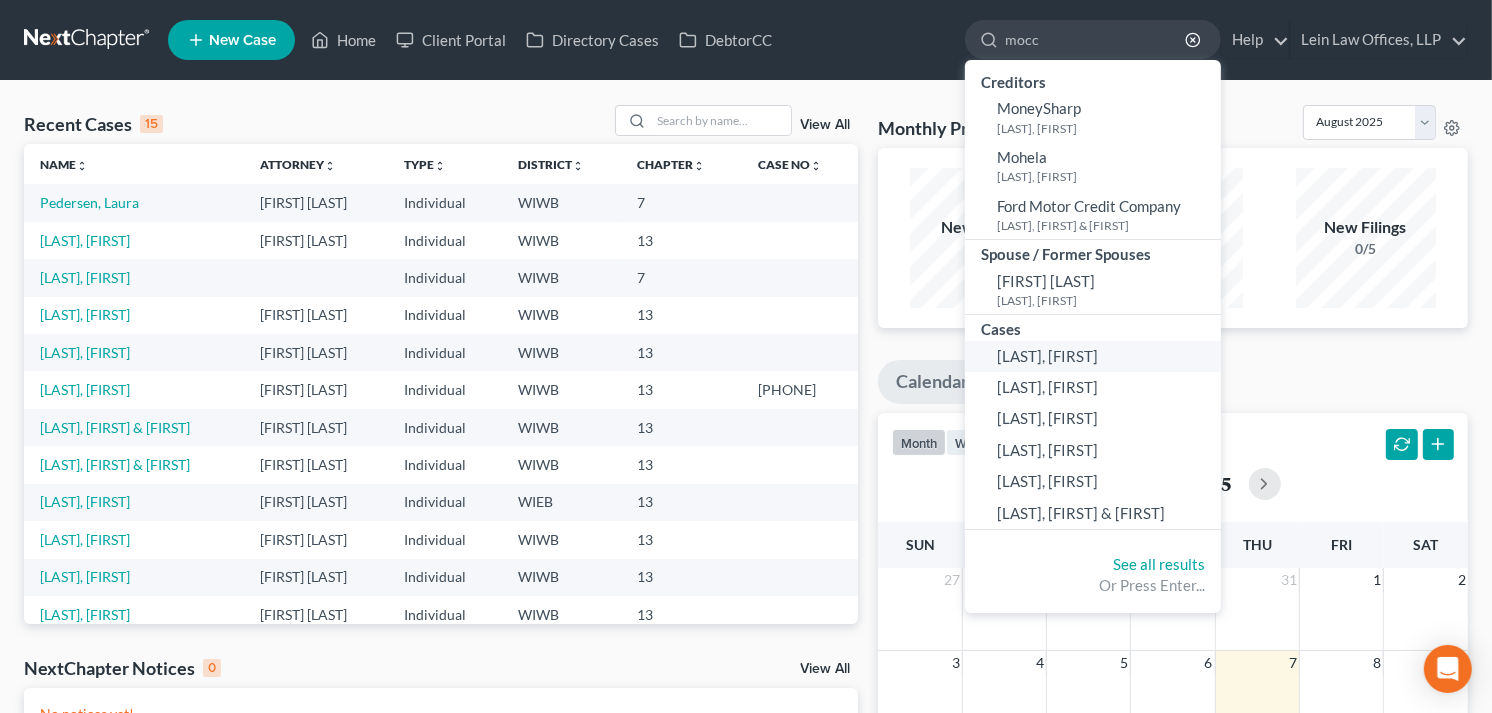 type on "mocc" 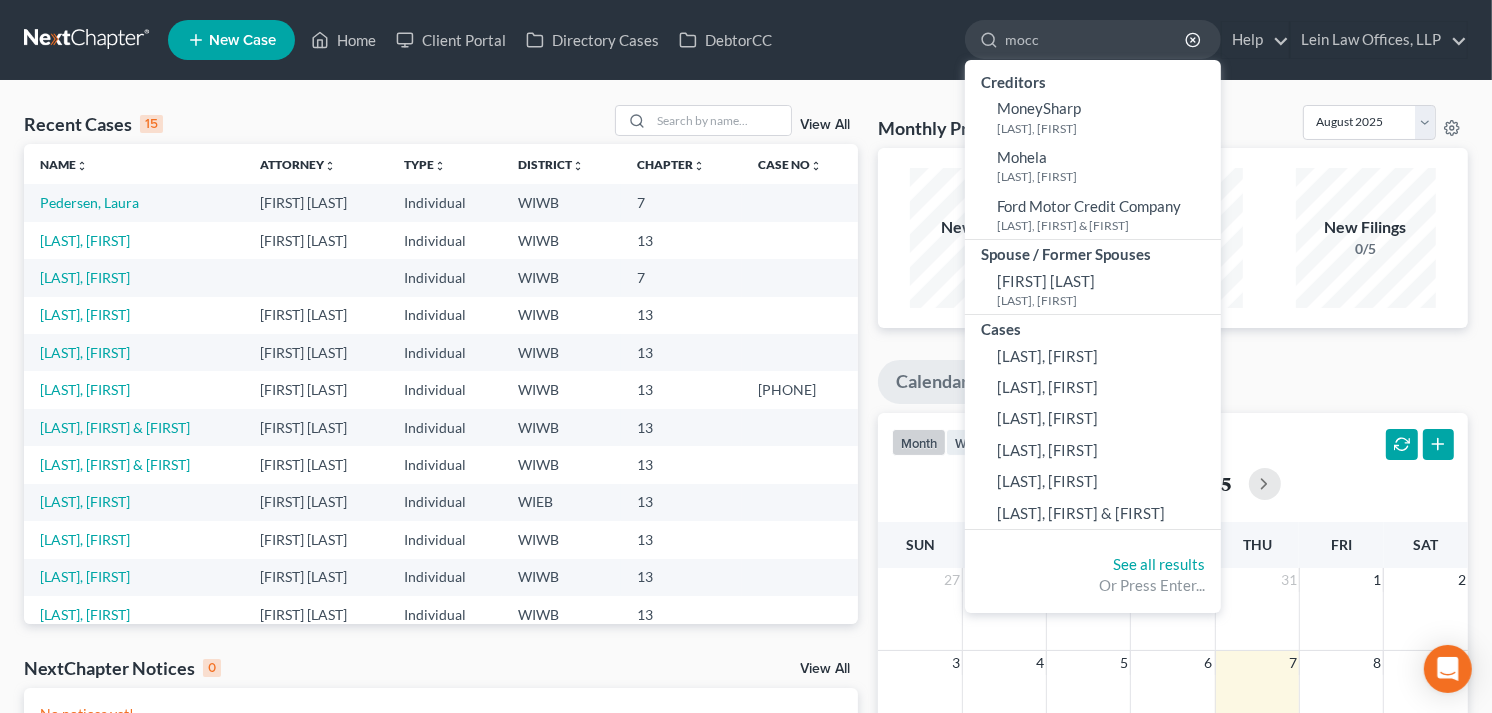 type 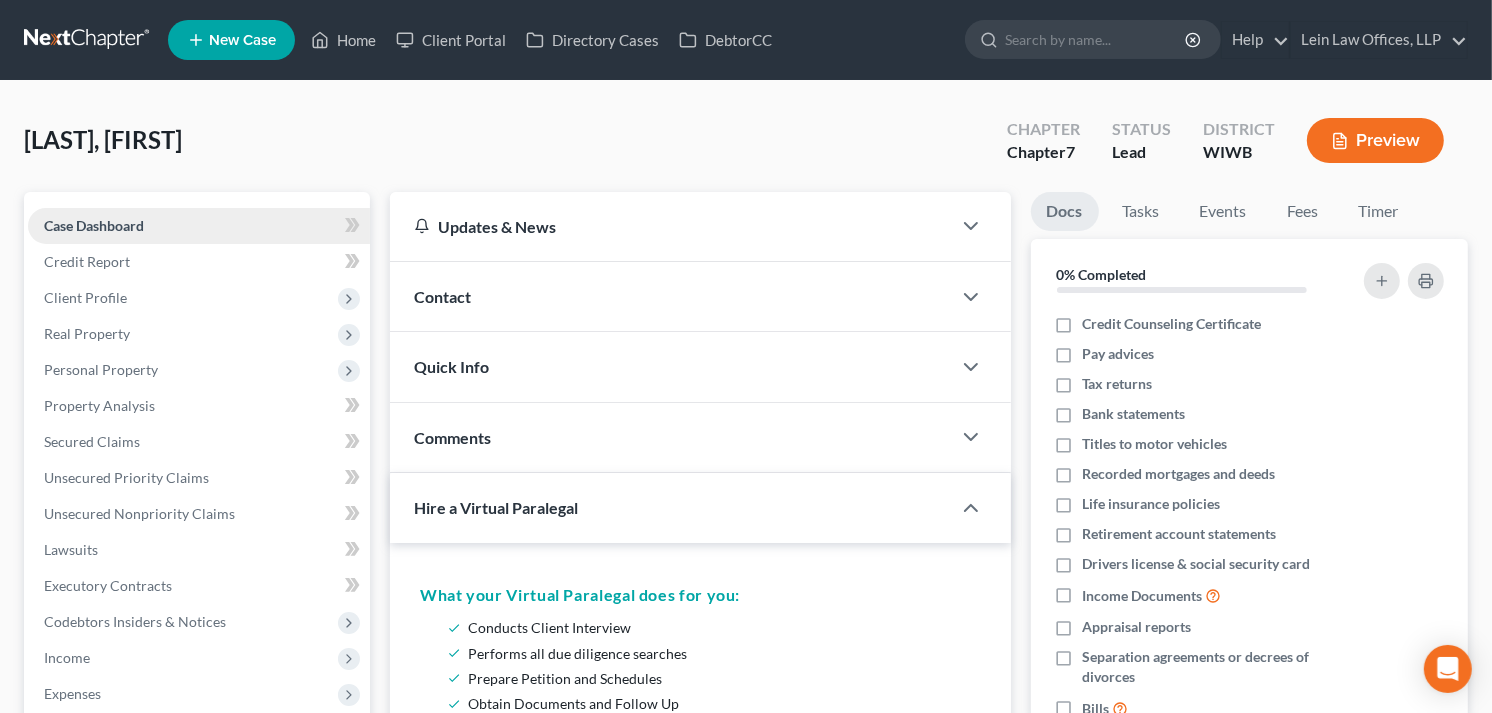 click on "Case Dashboard" at bounding box center (94, 225) 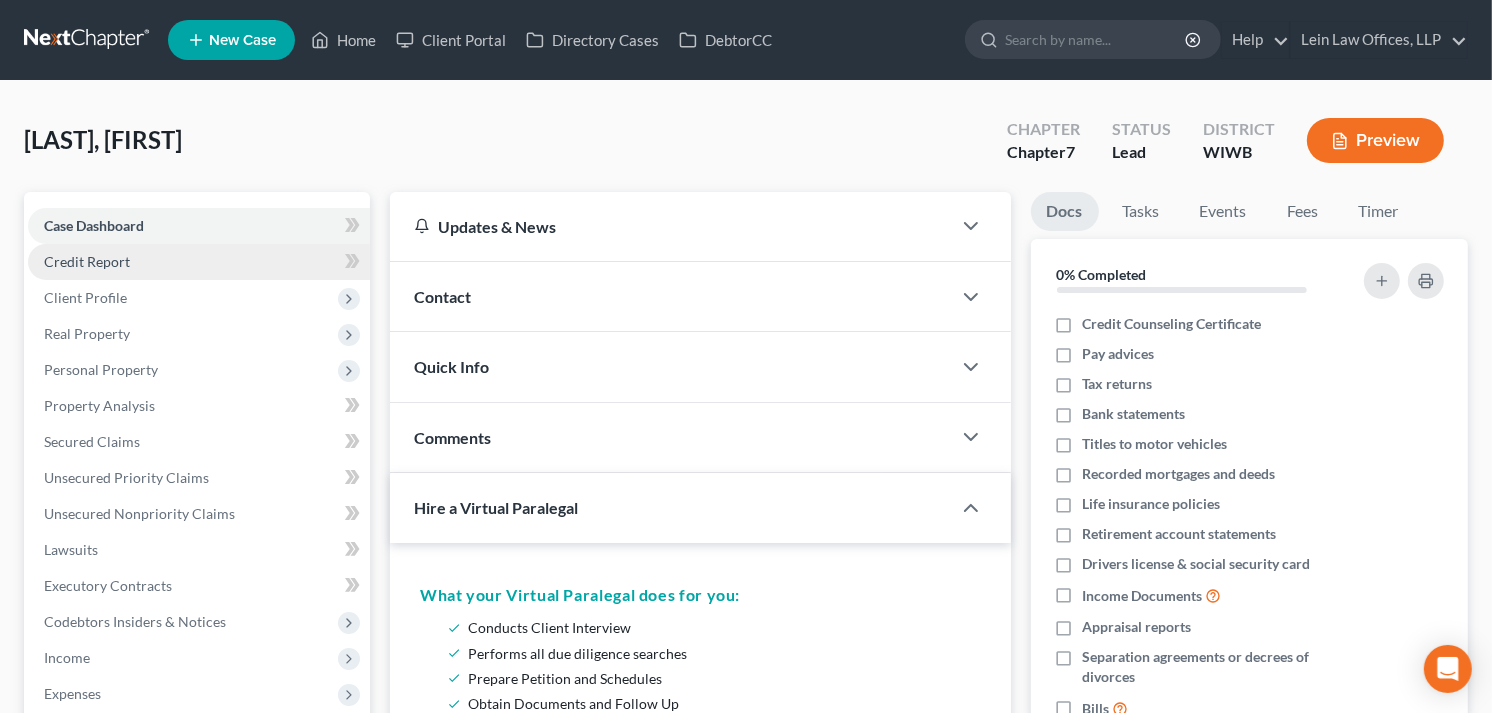 click on "Credit Report" at bounding box center [87, 261] 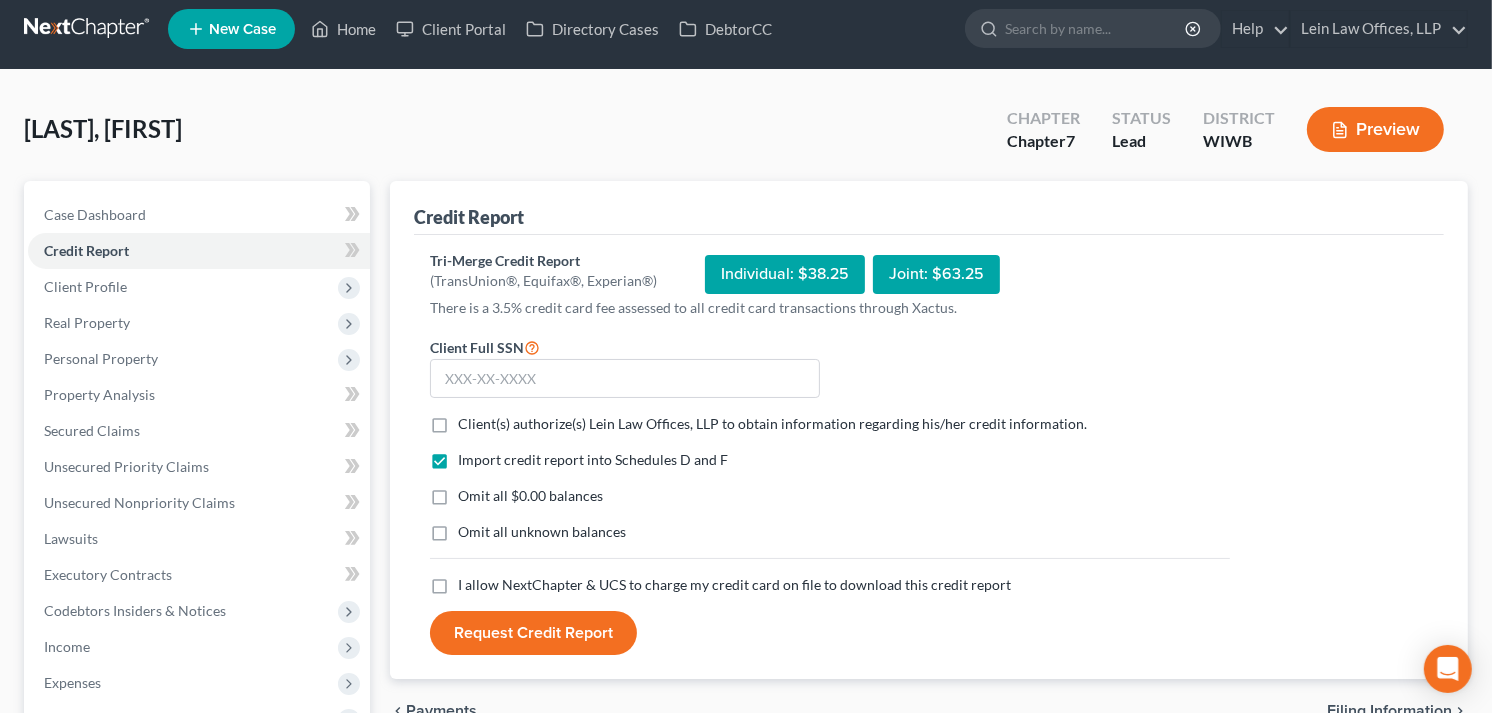scroll, scrollTop: 0, scrollLeft: 0, axis: both 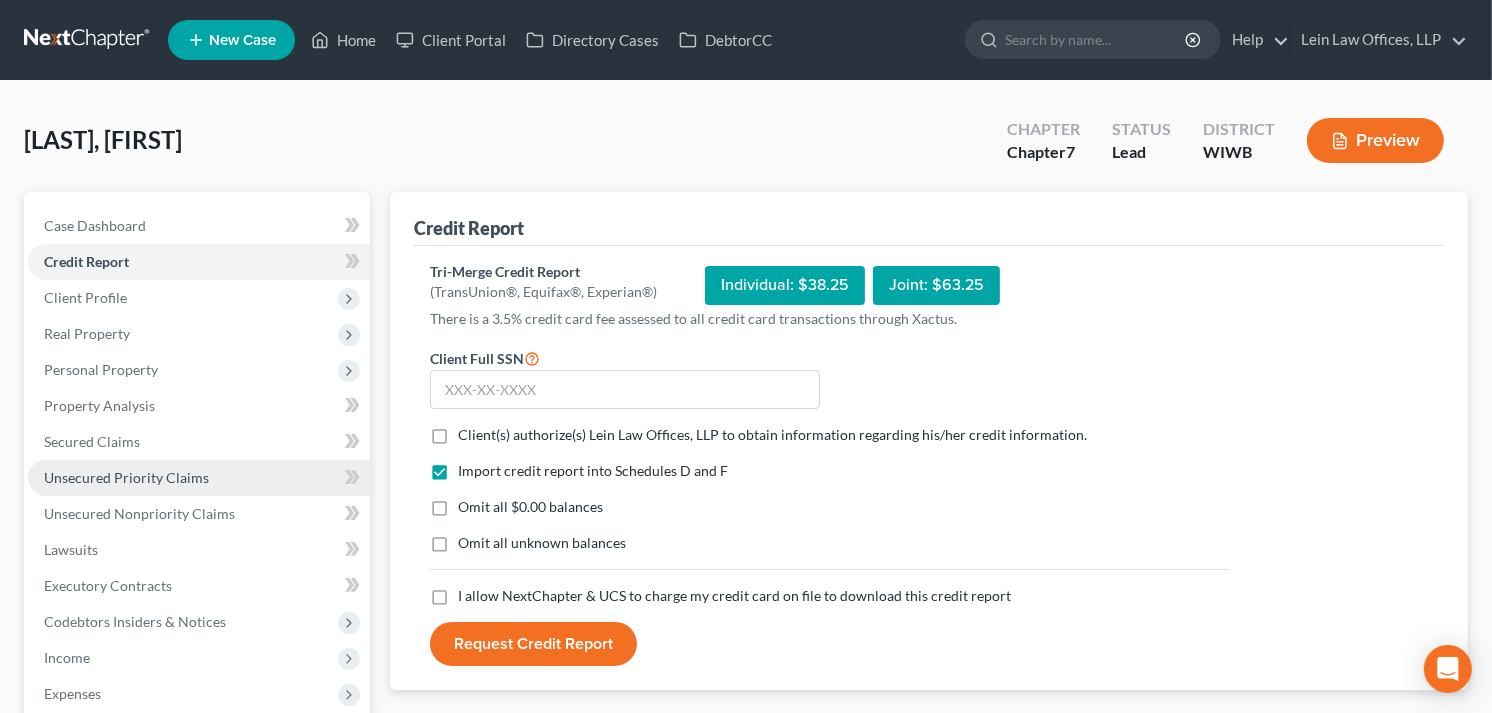 click on "Unsecured Priority Claims" at bounding box center [126, 477] 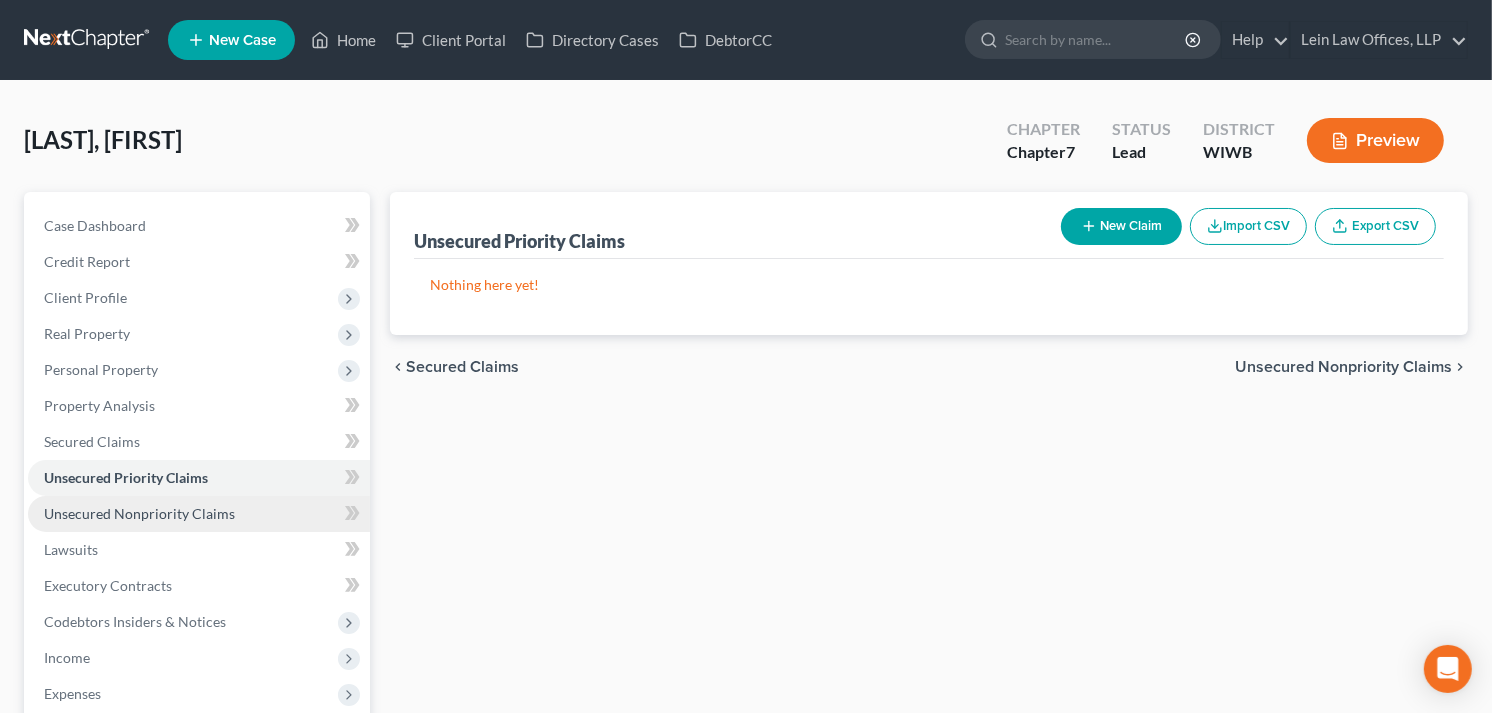 click on "Unsecured Nonpriority Claims" at bounding box center [139, 513] 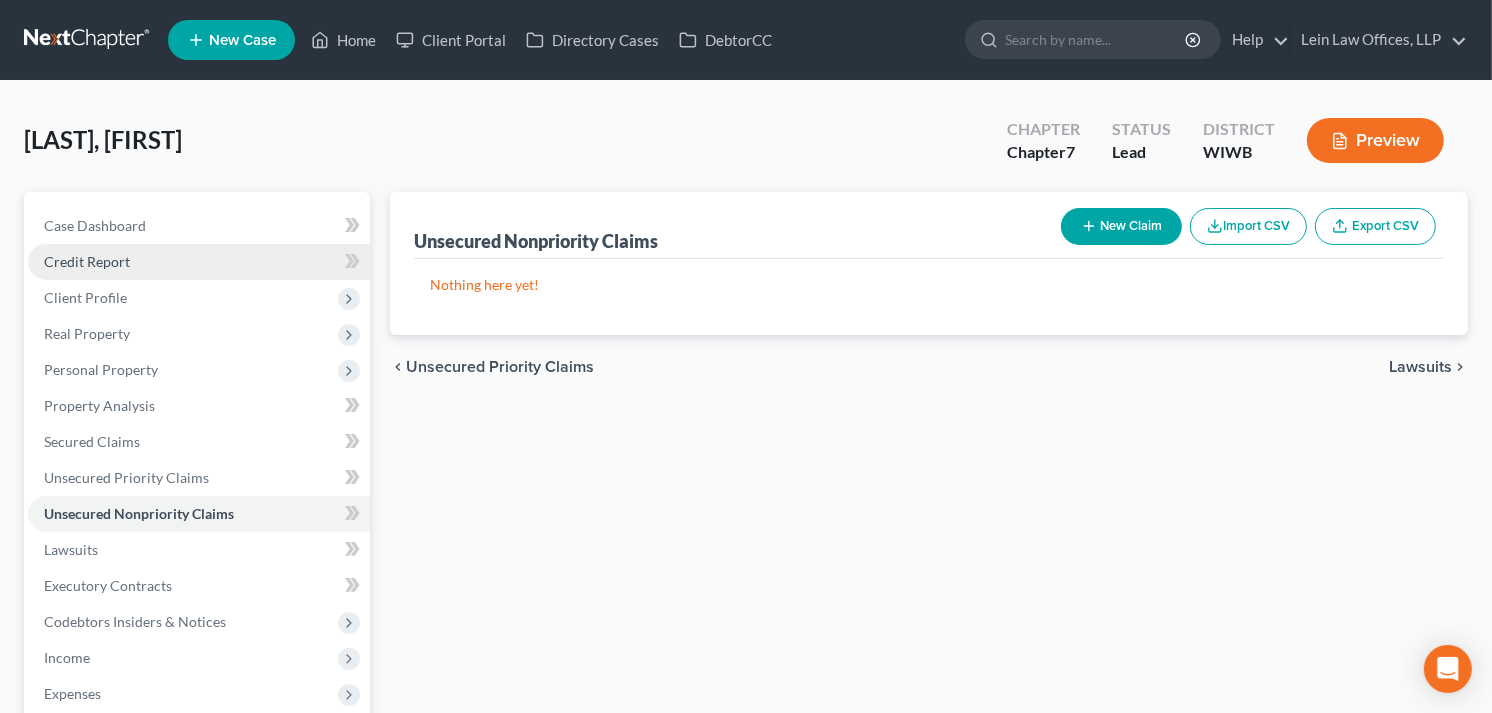 click on "Credit Report" at bounding box center [87, 261] 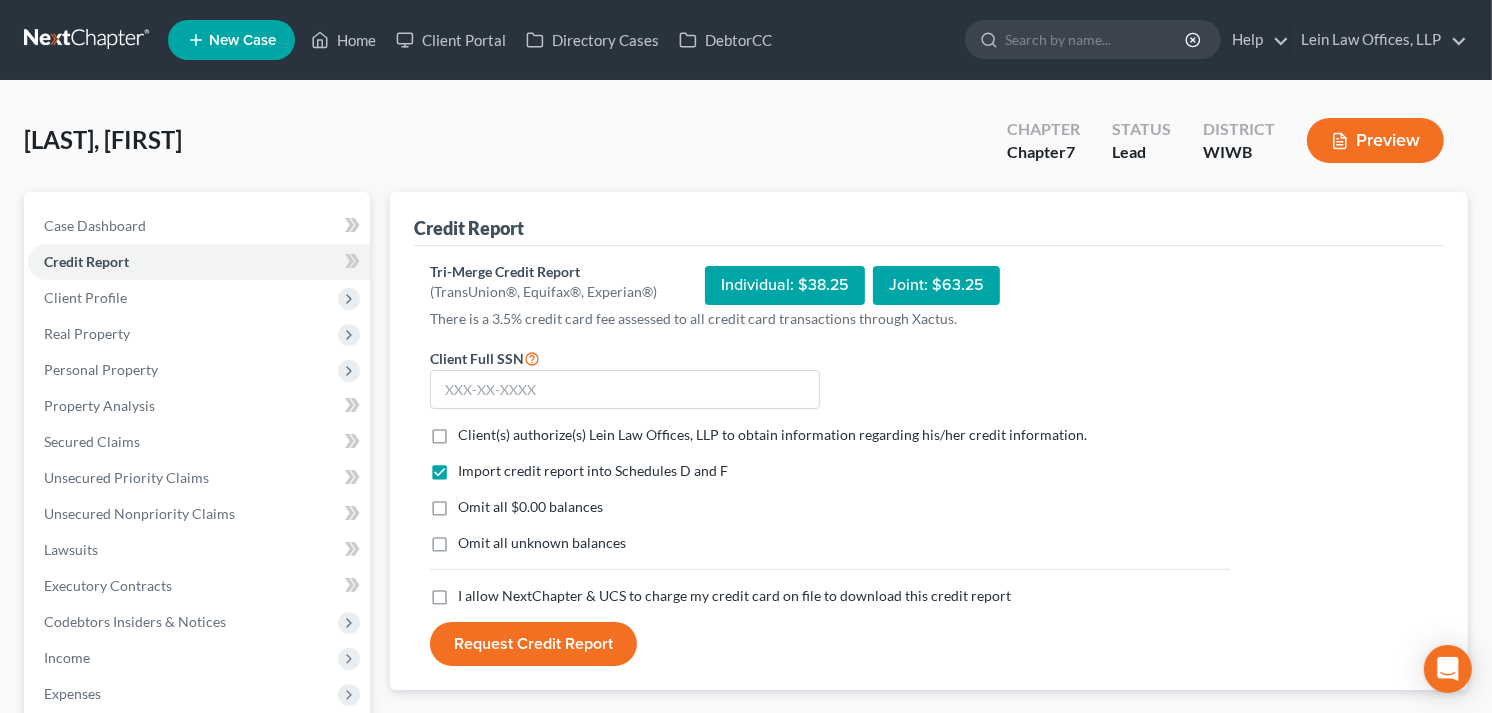 click on "I allow NextChapter & UCS to charge my credit card on file to download this credit report
*" at bounding box center (734, 596) 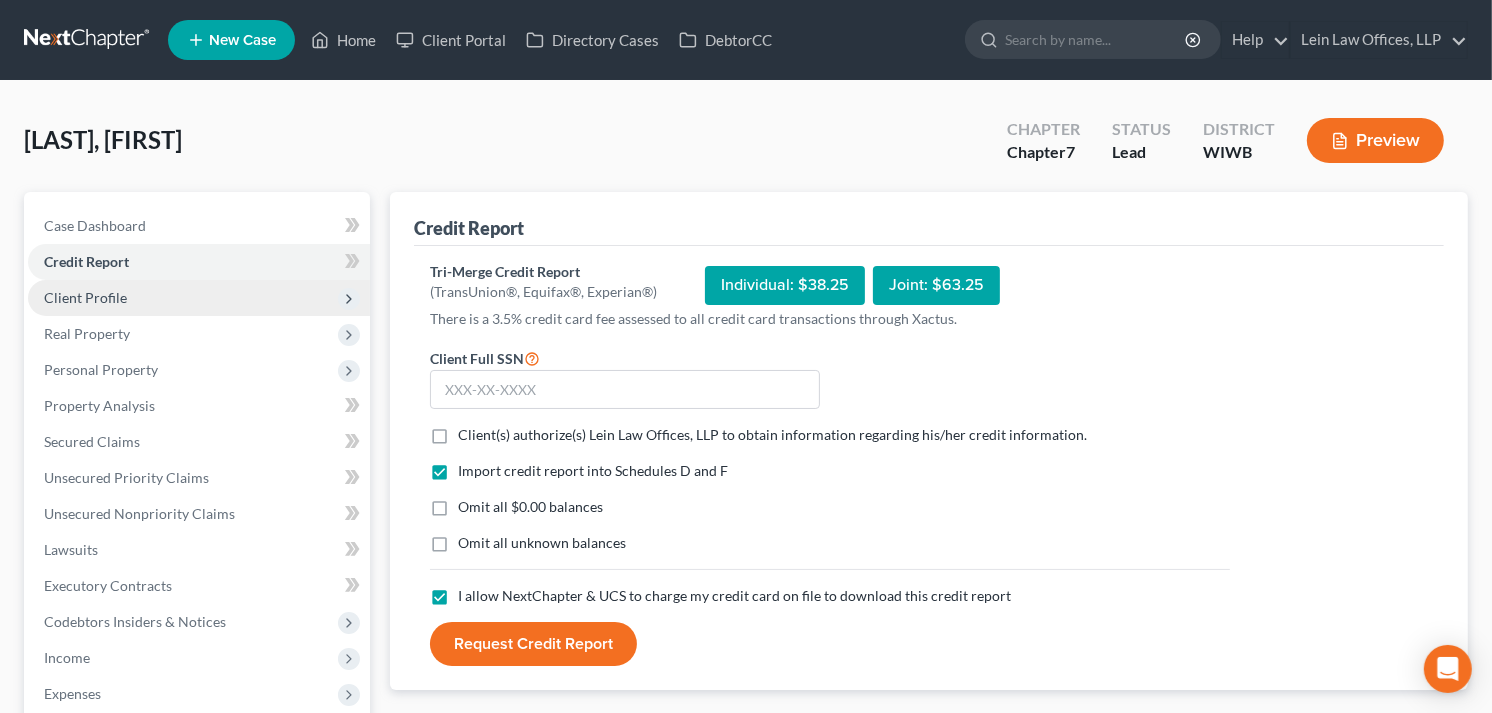 click on "Client Profile" at bounding box center [85, 297] 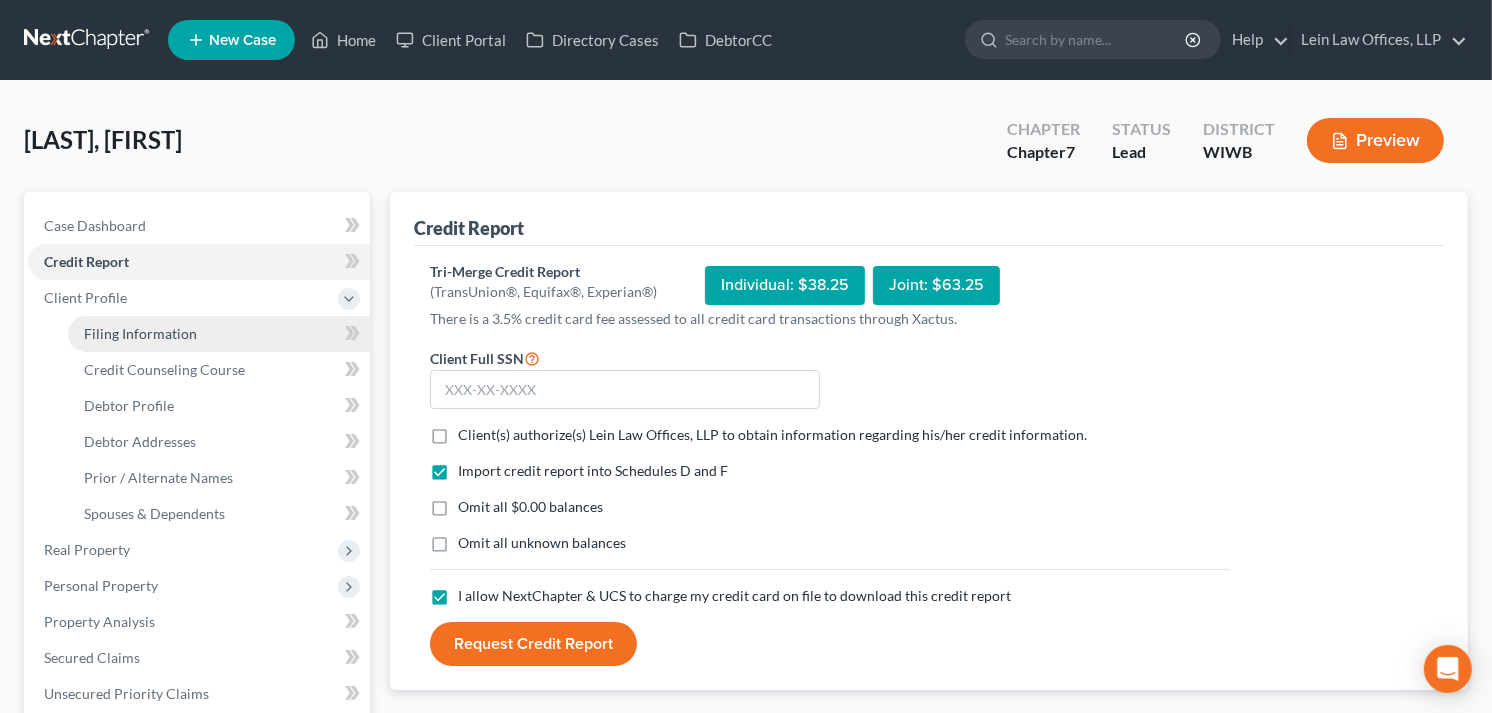 click on "Filing Information" at bounding box center [140, 333] 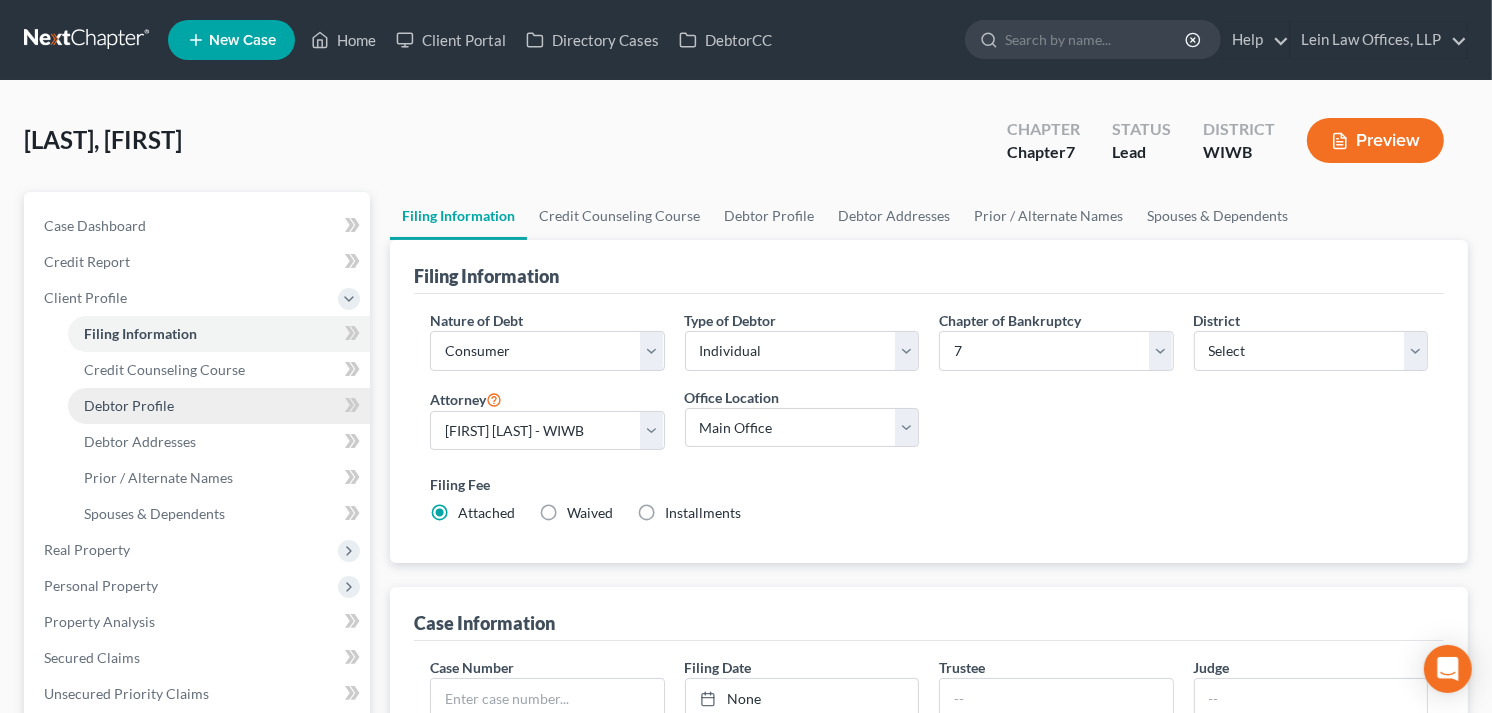 click on "Debtor Profile" at bounding box center (129, 405) 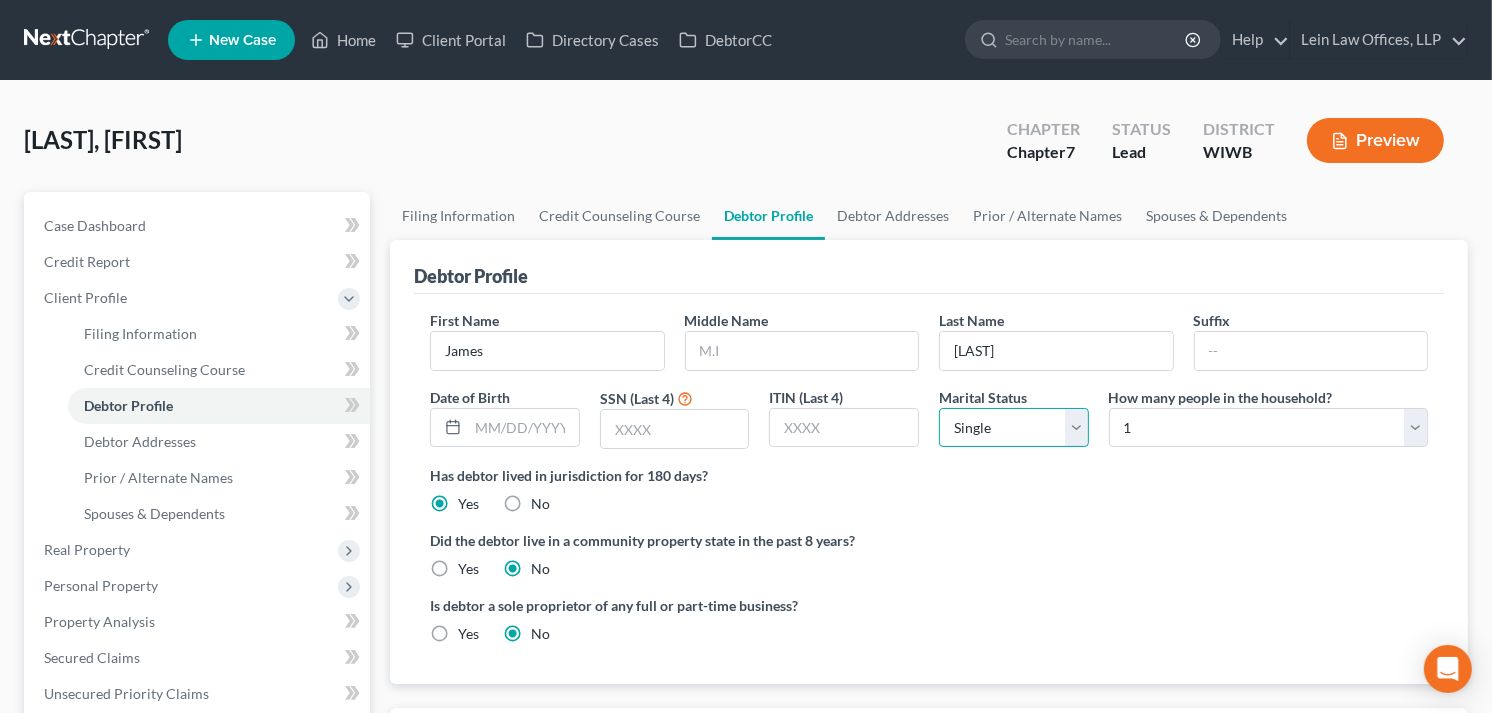 click on "Select Single Married Separated Divorced Widowed" at bounding box center [1014, 428] 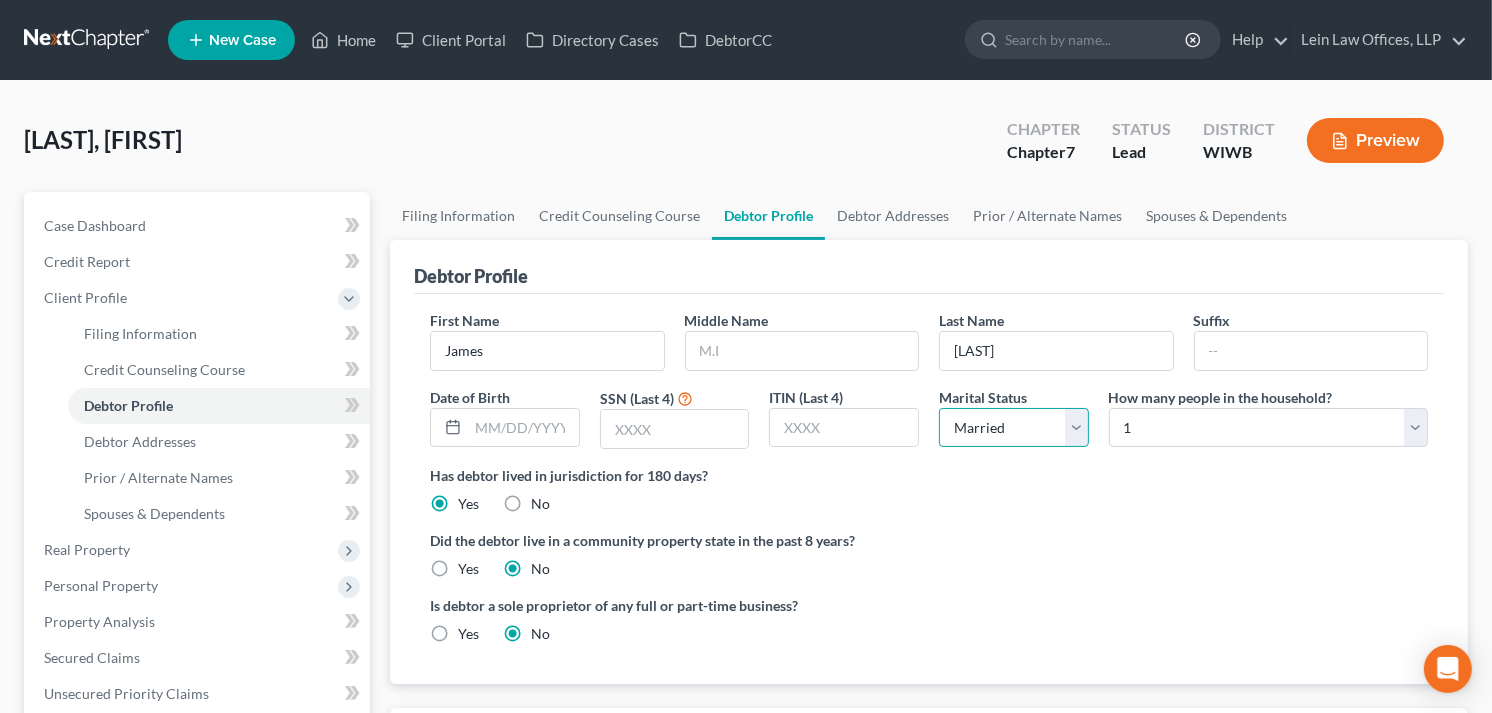click on "Select Single Married Separated Divorced Widowed" at bounding box center (1014, 428) 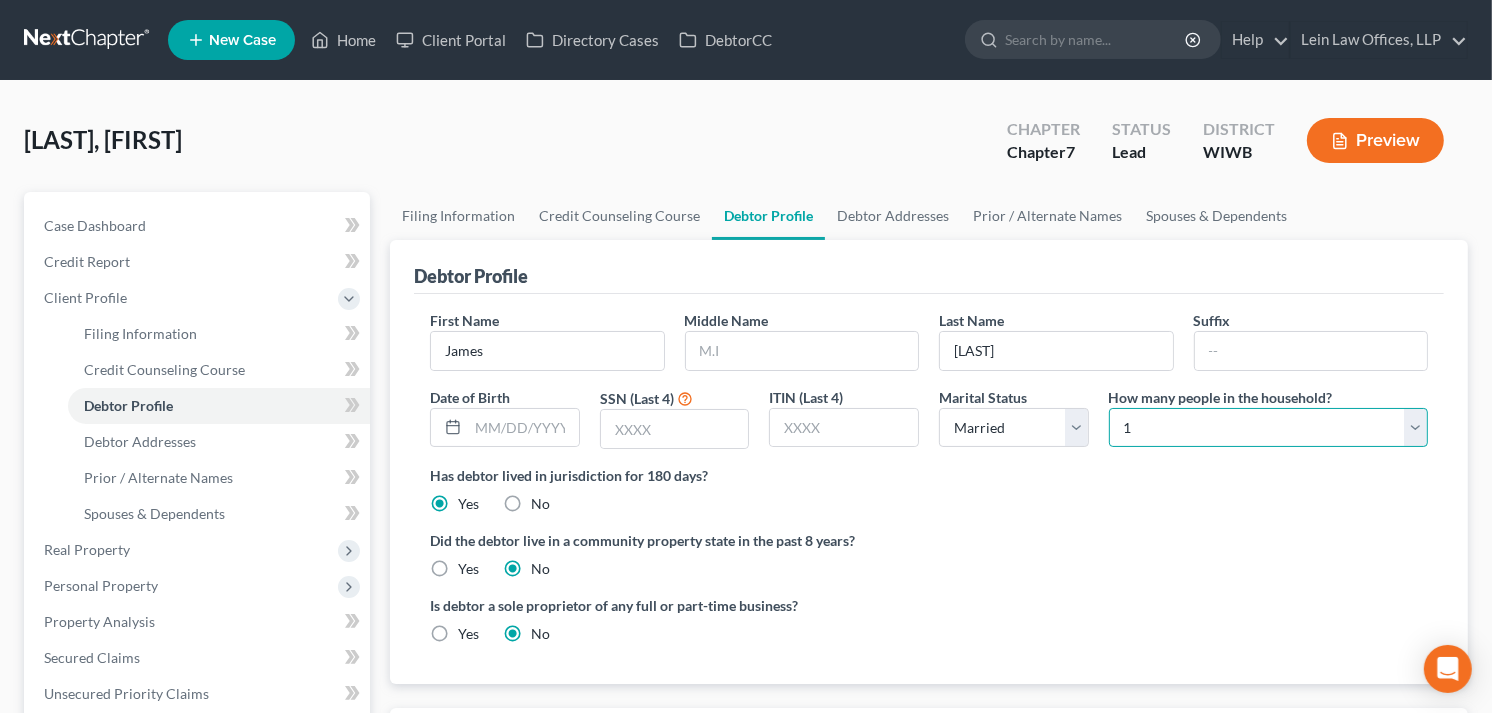 click on "Select 1 2 3 4 5 6 7 8 9 10 11 12 13 14 15 16 17 18 19 20" at bounding box center (1268, 428) 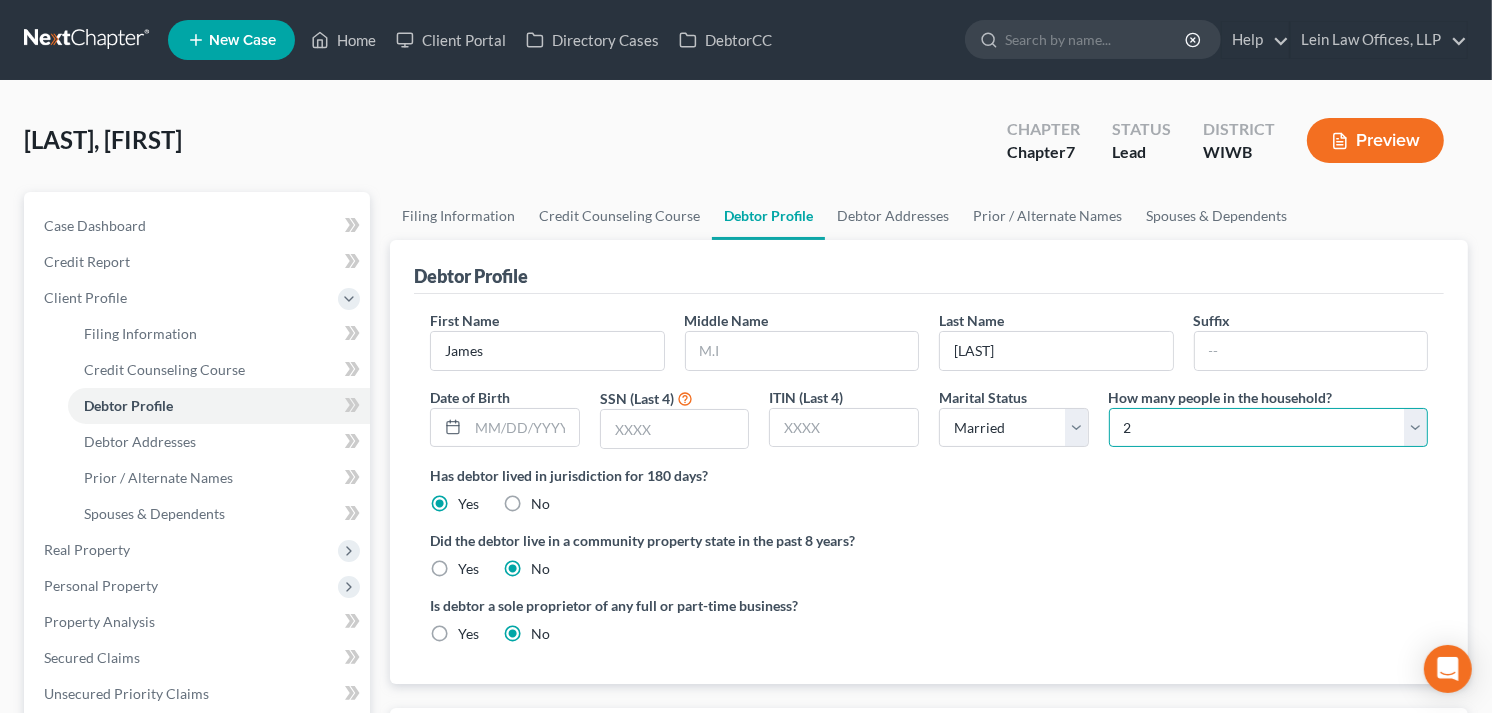 click on "Select 1 2 3 4 5 6 7 8 9 10 11 12 13 14 15 16 17 18 19 20" at bounding box center [1268, 428] 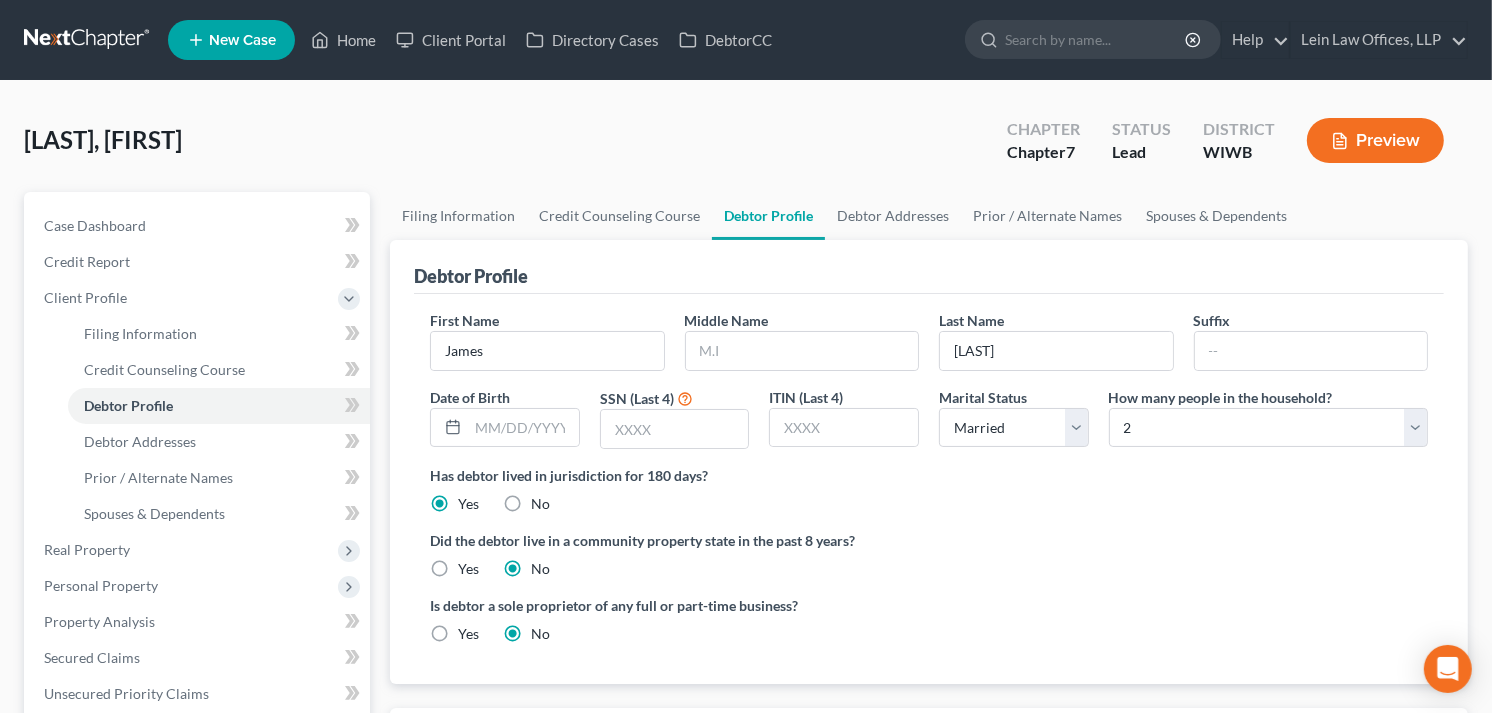 click on "Yes" at bounding box center [468, 569] 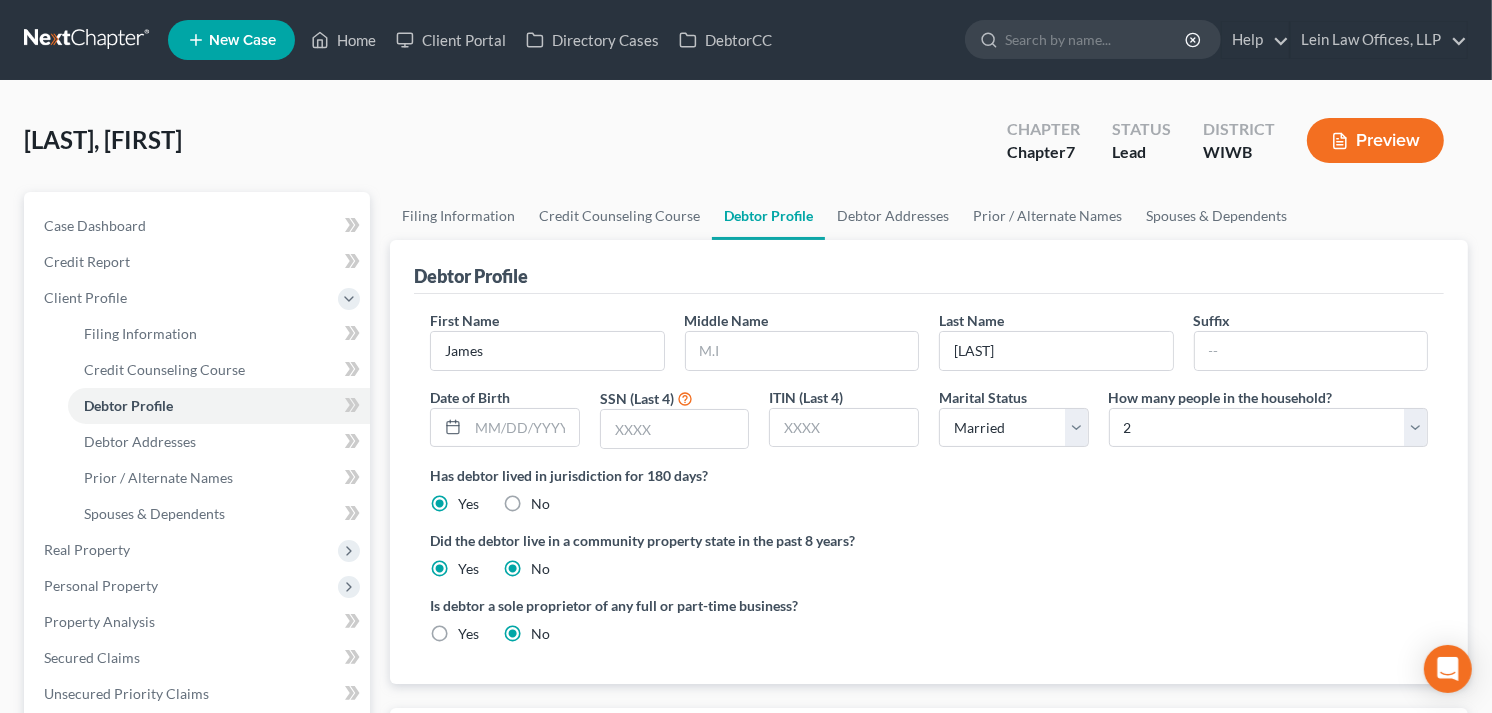 radio on "false" 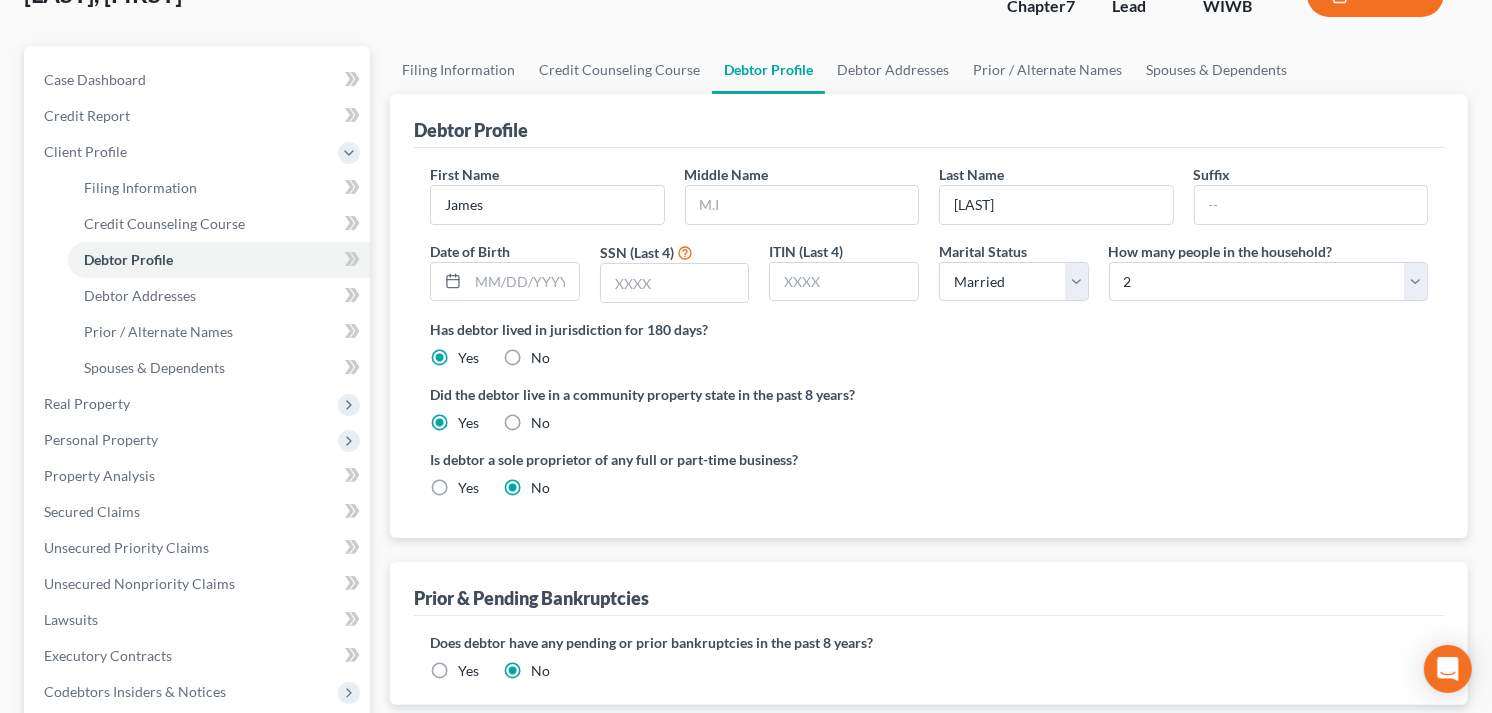 scroll, scrollTop: 222, scrollLeft: 0, axis: vertical 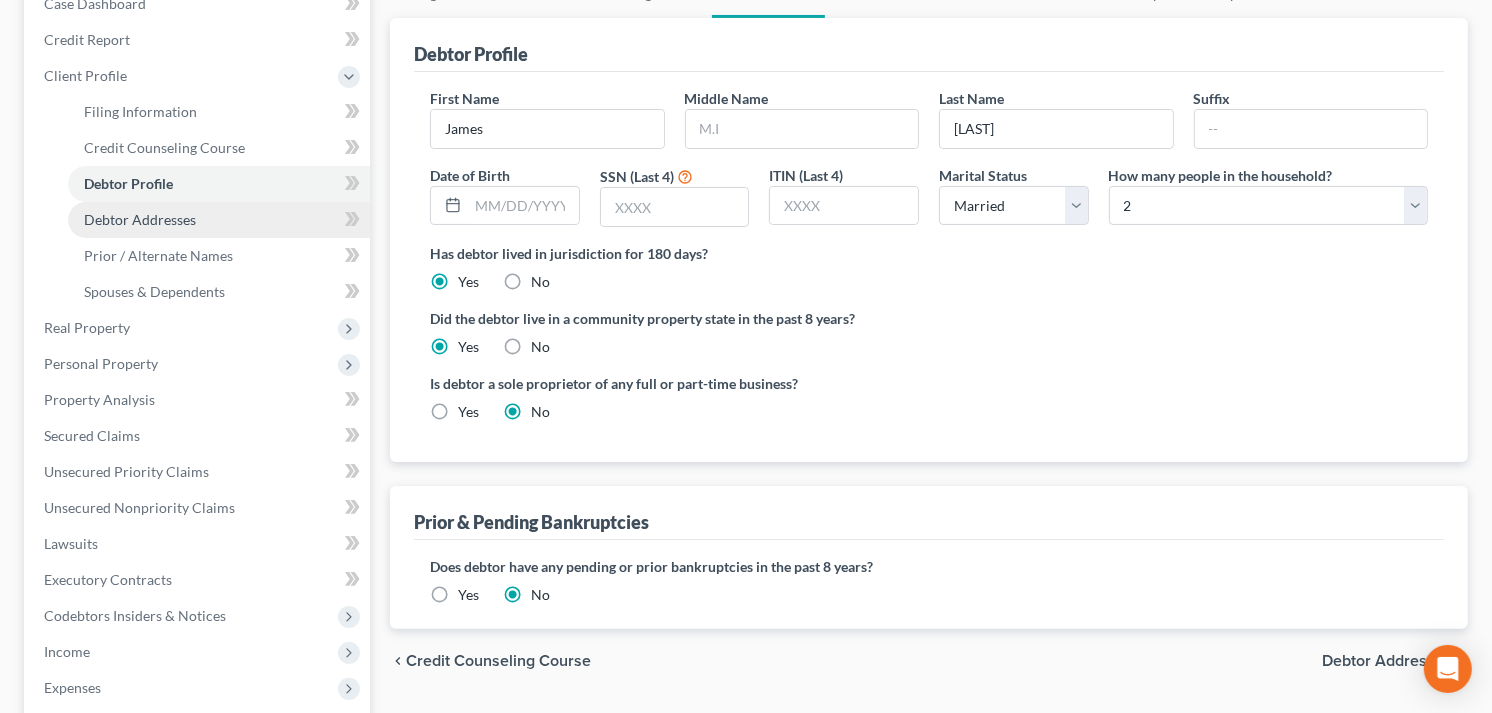 click on "Debtor Addresses" at bounding box center [140, 219] 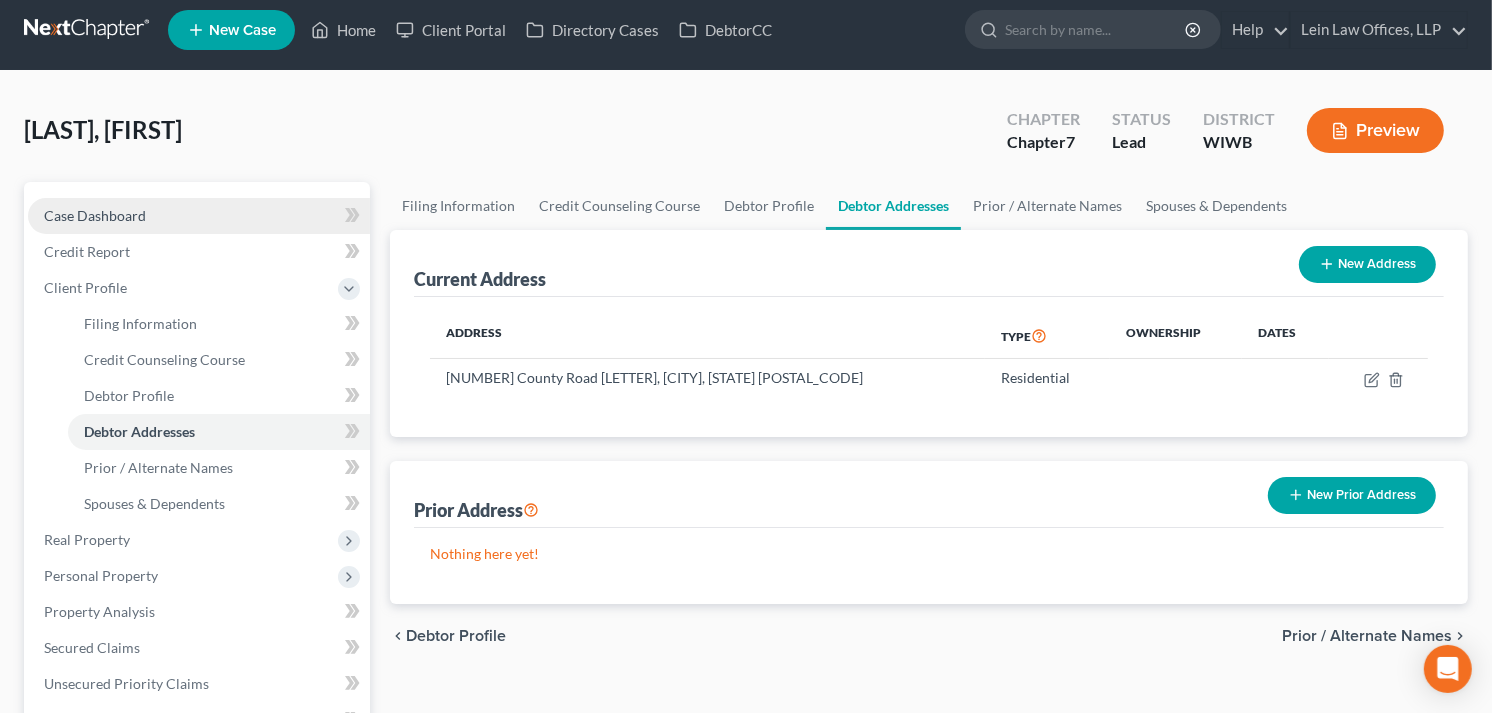 scroll, scrollTop: 0, scrollLeft: 0, axis: both 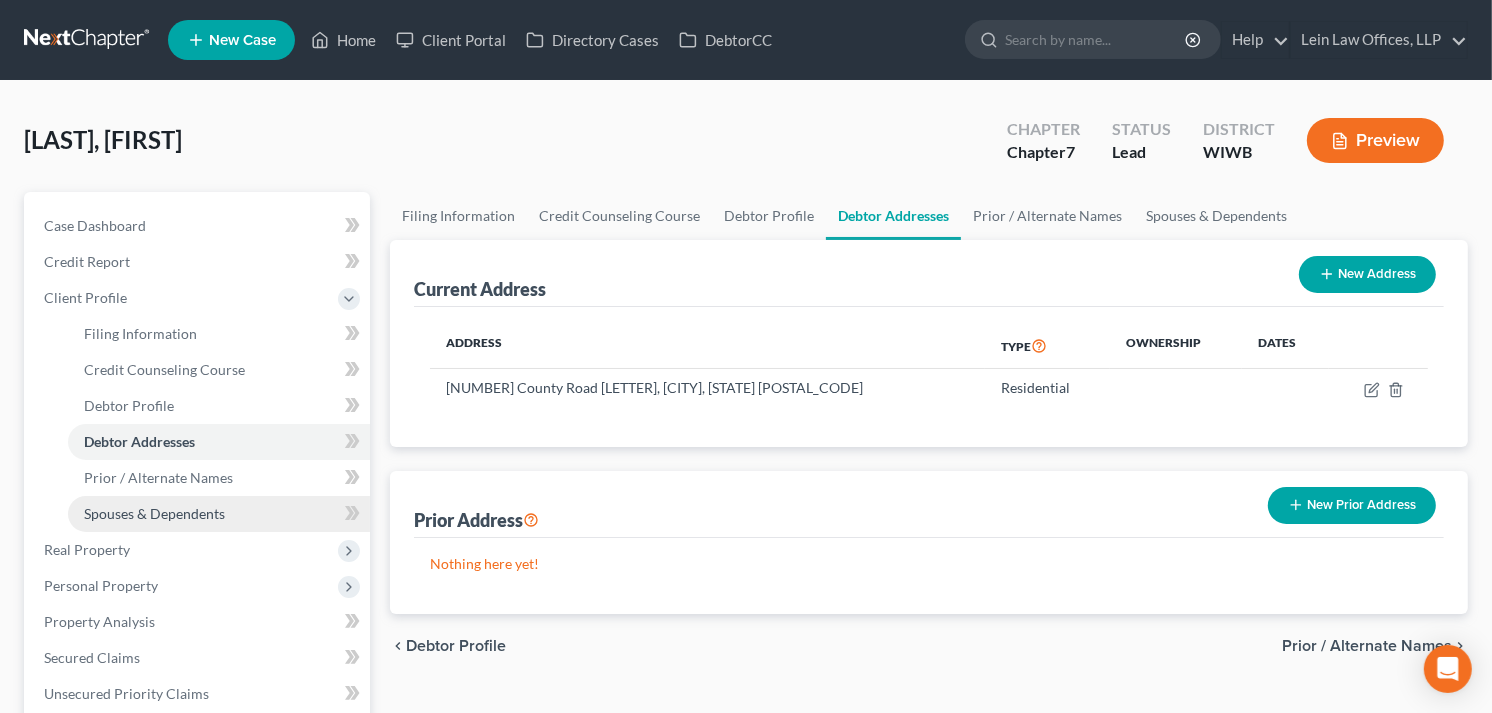 click on "Spouses & Dependents" at bounding box center (154, 513) 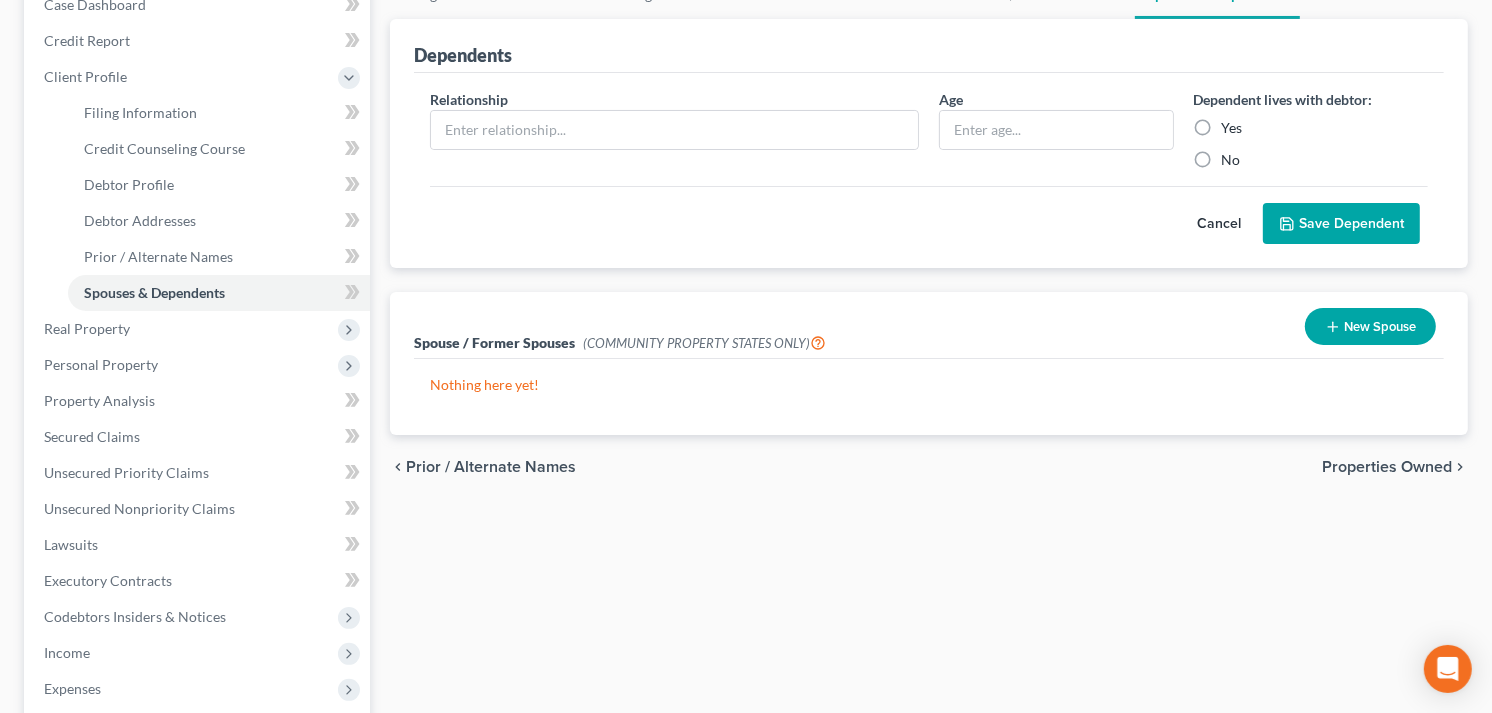 scroll, scrollTop: 222, scrollLeft: 0, axis: vertical 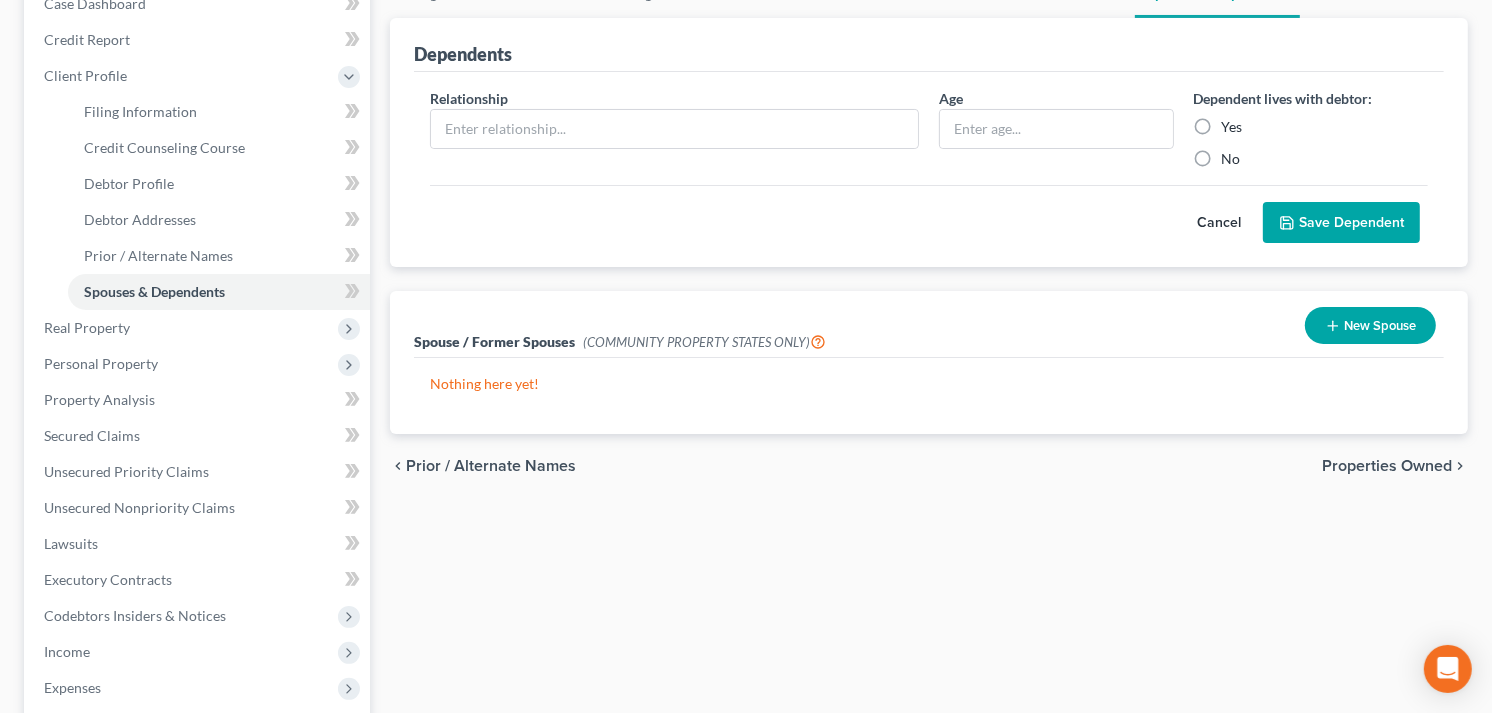 drag, startPoint x: 1366, startPoint y: 324, endPoint x: 1157, endPoint y: 358, distance: 211.7475 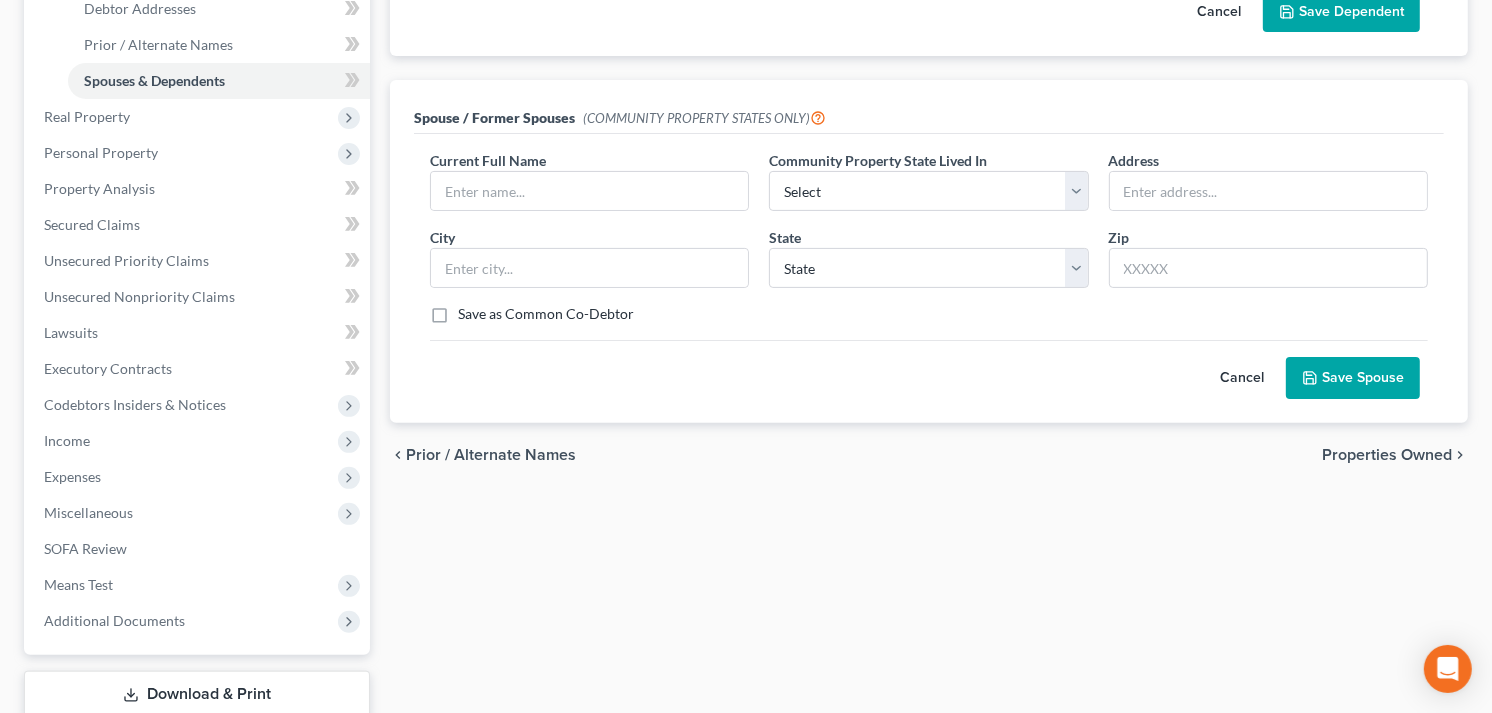 scroll, scrollTop: 230, scrollLeft: 0, axis: vertical 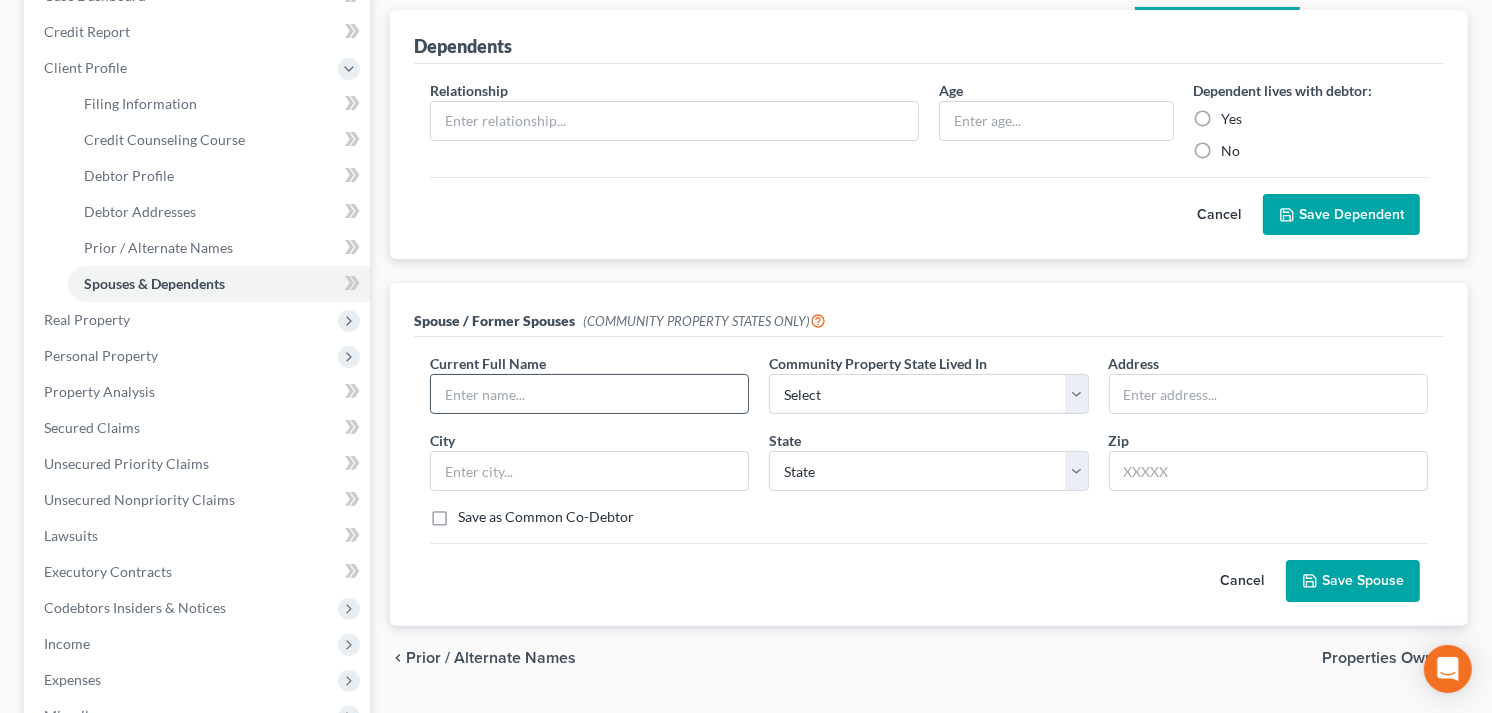 click at bounding box center [589, 394] 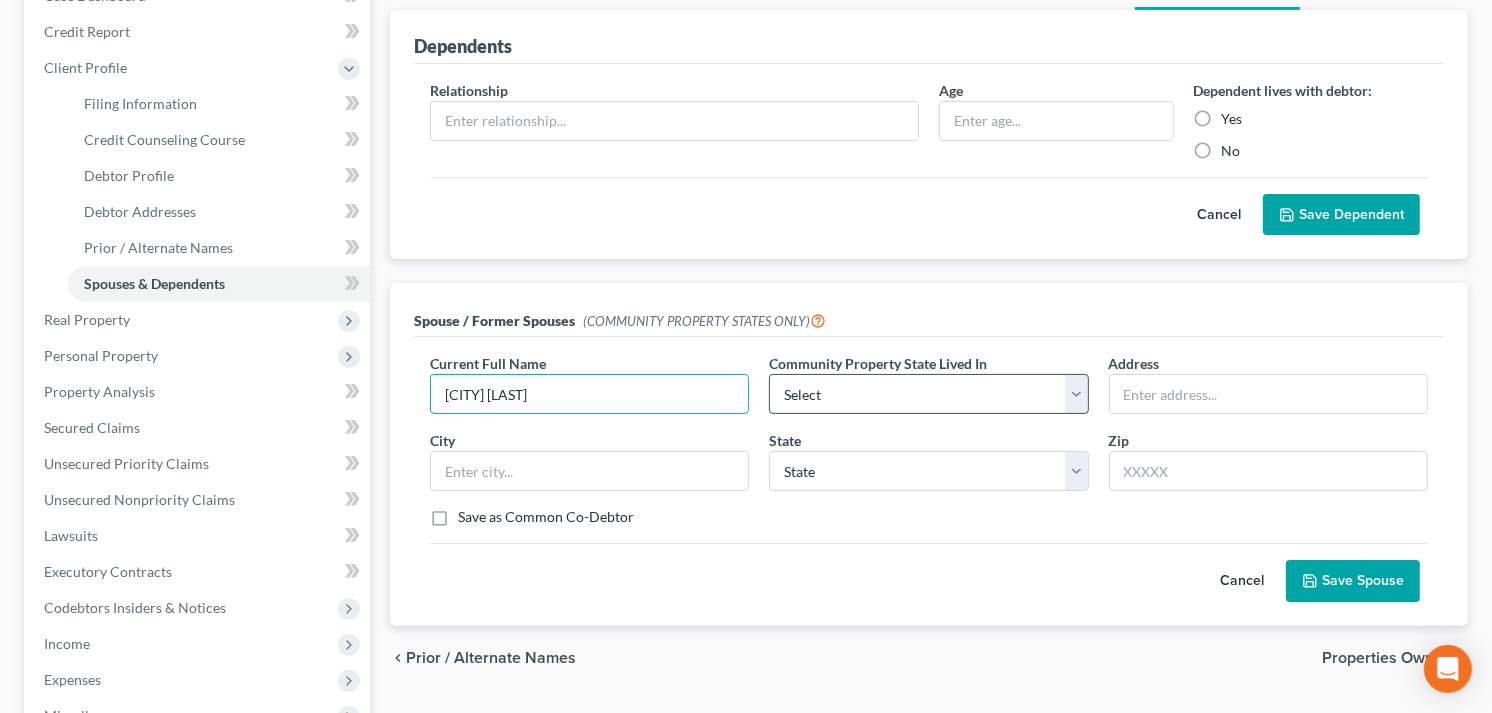 type on "[CITY] [LAST]" 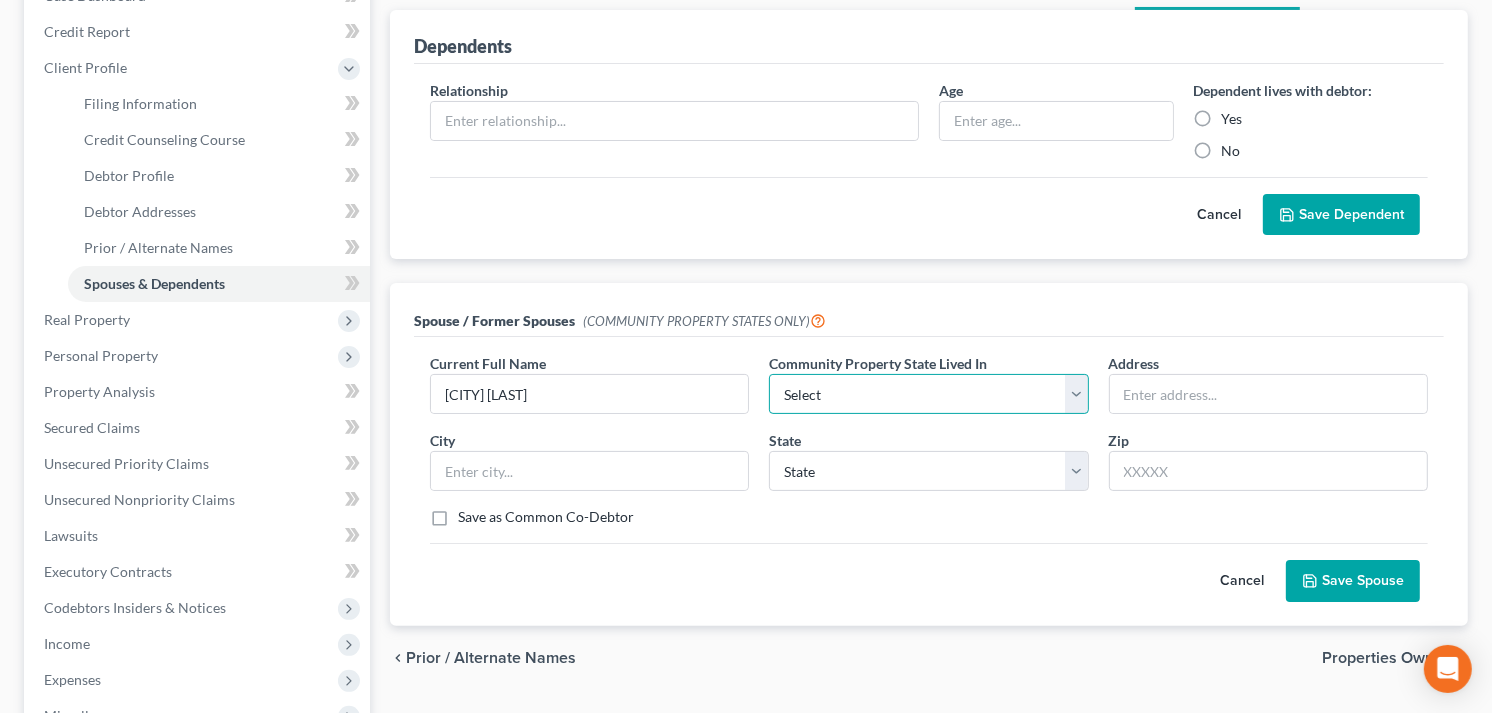 click on "Select AZ CA GU ID LA NV NM PR TX WA WI" at bounding box center (928, 394) 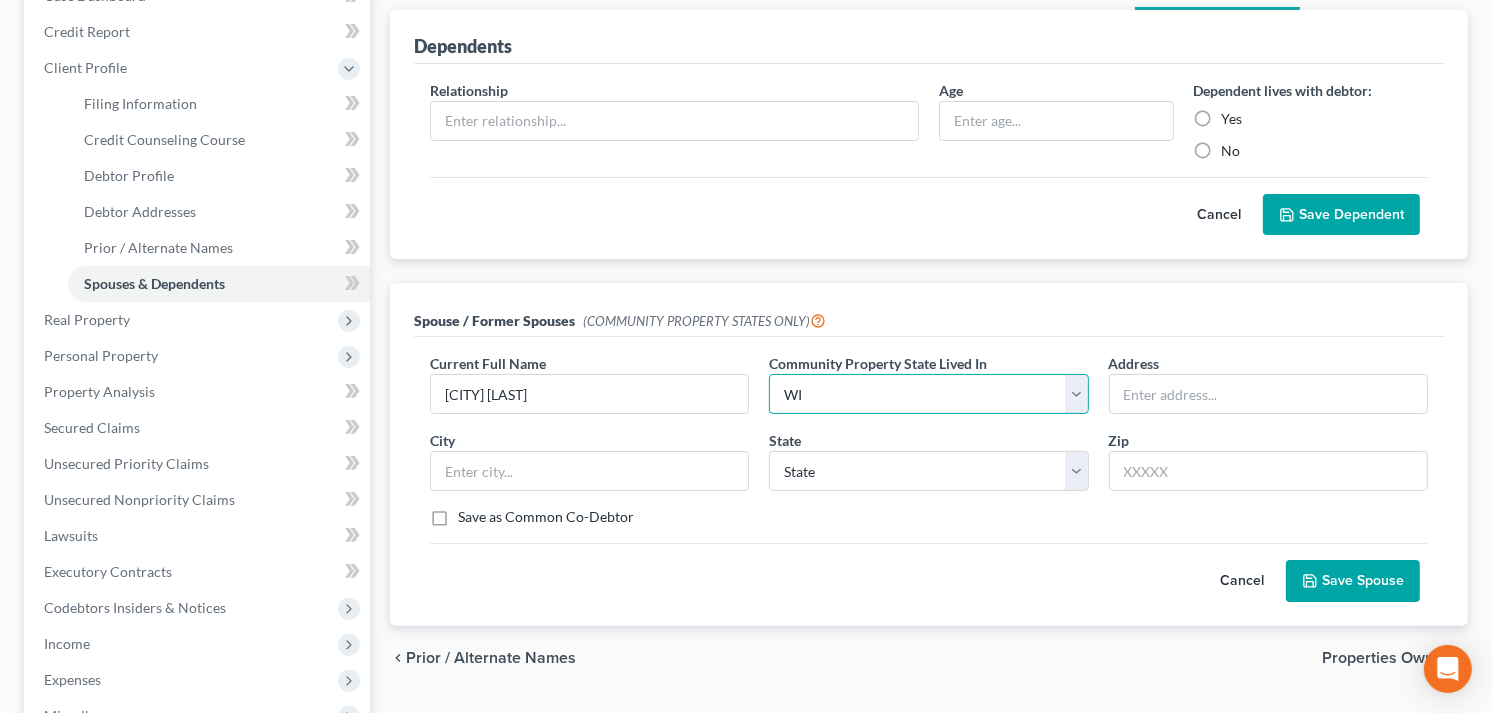 click on "Select AZ CA GU ID LA NV NM PR TX WA WI" at bounding box center (928, 394) 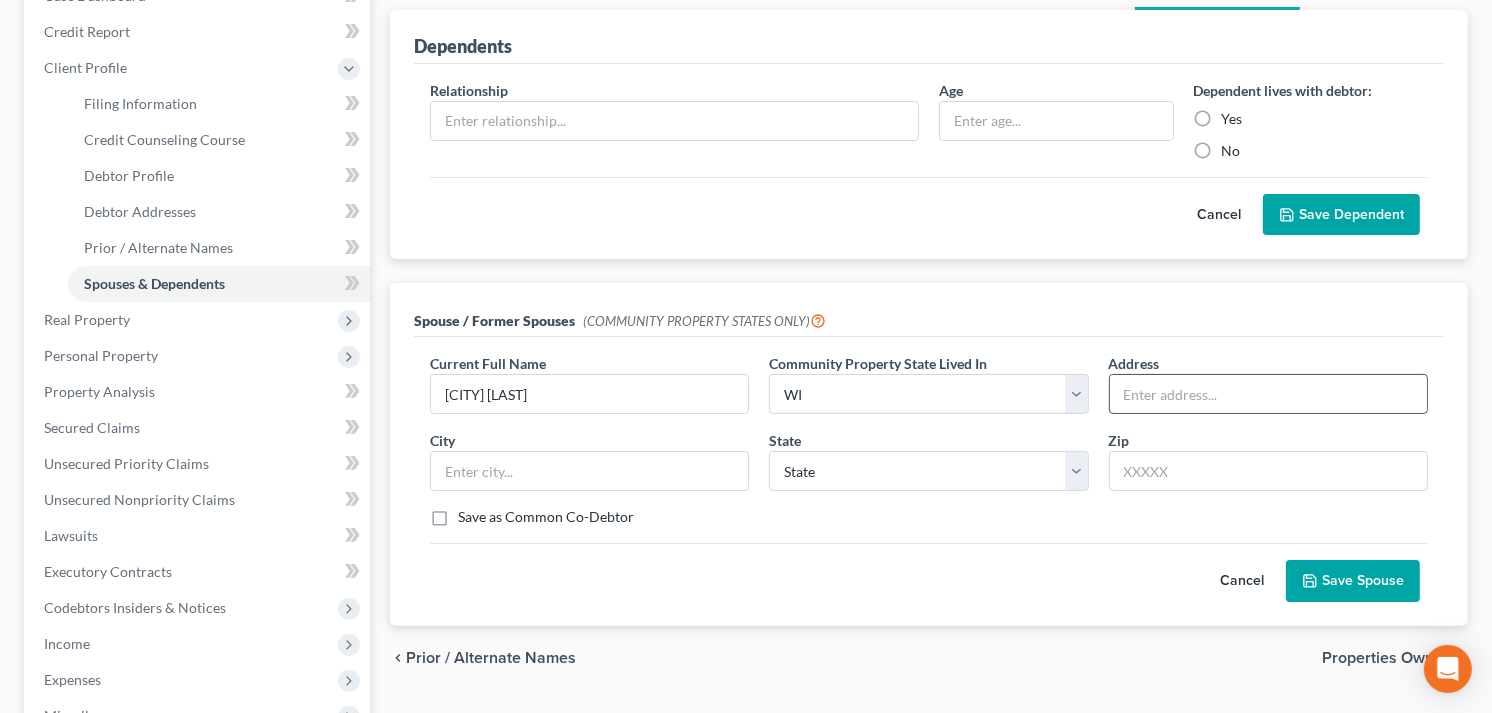click at bounding box center (1268, 394) 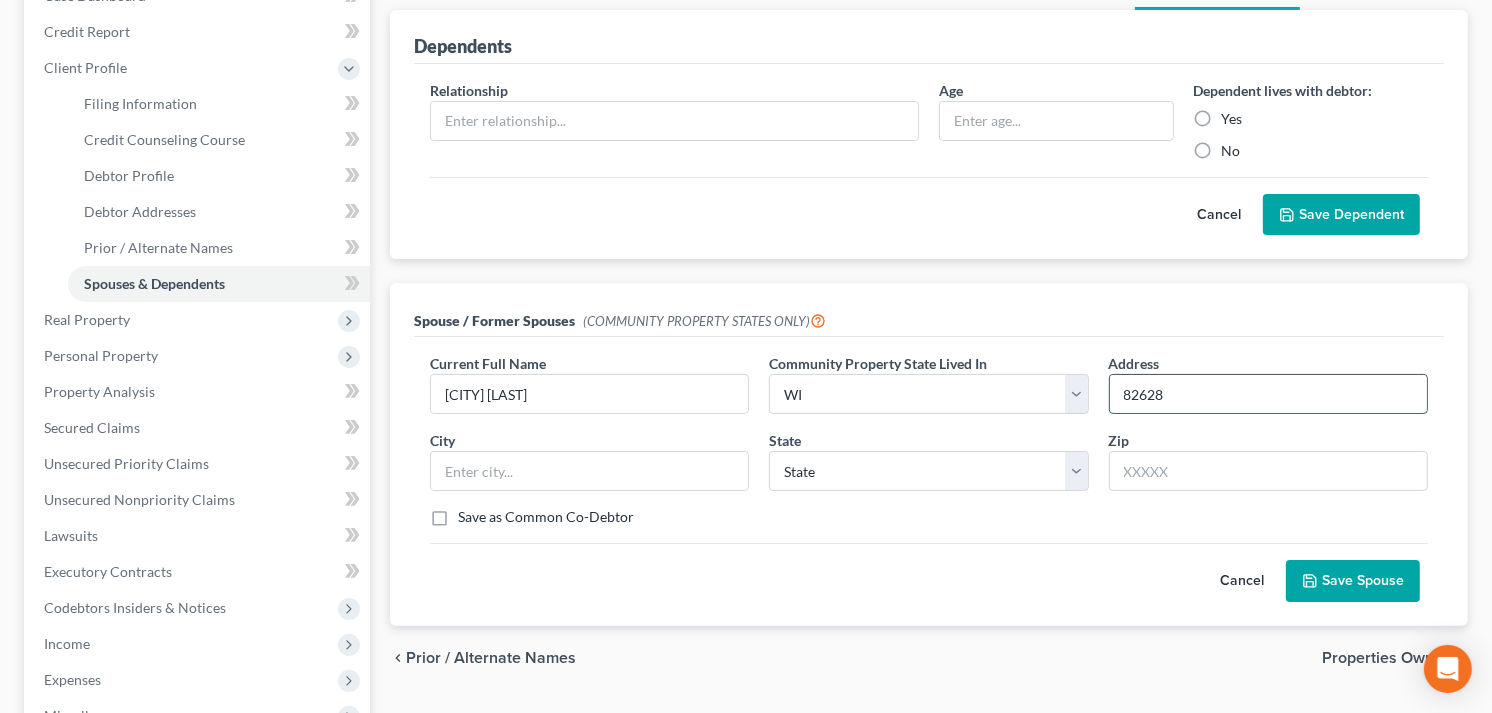 type on "[NUMBER] County Road [LETTER]" 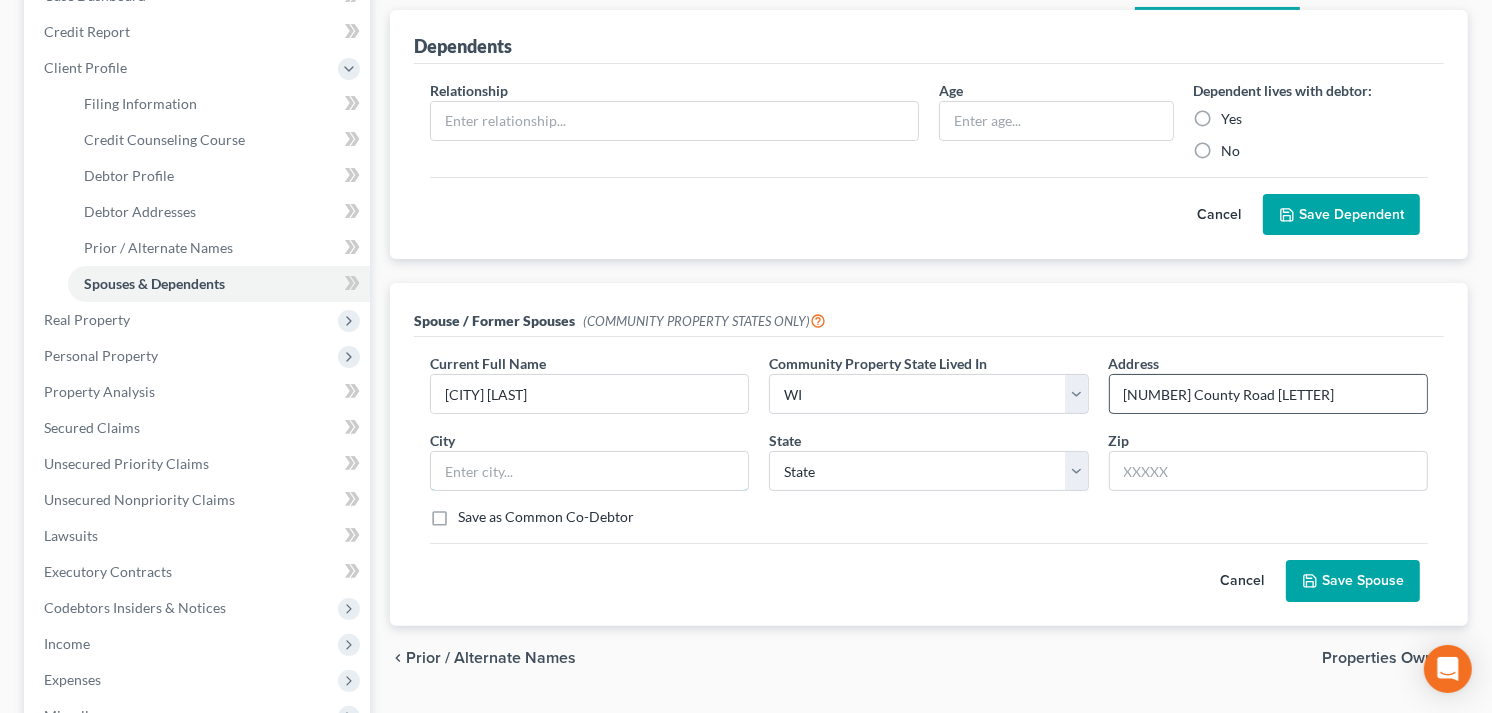 type on "Butternut" 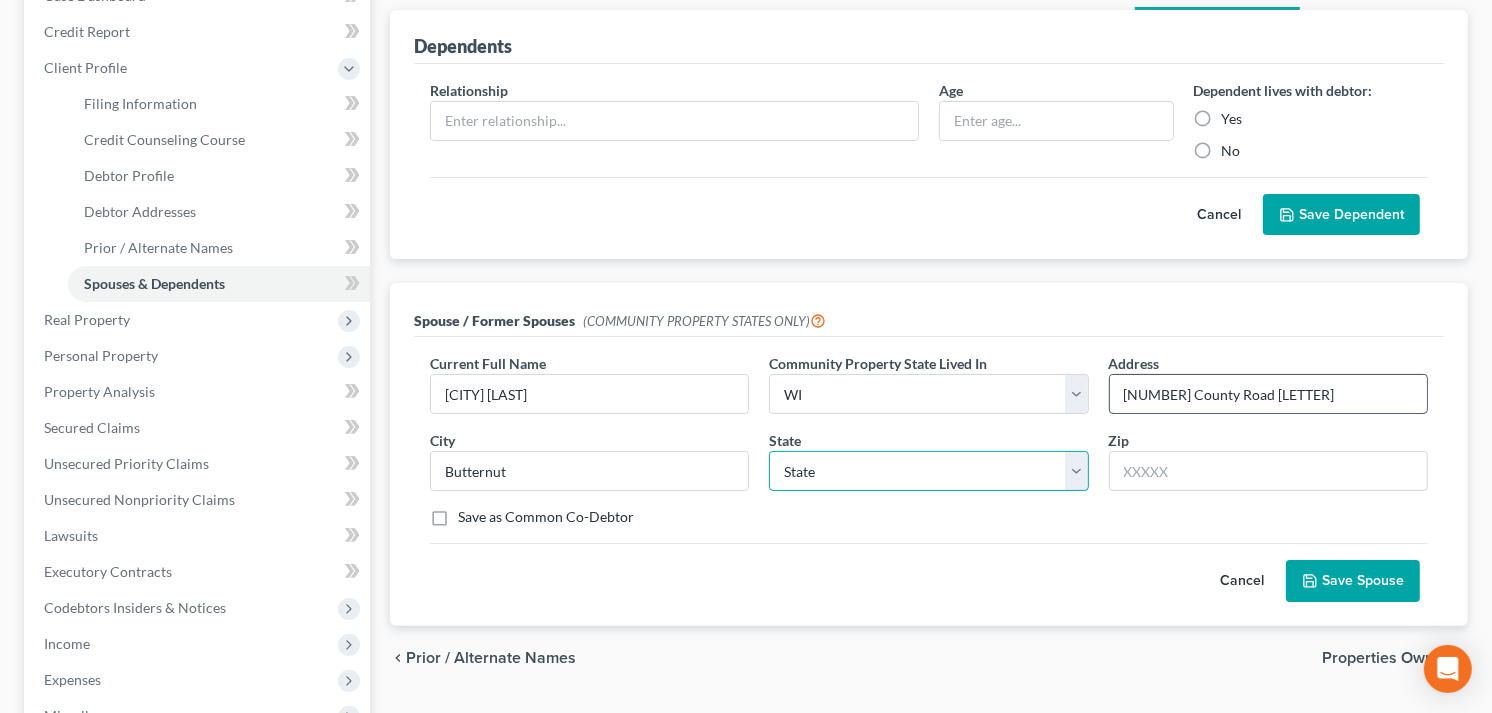 select on "52" 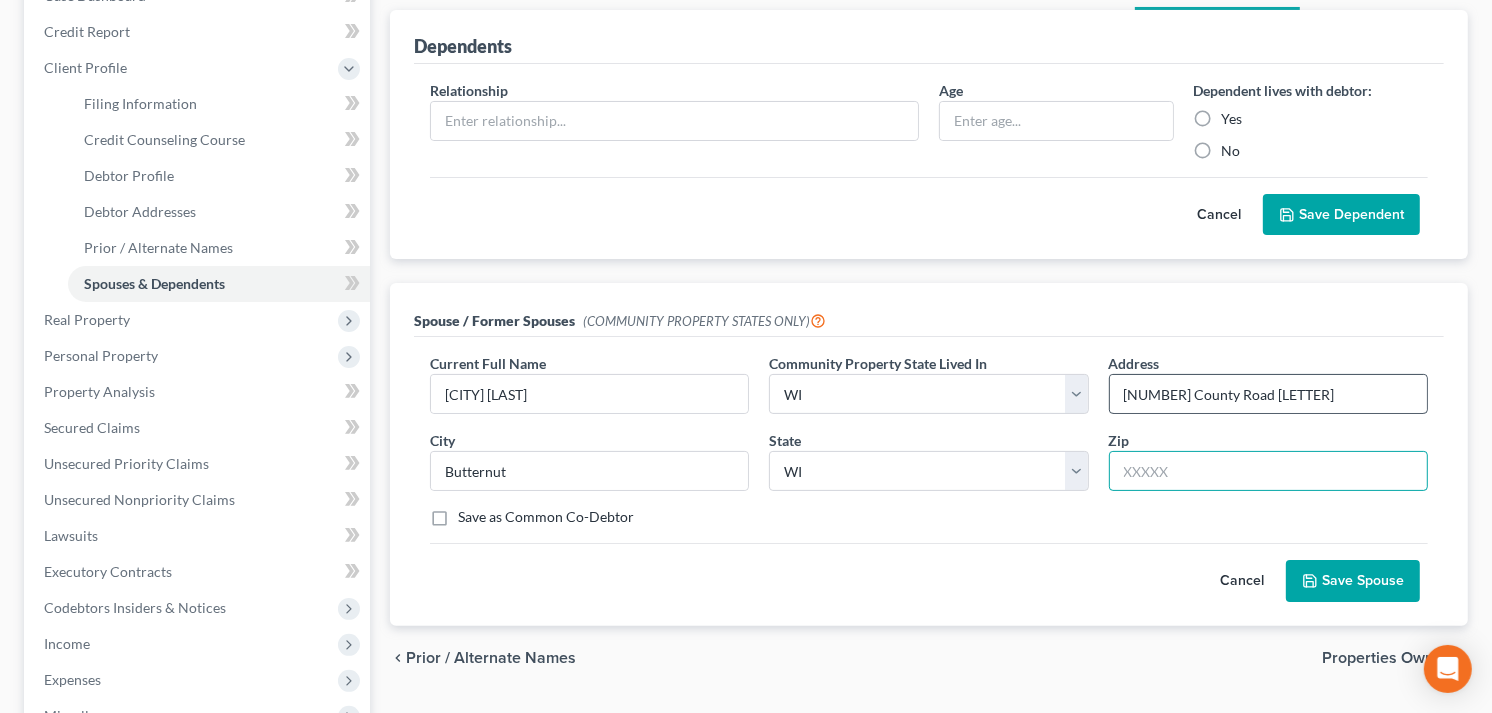type on "[NUMBER]" 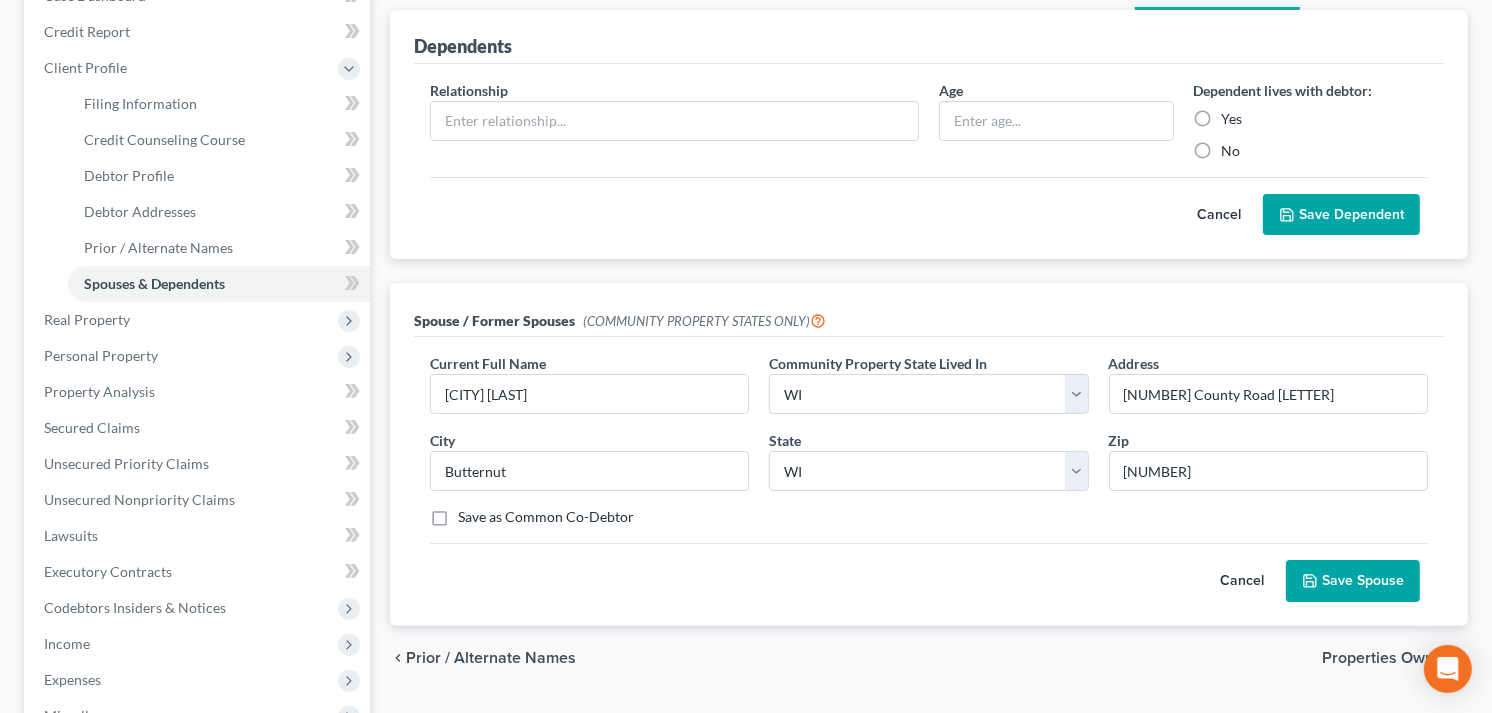 click on "Save Spouse" at bounding box center (1353, 581) 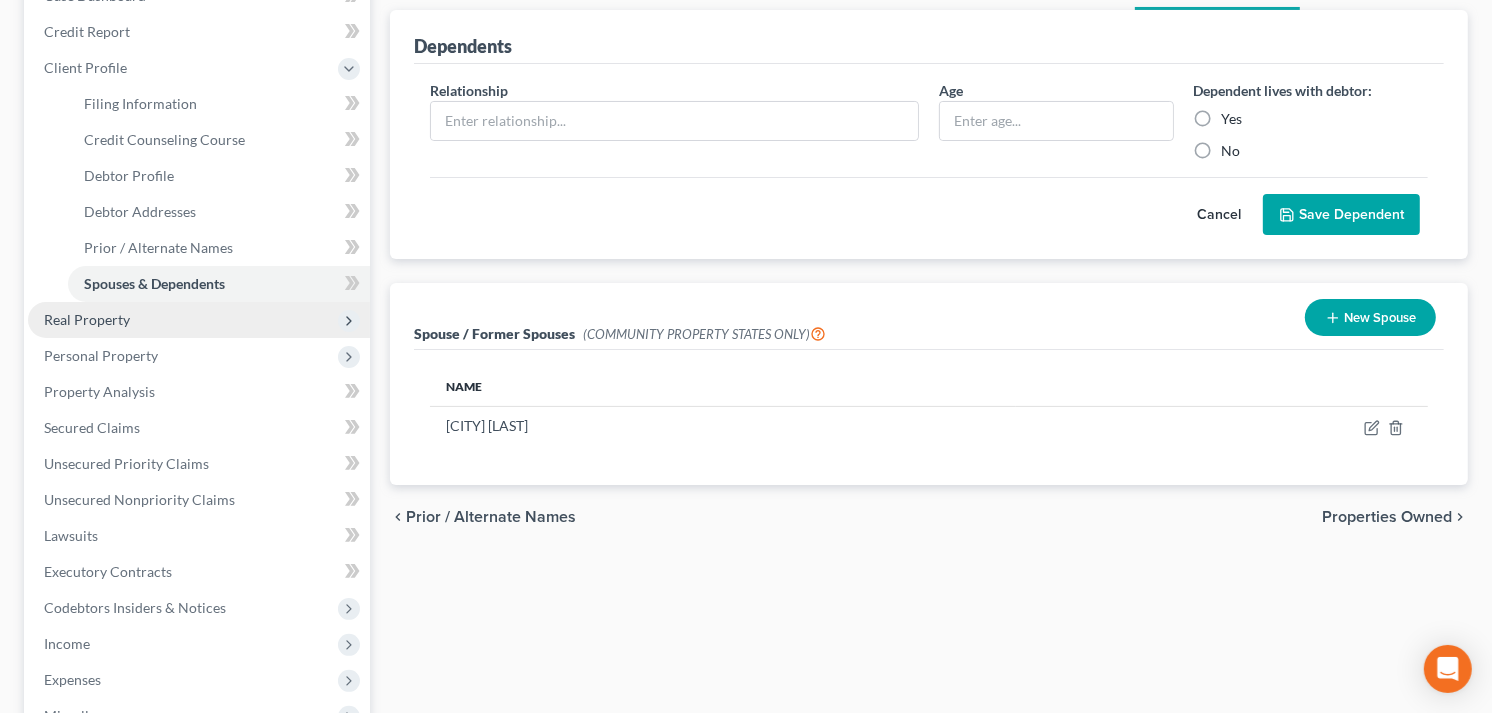 click on "Real Property" at bounding box center [87, 319] 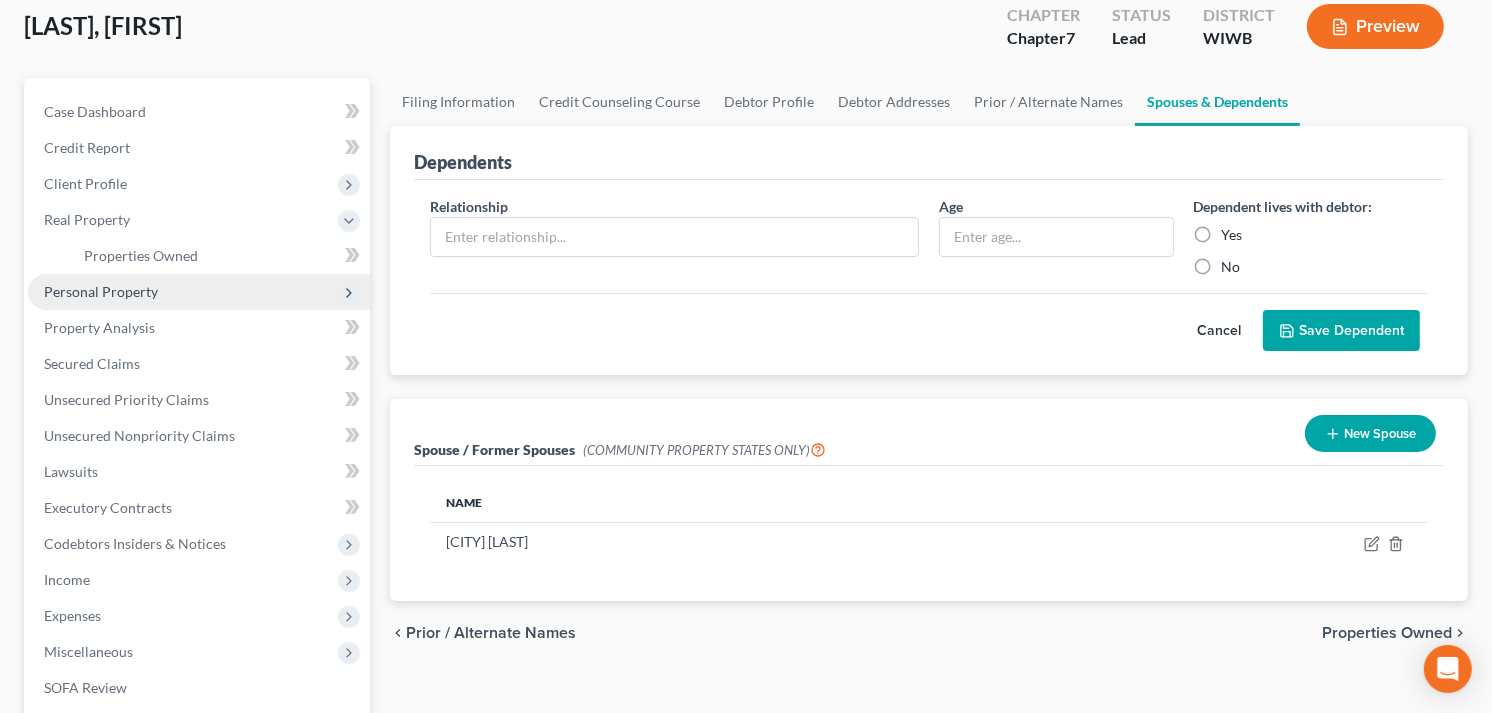 scroll, scrollTop: 0, scrollLeft: 0, axis: both 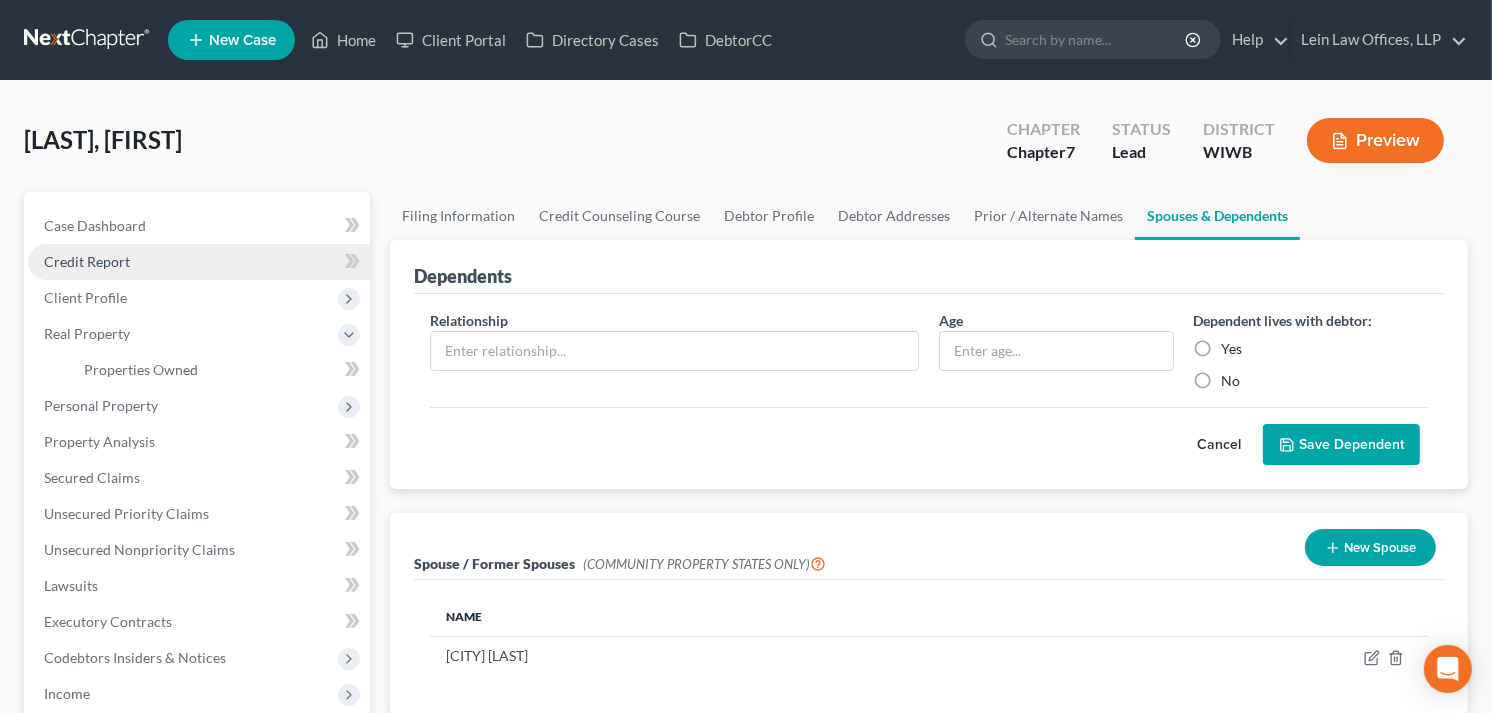 click on "Credit Report" at bounding box center [199, 262] 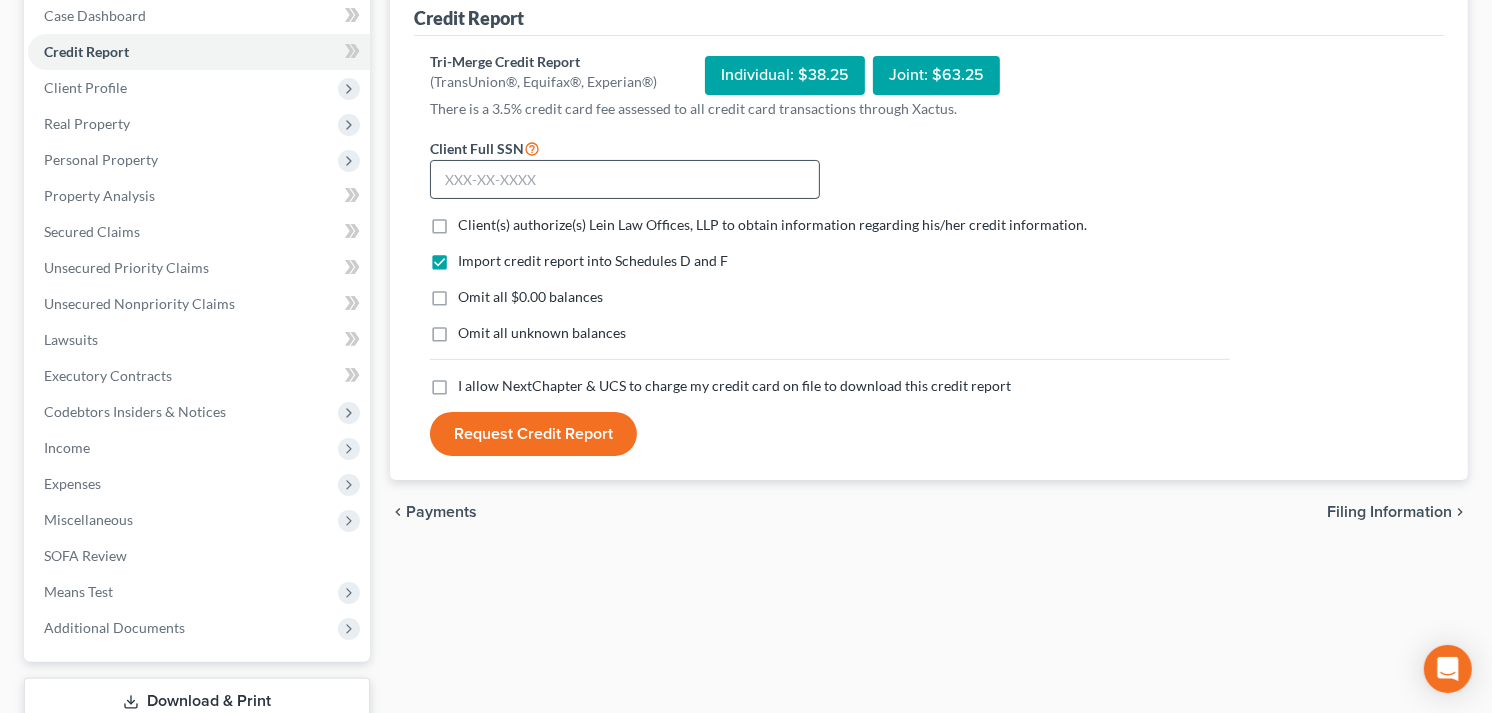 scroll, scrollTop: 0, scrollLeft: 0, axis: both 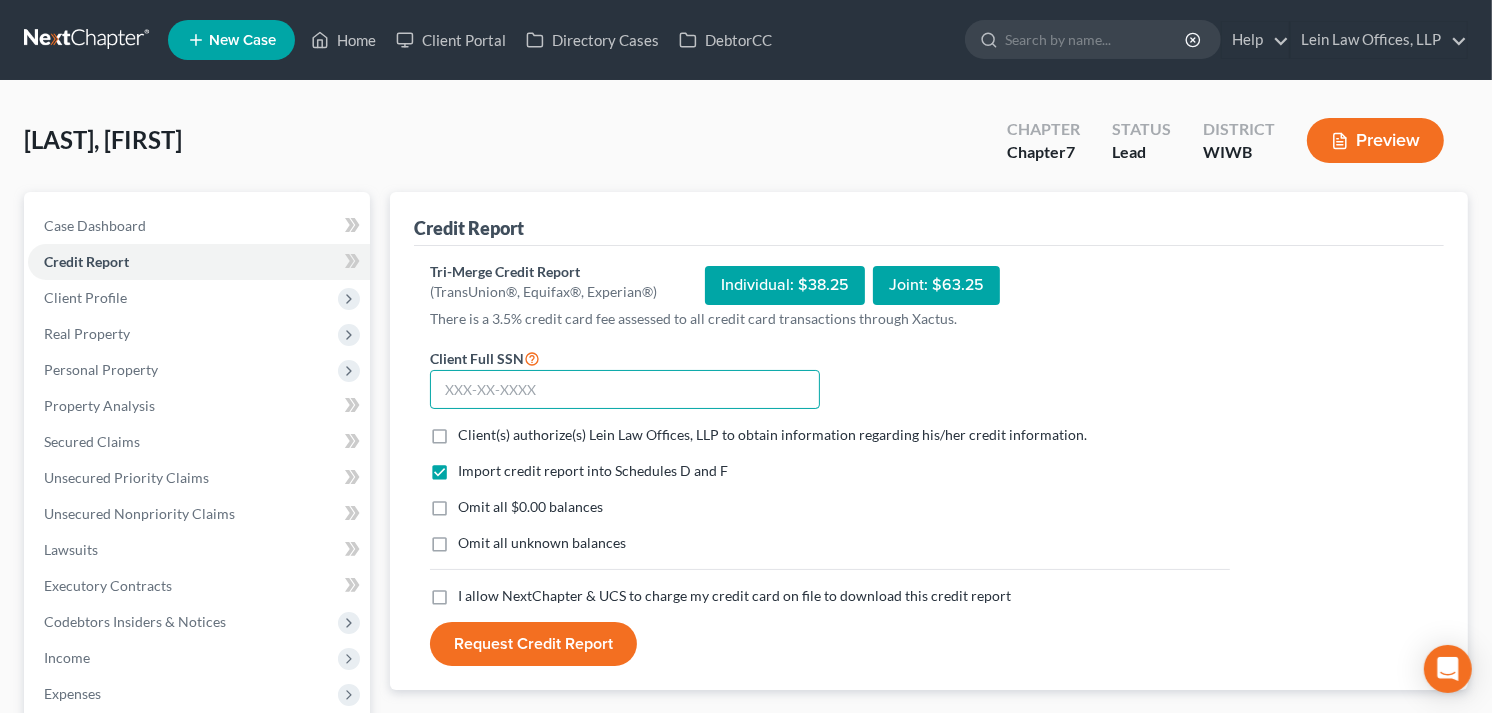 click at bounding box center (625, 390) 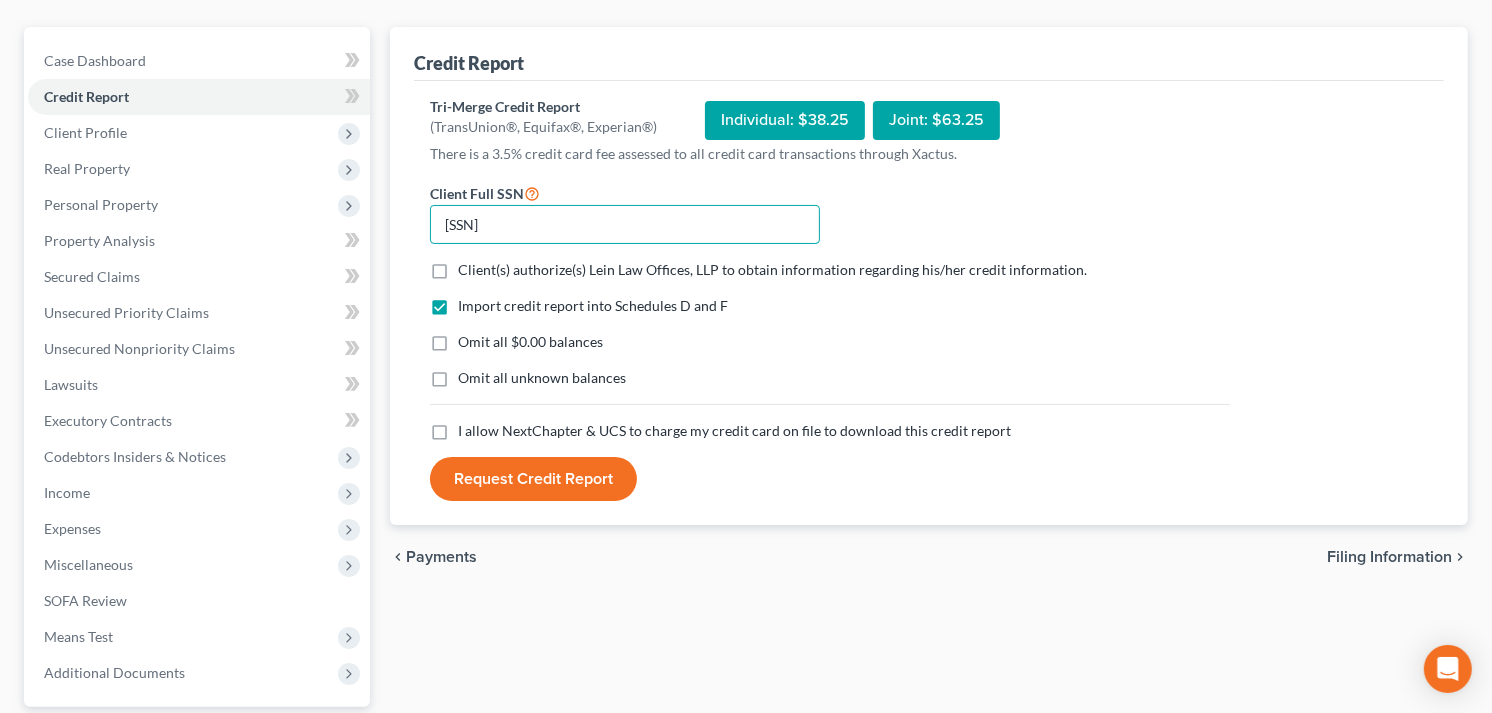 scroll, scrollTop: 222, scrollLeft: 0, axis: vertical 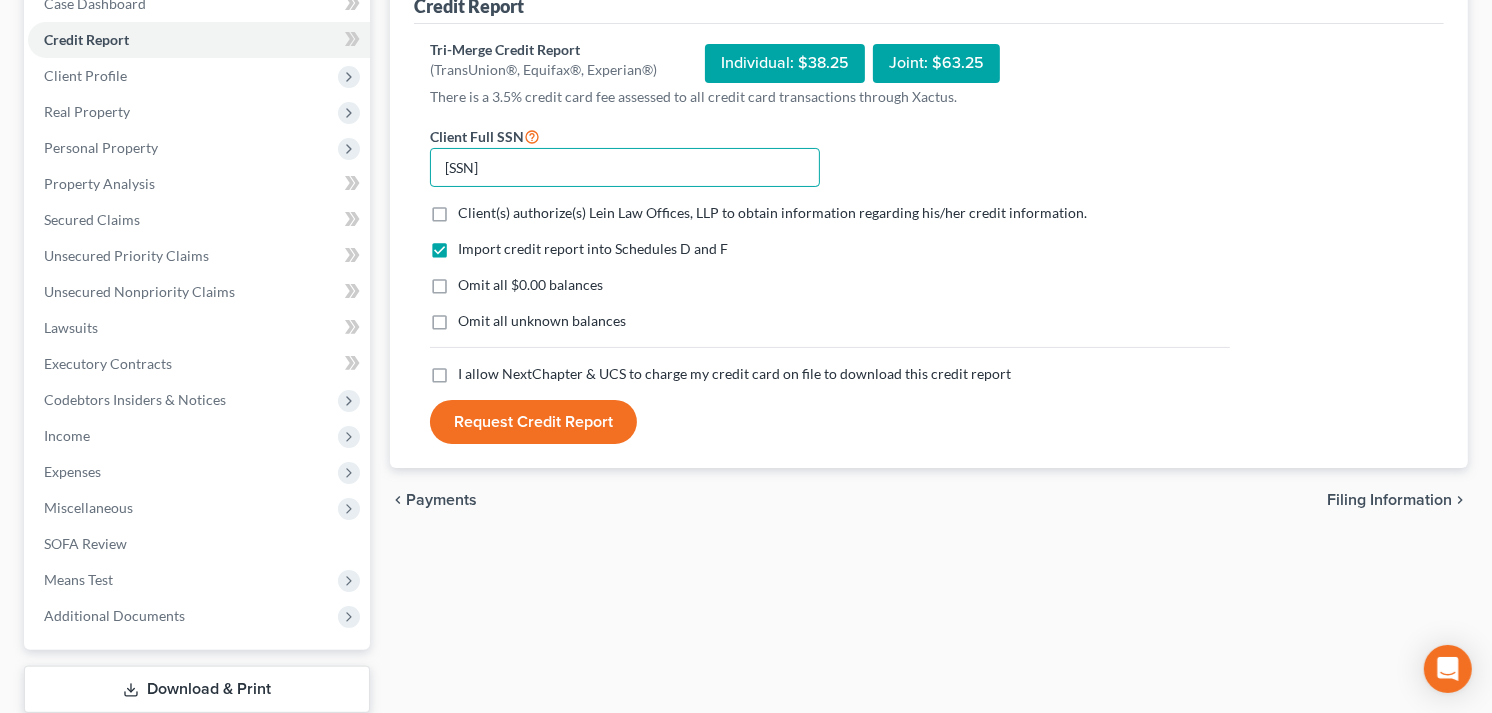 type on "[SSN]" 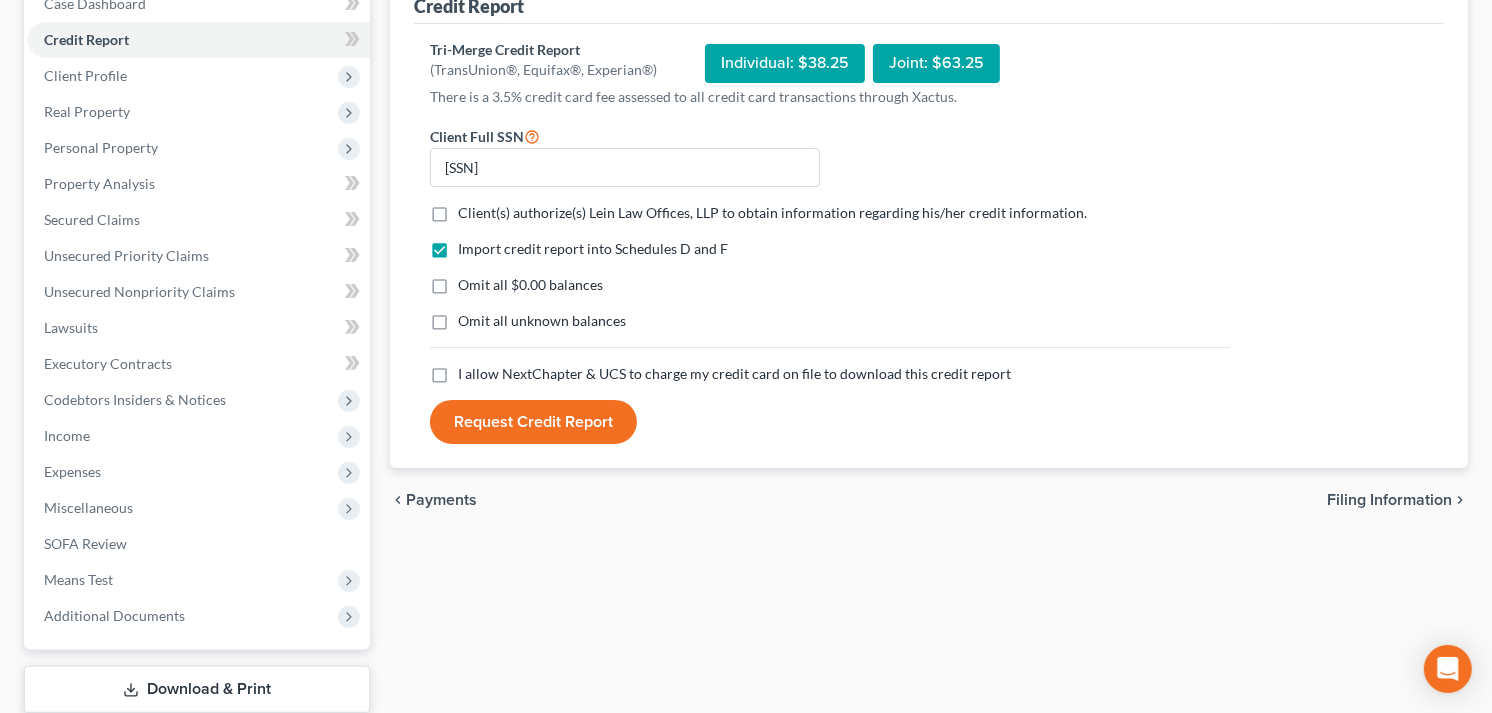 click on "Client(s) authorize(s) Lein Law Offices, LLP to obtain information regarding his/her credit information.
*" at bounding box center [772, 213] 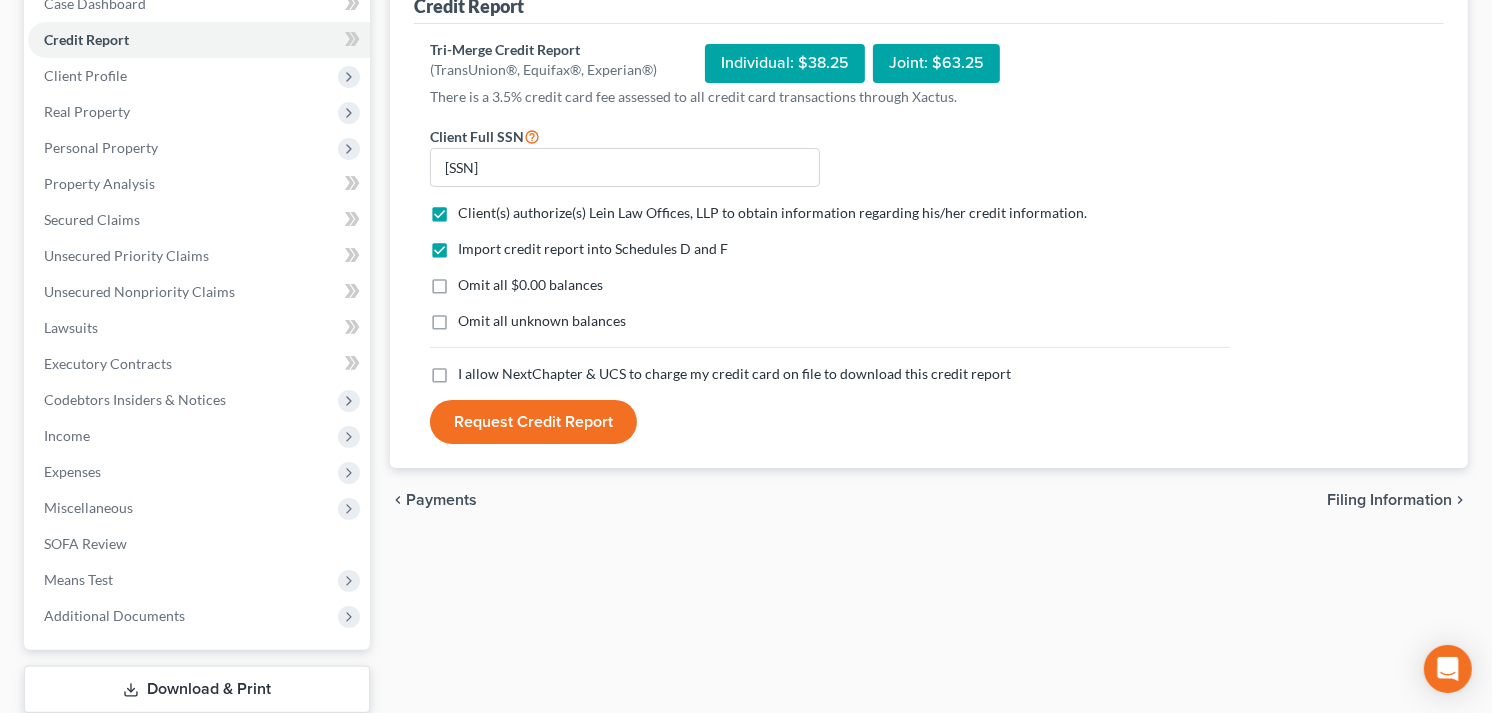 click on "I allow NextChapter & UCS to charge my credit card on file to download this credit report
*" at bounding box center [734, 374] 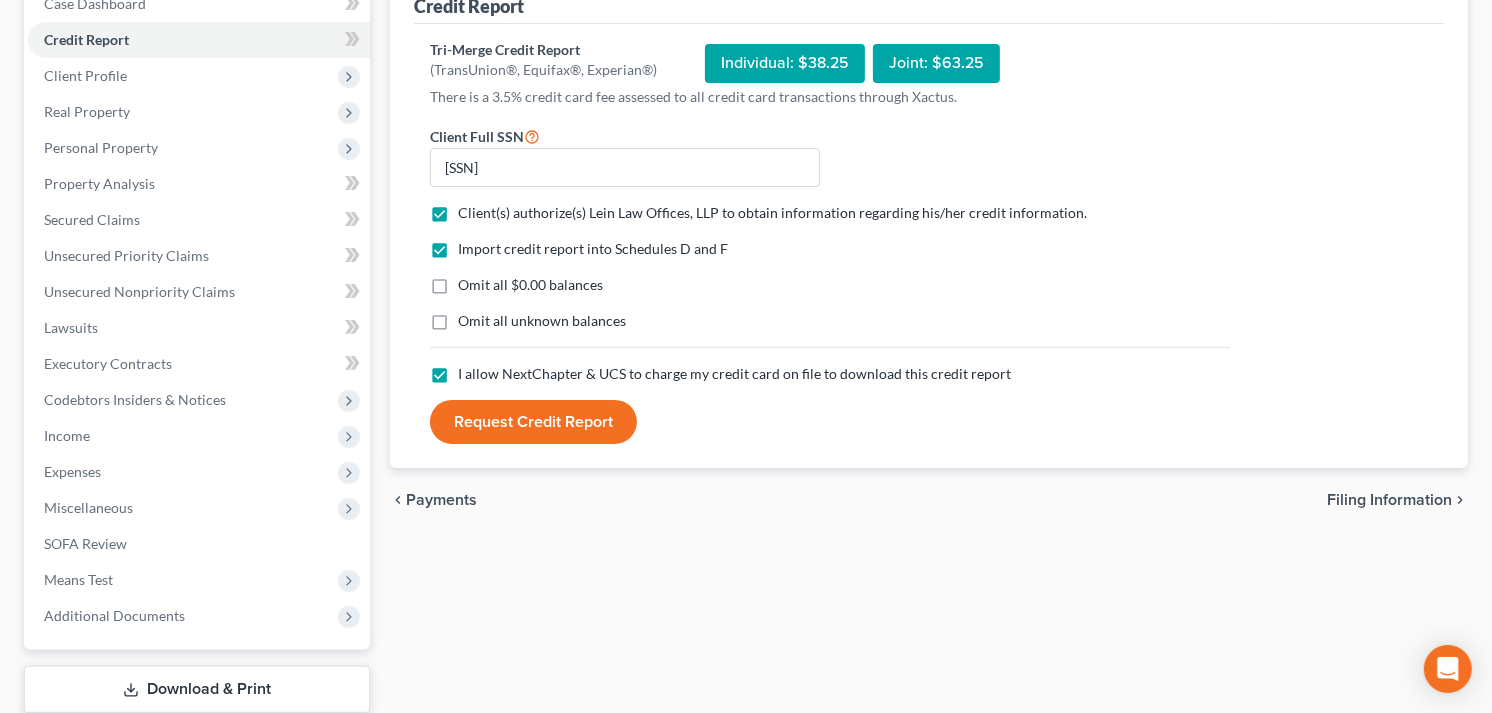 click on "Request Credit Report" at bounding box center [533, 422] 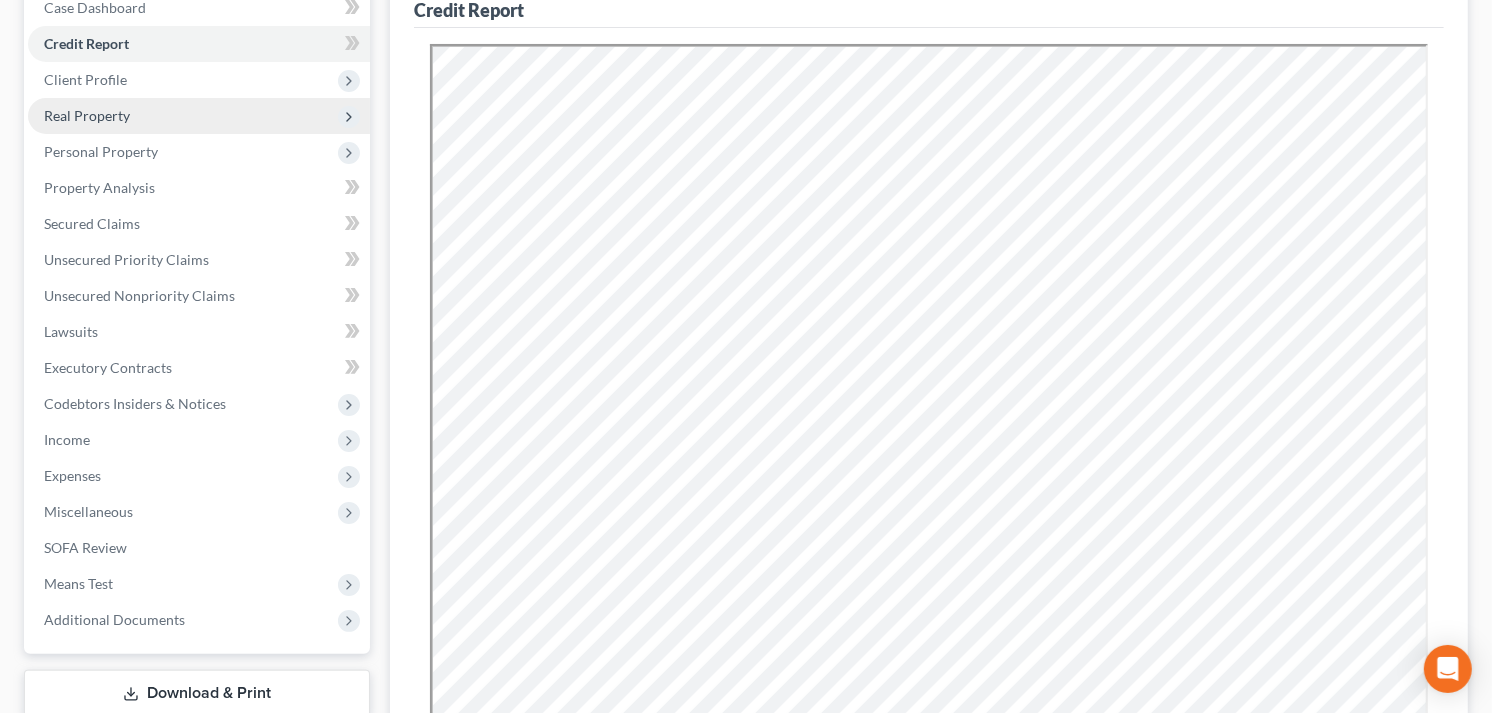 scroll, scrollTop: 111, scrollLeft: 0, axis: vertical 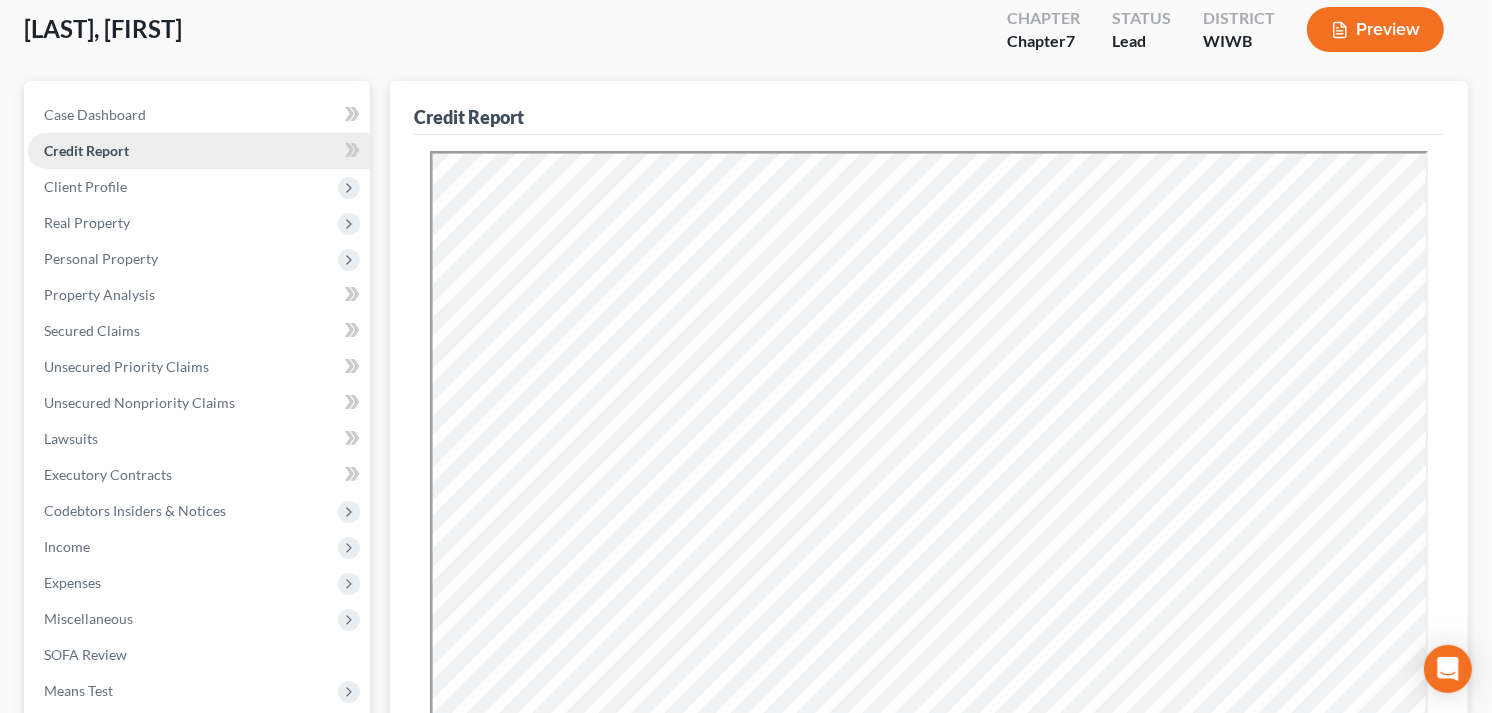 click on "Credit Report" at bounding box center (86, 150) 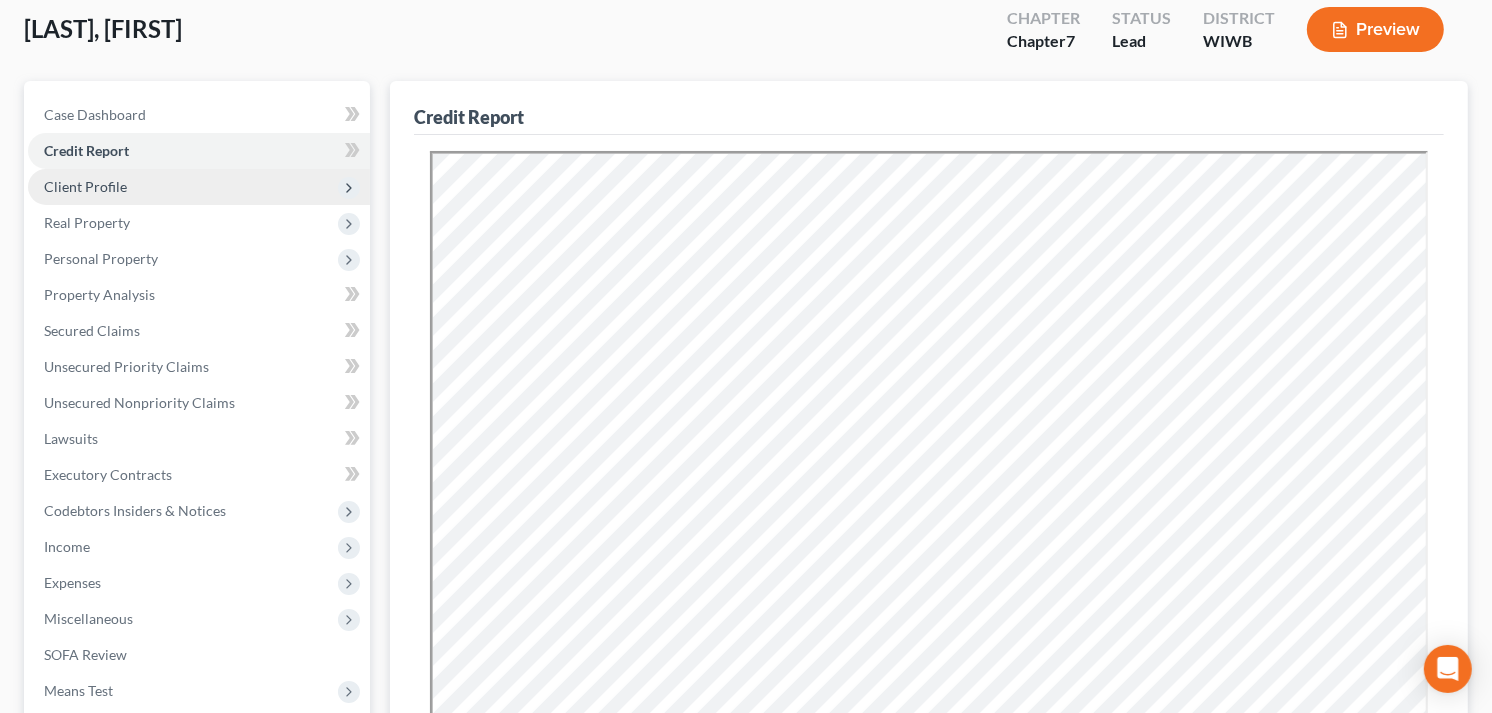 click on "Client Profile" at bounding box center [85, 186] 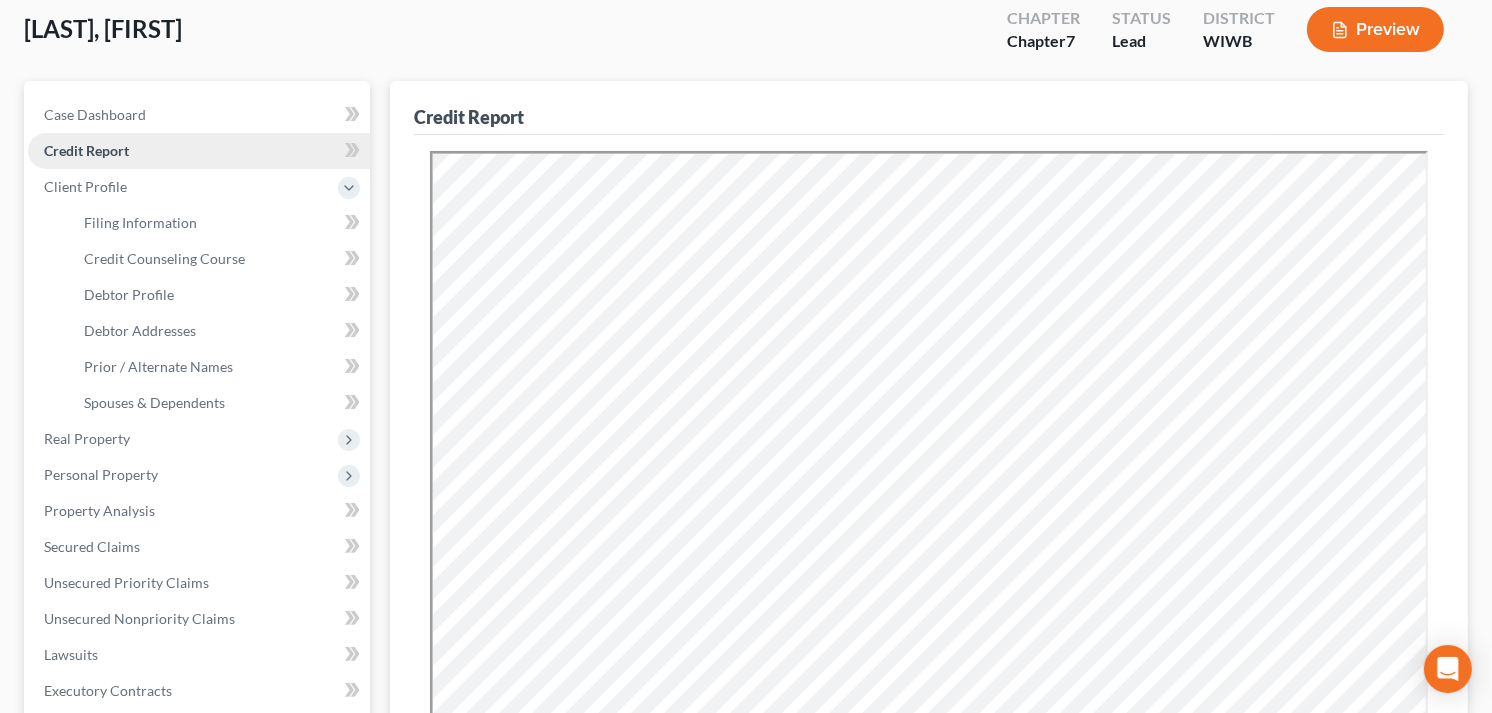 click on "Credit Report" at bounding box center [86, 150] 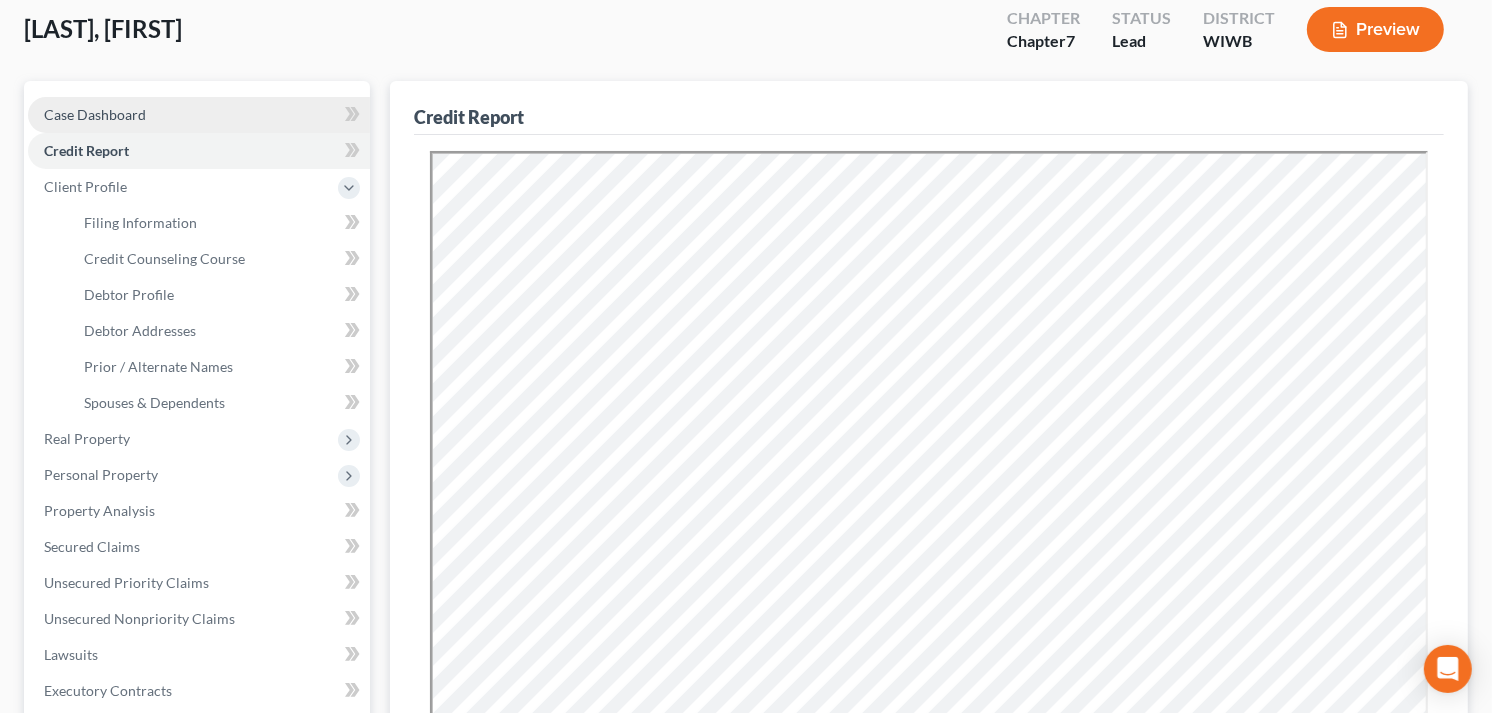 click on "Case Dashboard" at bounding box center [95, 114] 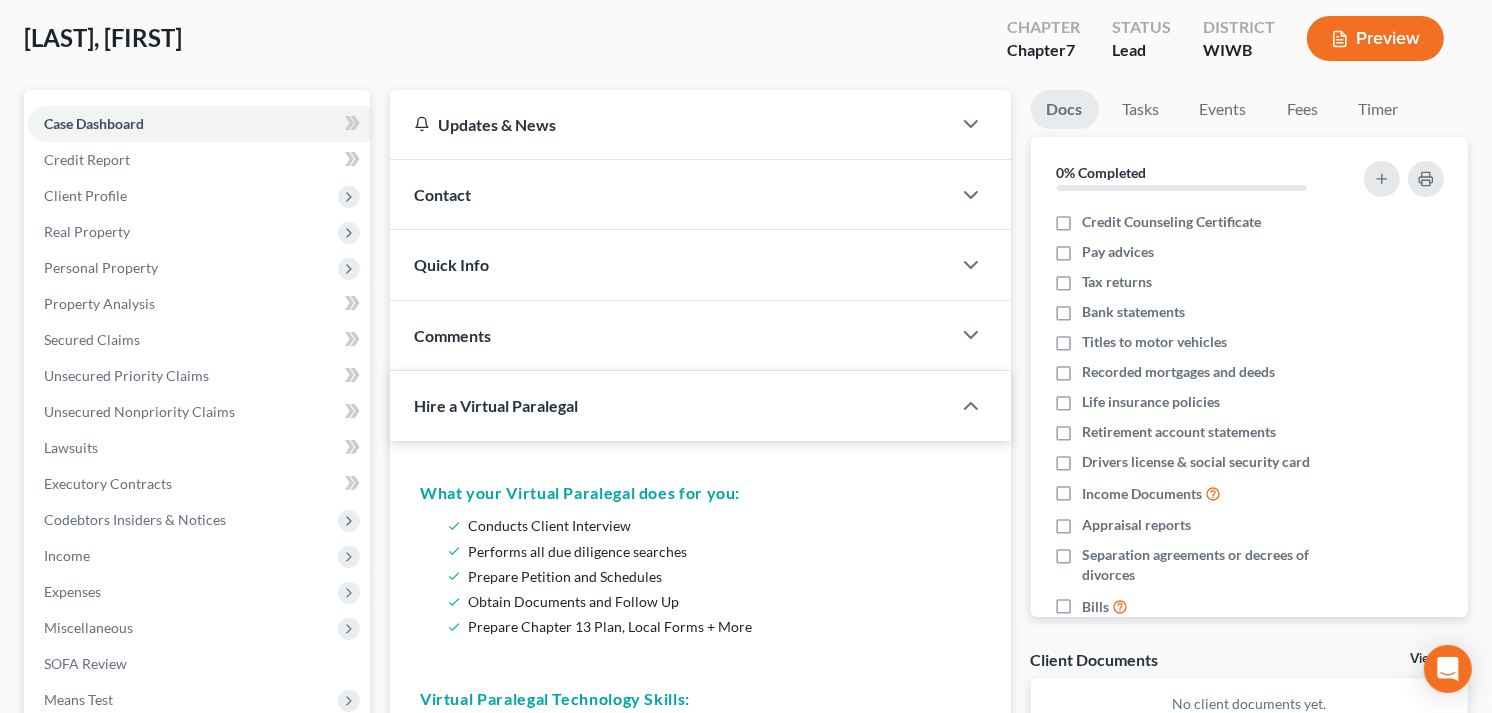scroll, scrollTop: 0, scrollLeft: 0, axis: both 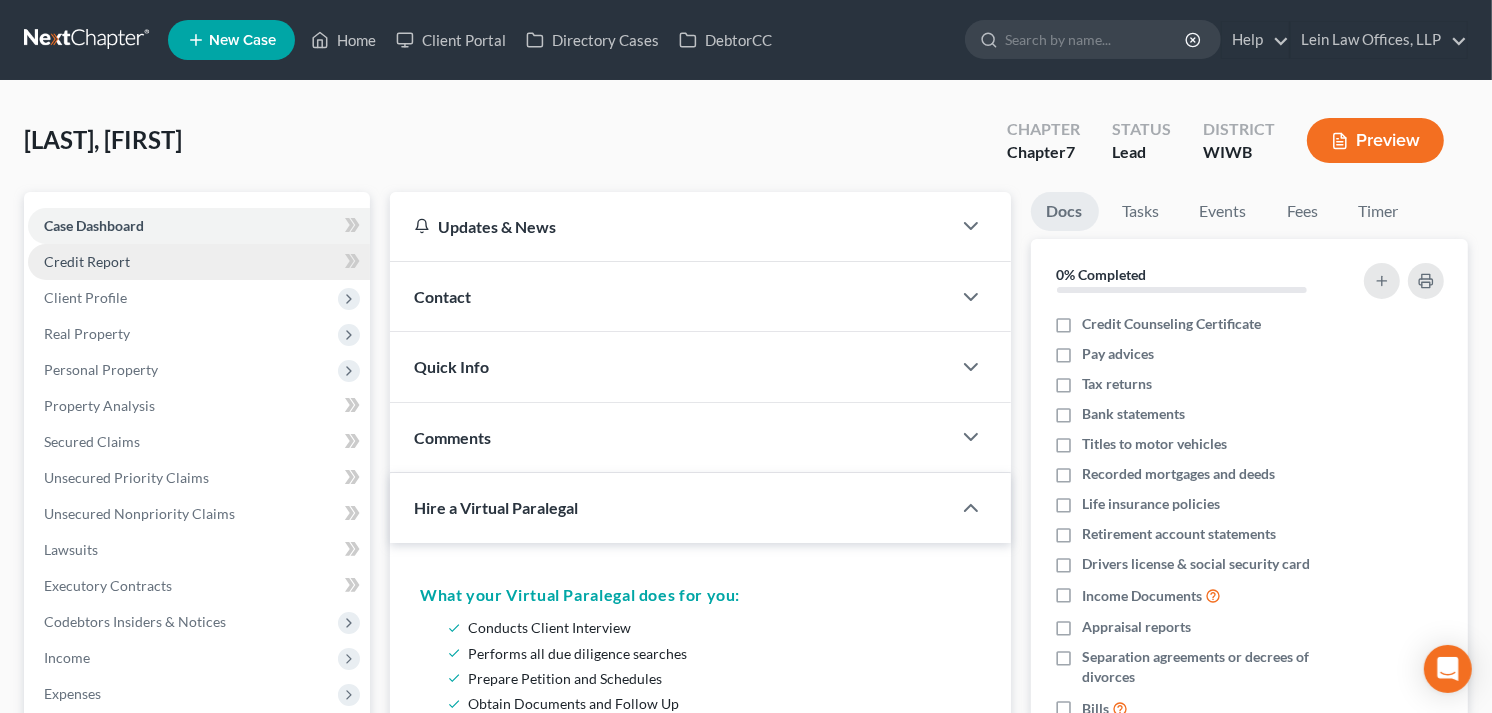 click on "Credit Report" at bounding box center [87, 261] 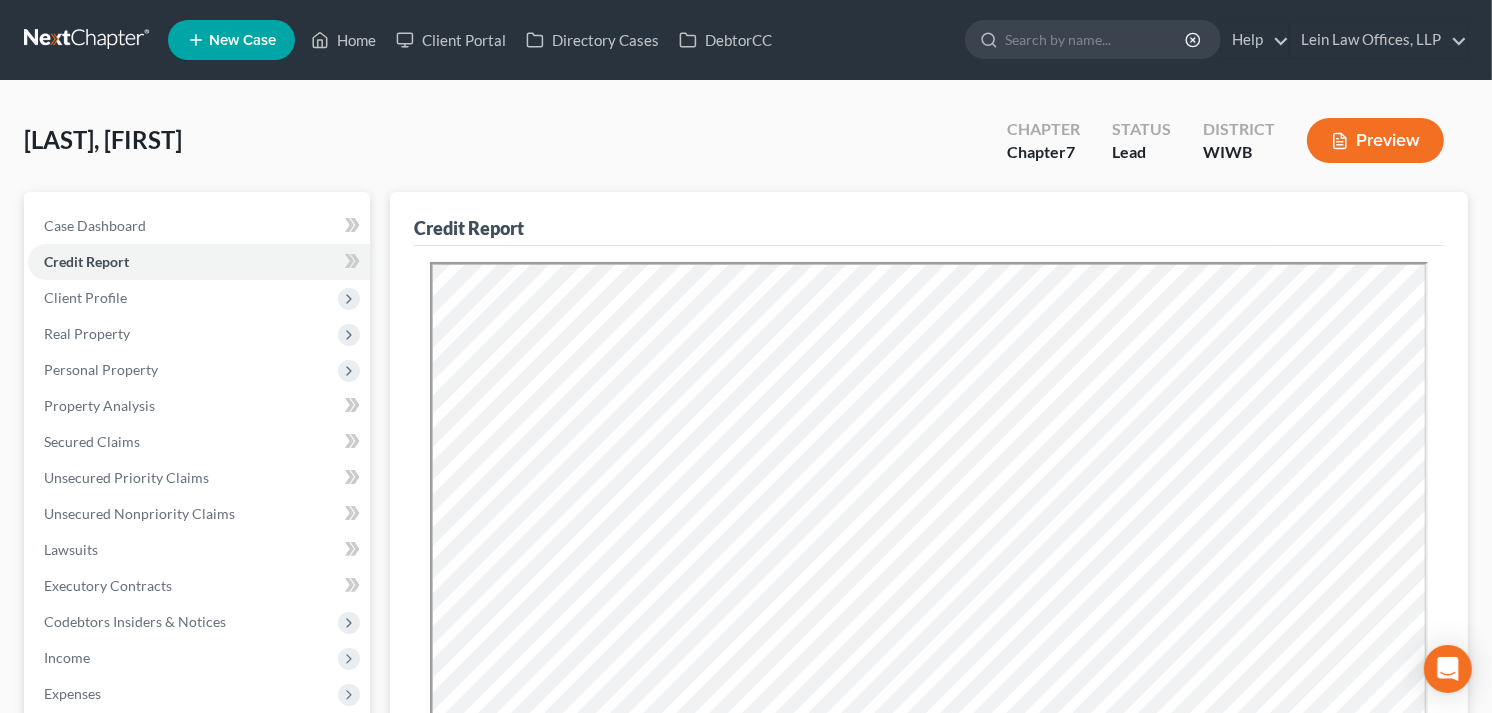 scroll, scrollTop: 0, scrollLeft: 0, axis: both 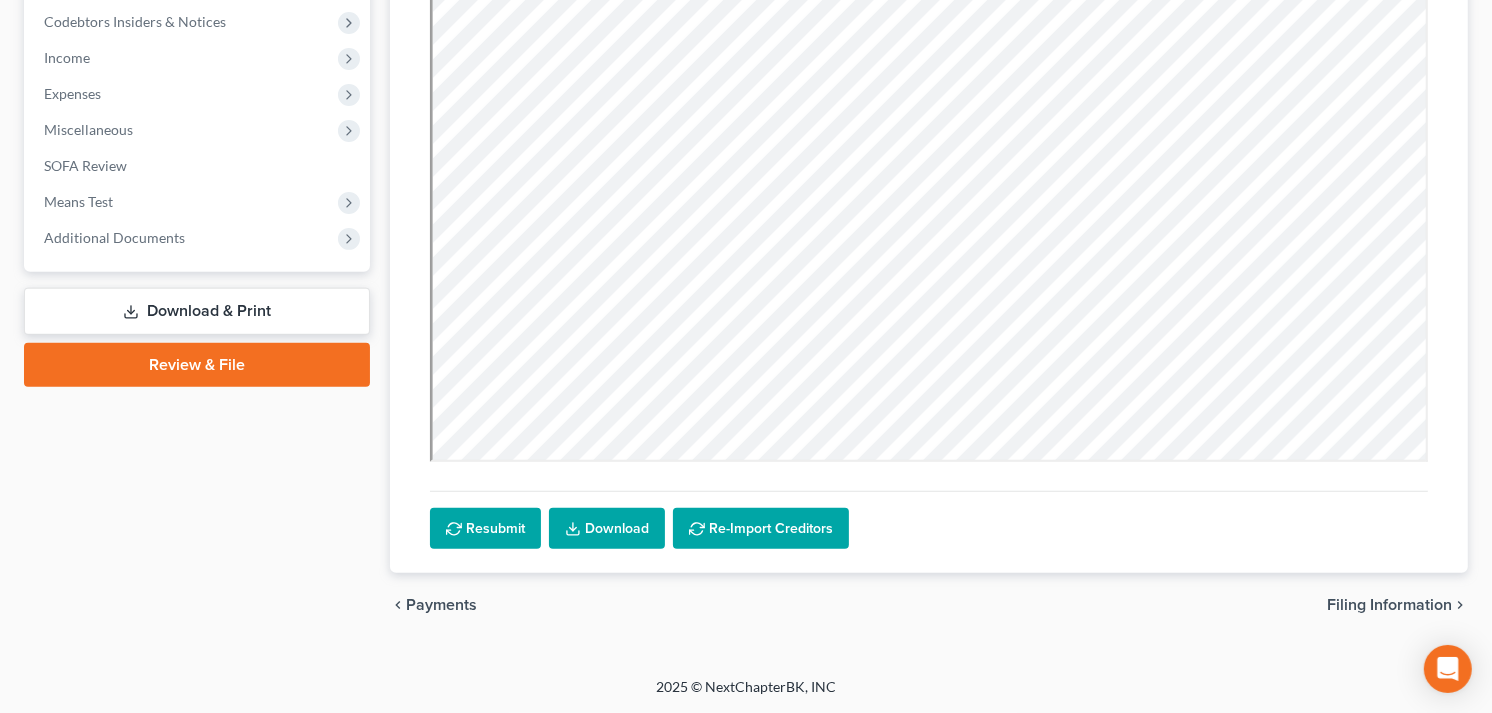 click on "Download" at bounding box center [607, 529] 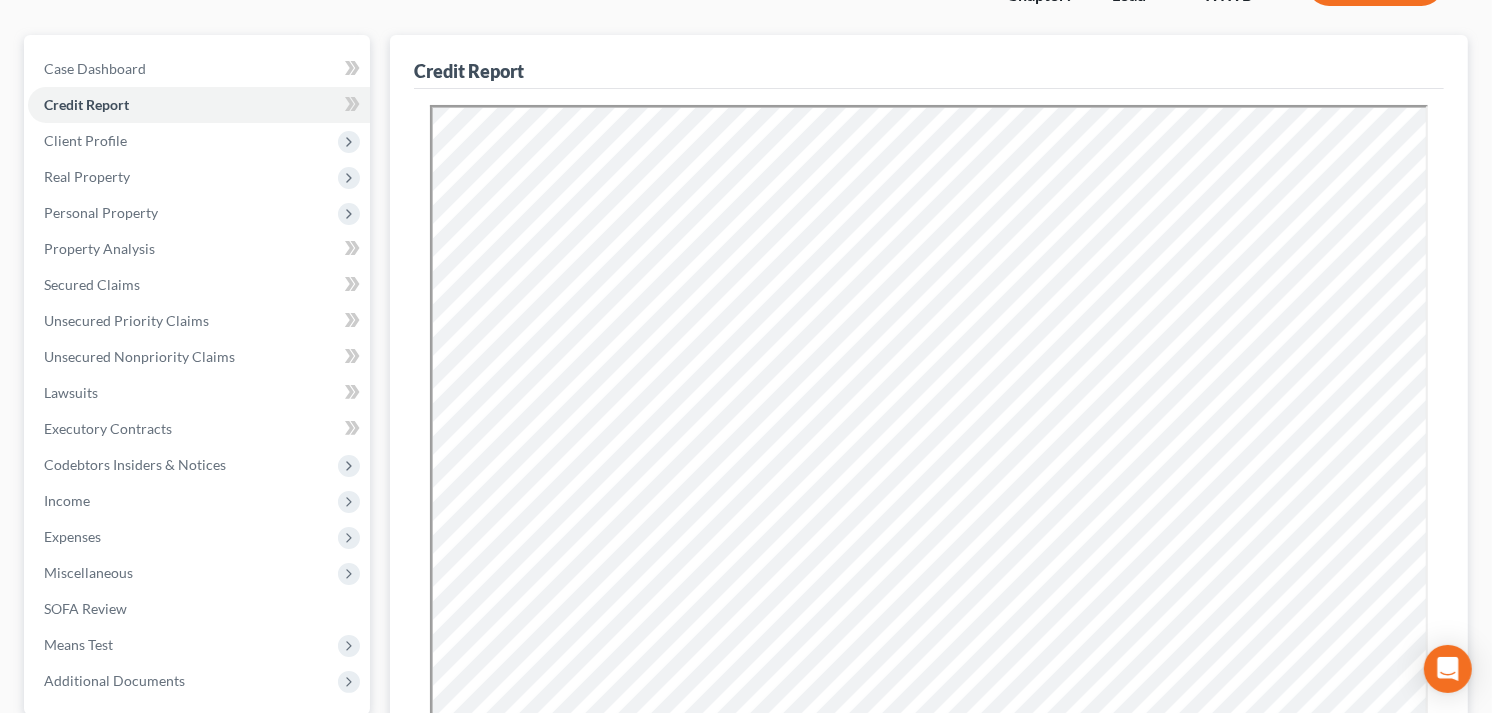 scroll, scrollTop: 0, scrollLeft: 0, axis: both 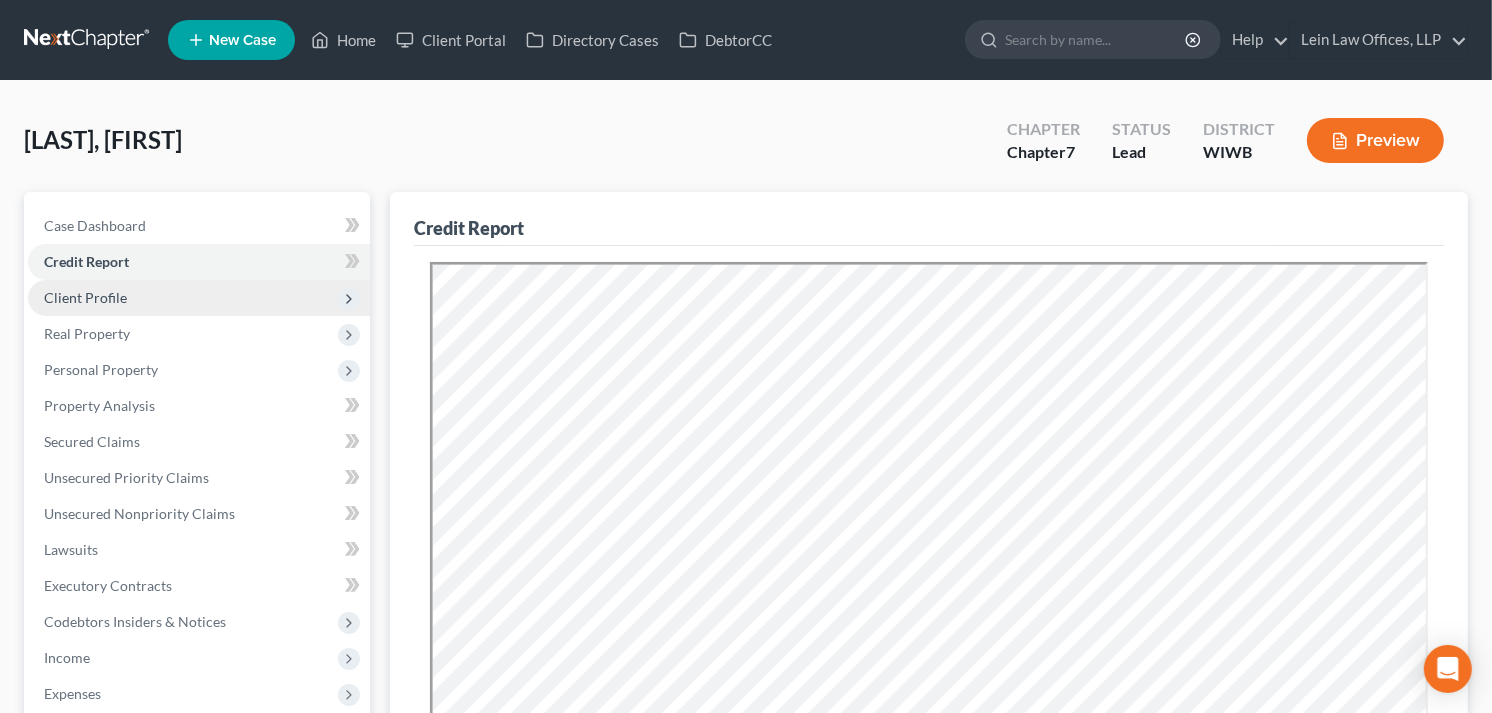 click on "Client Profile" at bounding box center (85, 297) 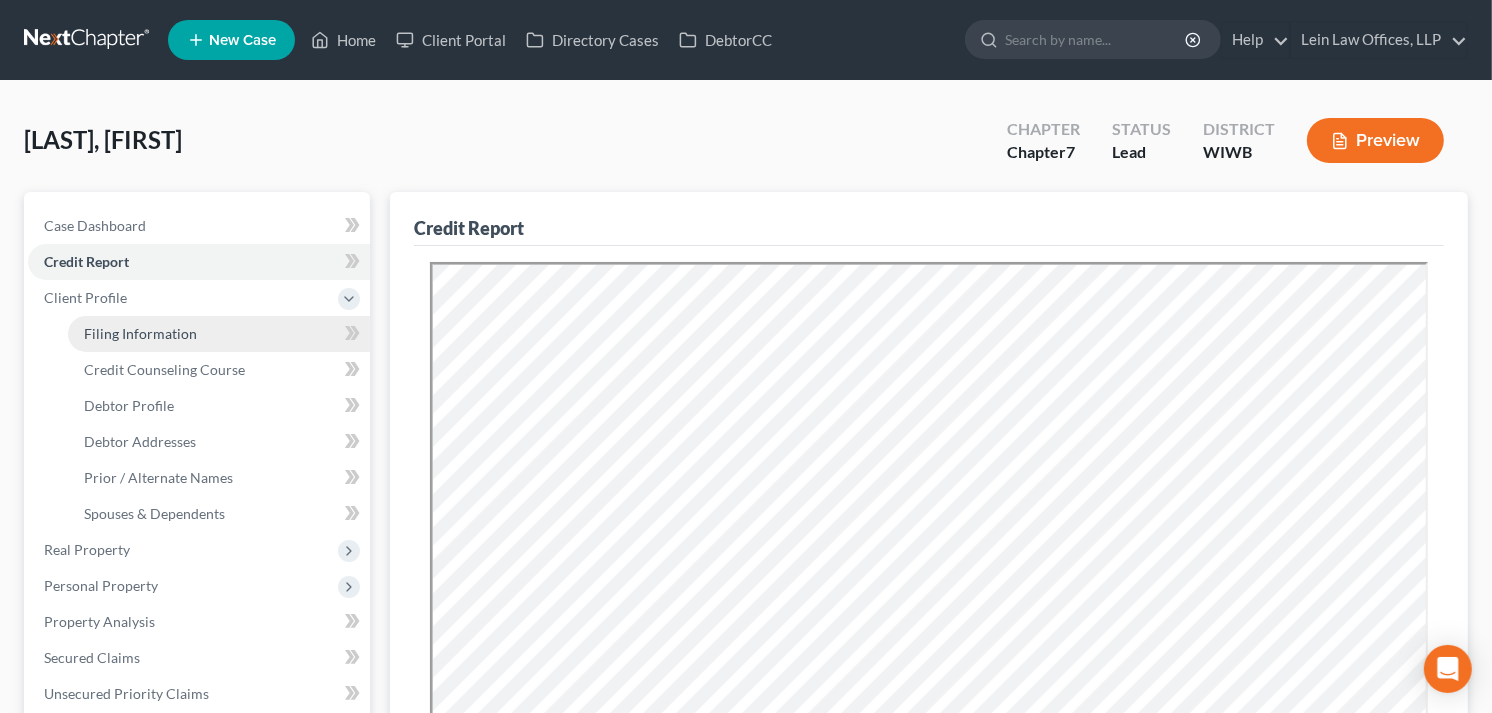 click on "Filing Information" at bounding box center [140, 333] 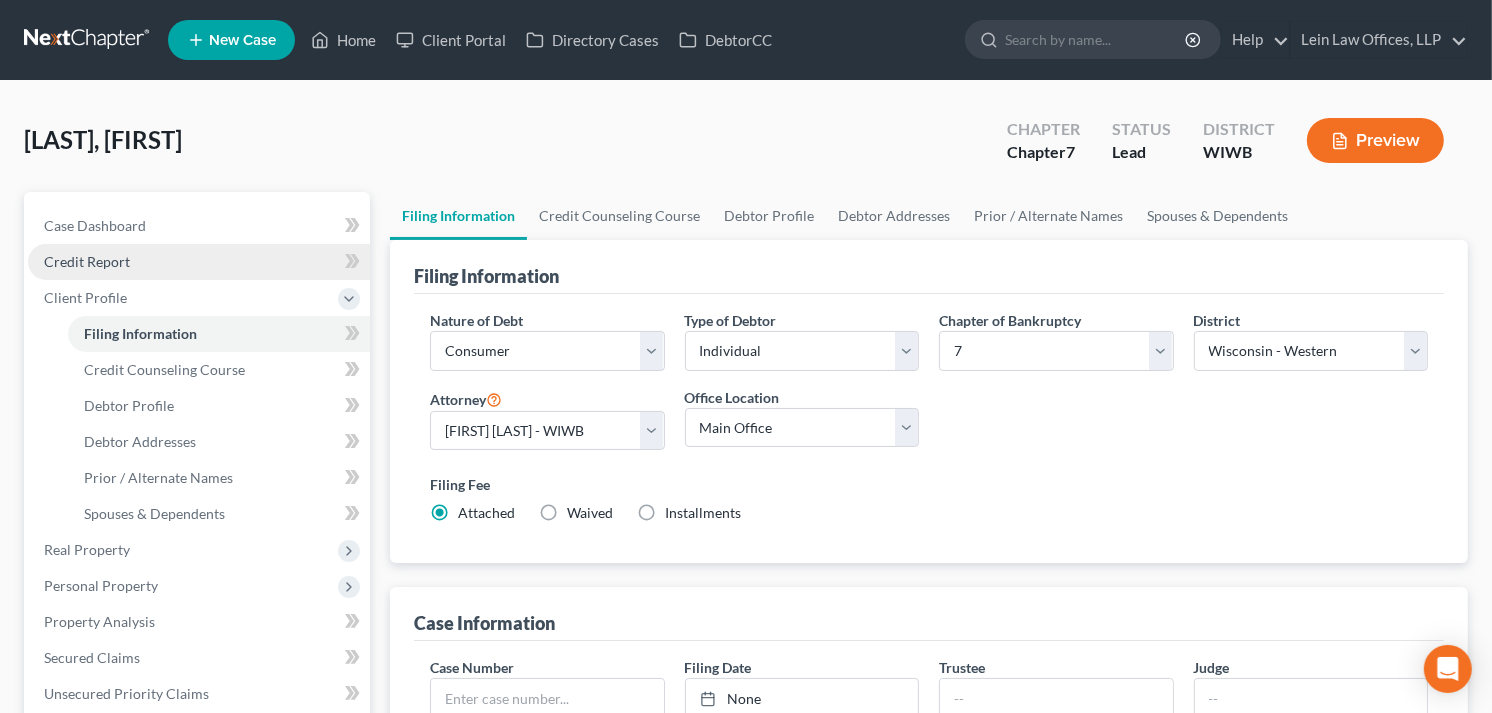 click on "Credit Report" at bounding box center [199, 262] 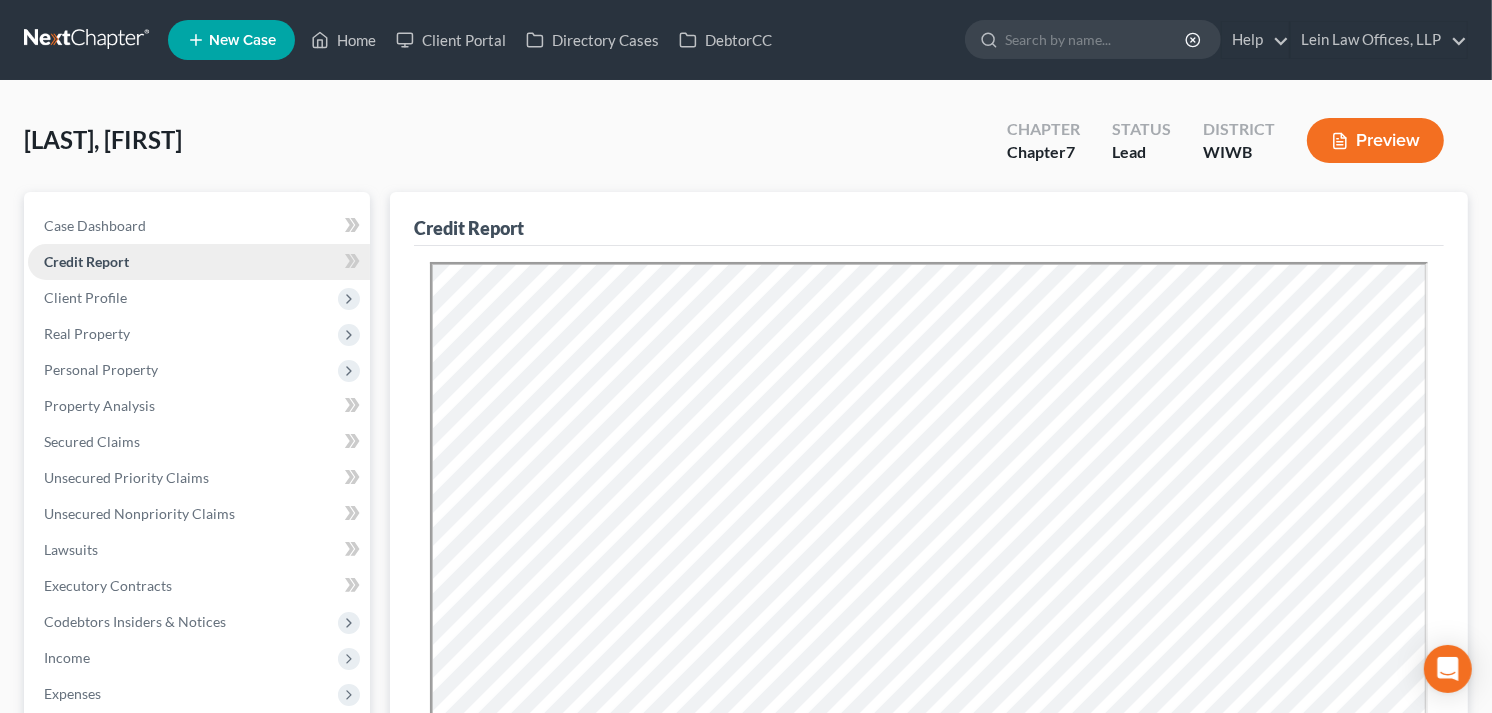 scroll, scrollTop: 0, scrollLeft: 0, axis: both 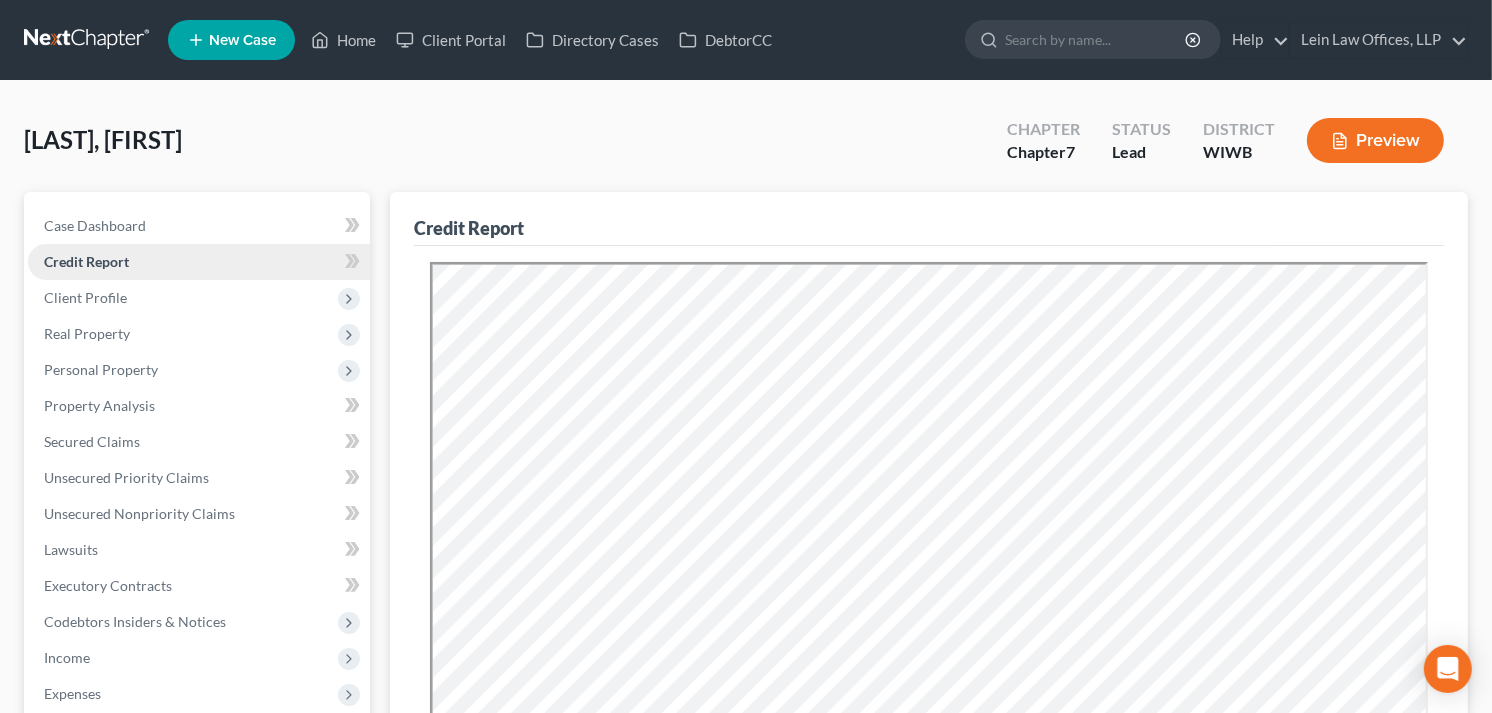 drag, startPoint x: 1433, startPoint y: 292, endPoint x: 51, endPoint y: 254, distance: 1382.5223 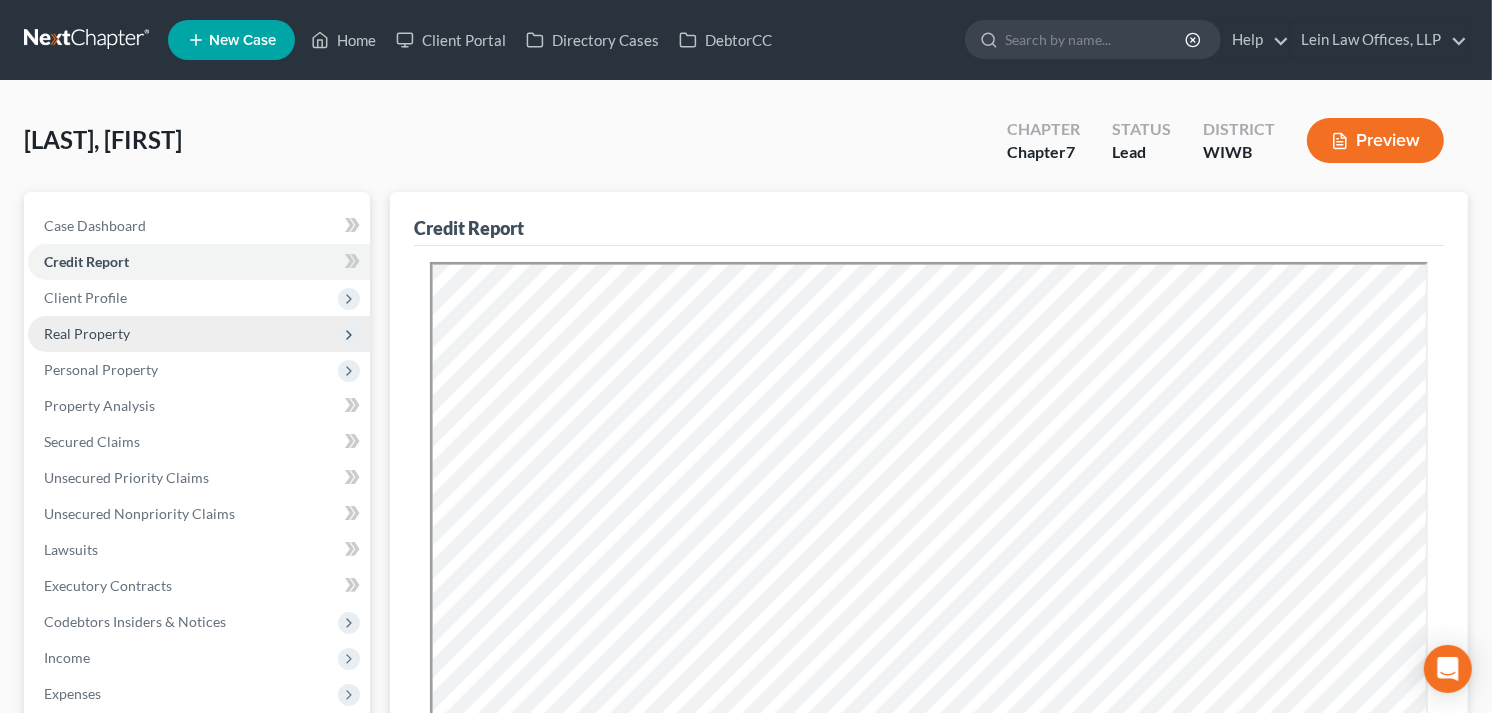 click on "Real Property" at bounding box center [87, 333] 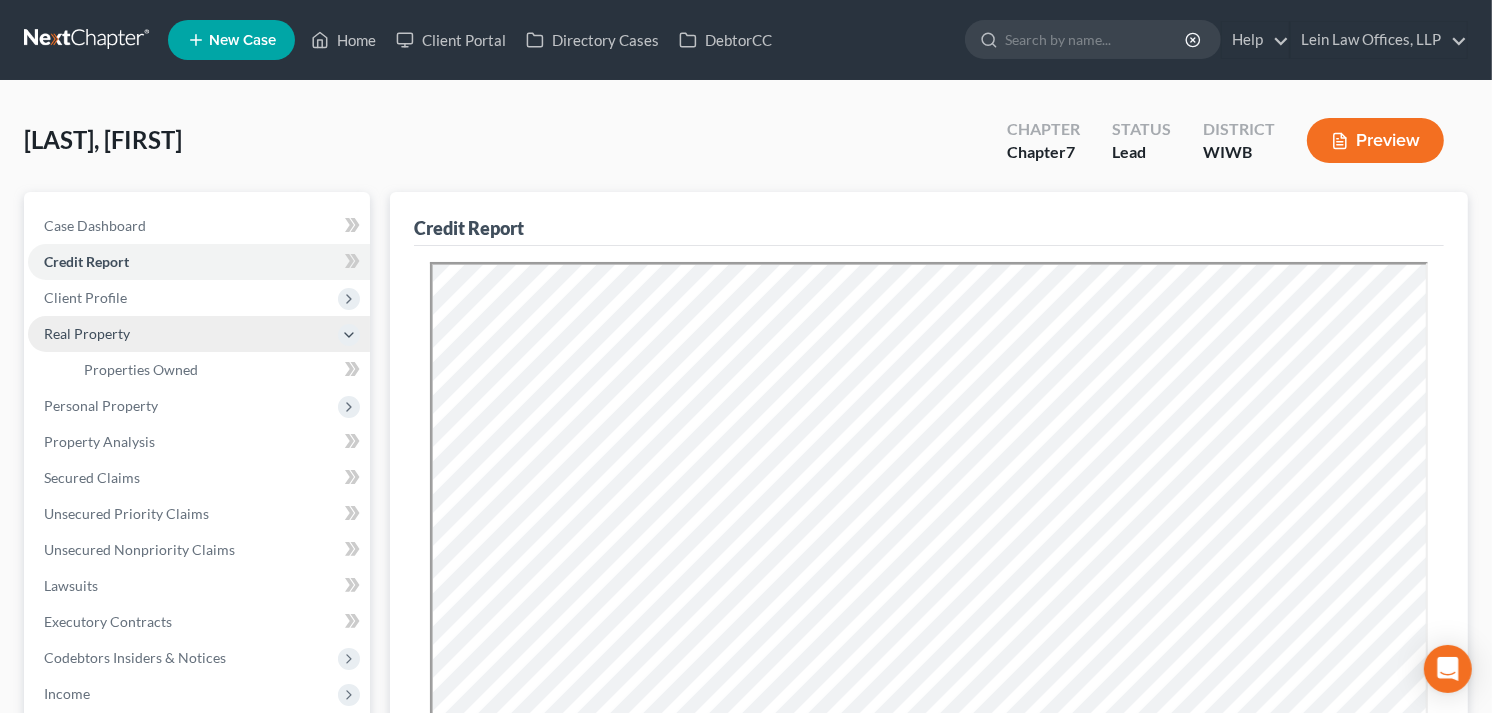 click on "Real Property" at bounding box center (87, 333) 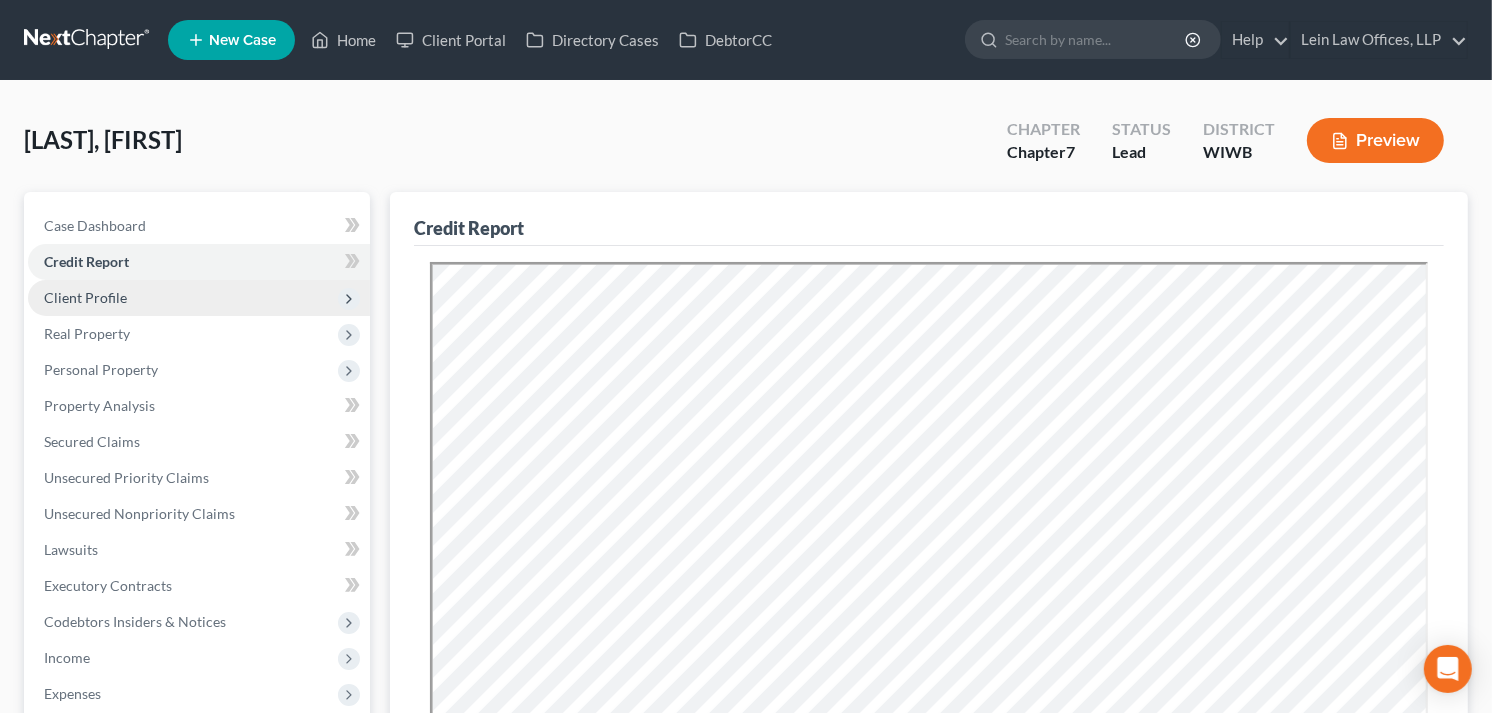 click on "Client Profile" at bounding box center [85, 297] 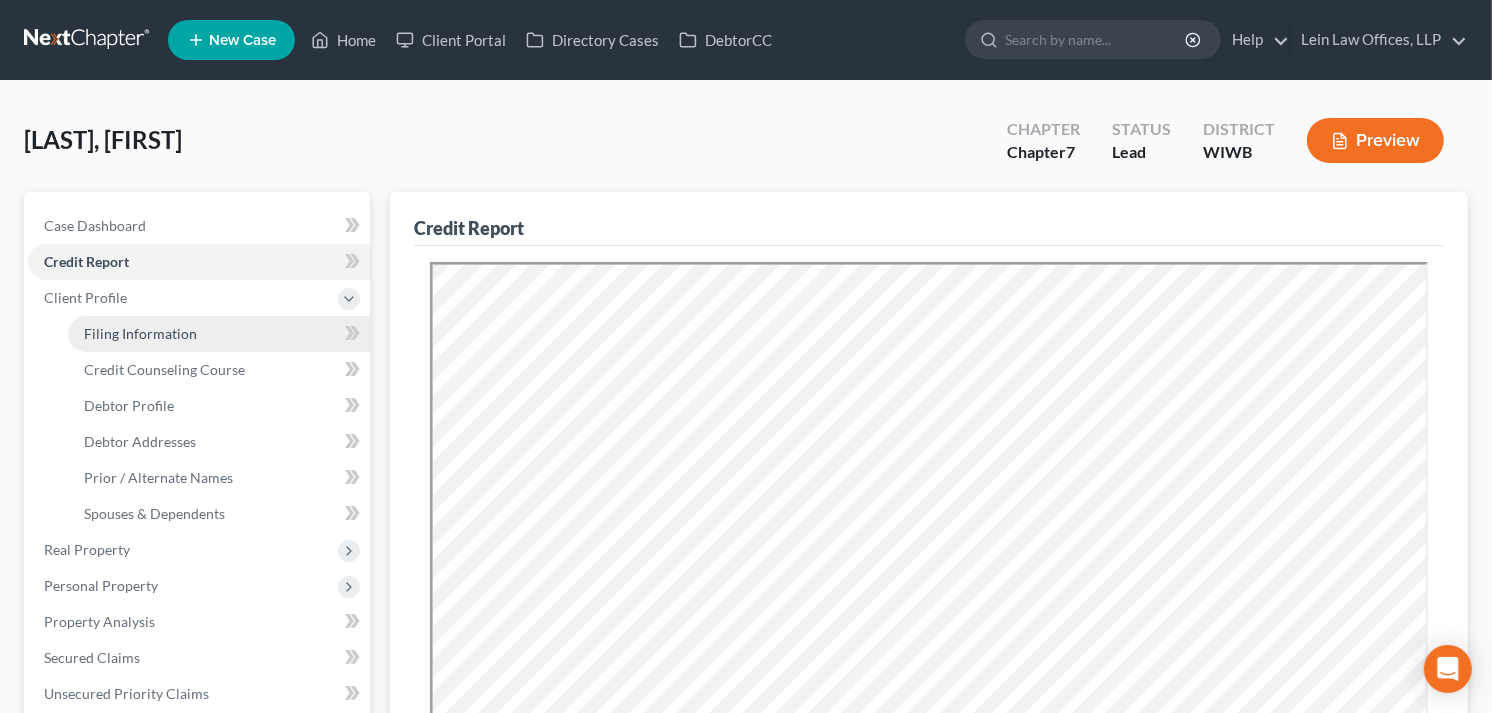 click on "Filing Information" at bounding box center [140, 333] 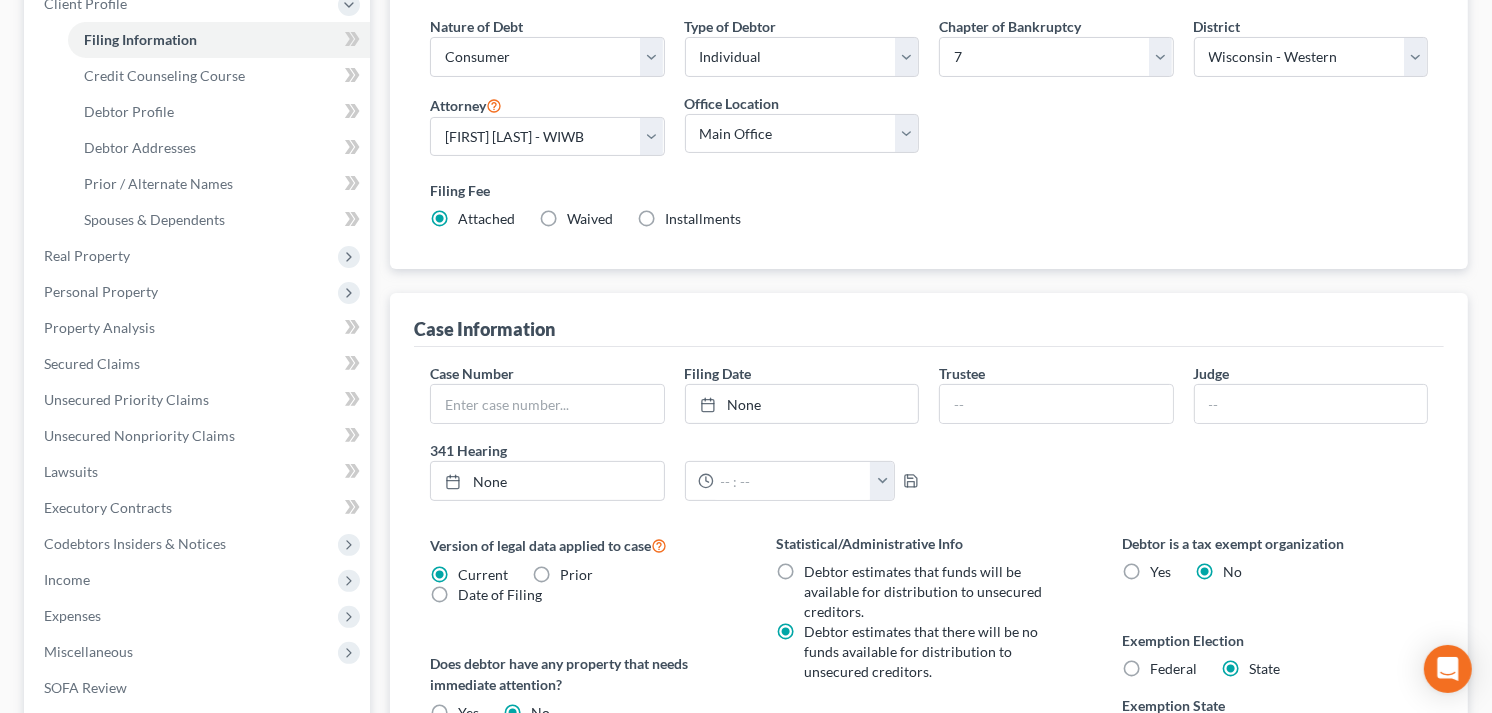 scroll, scrollTop: 444, scrollLeft: 0, axis: vertical 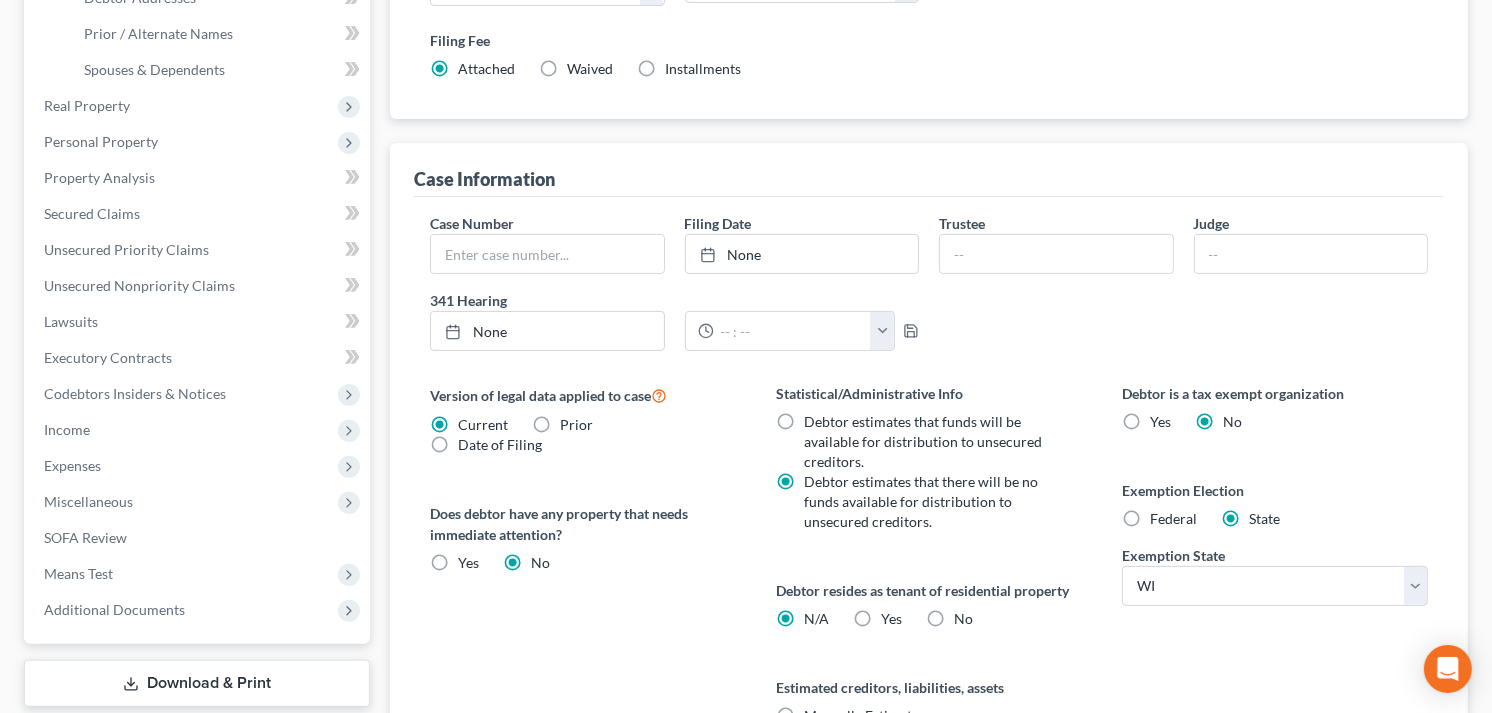 click on "Federal" at bounding box center (1173, 519) 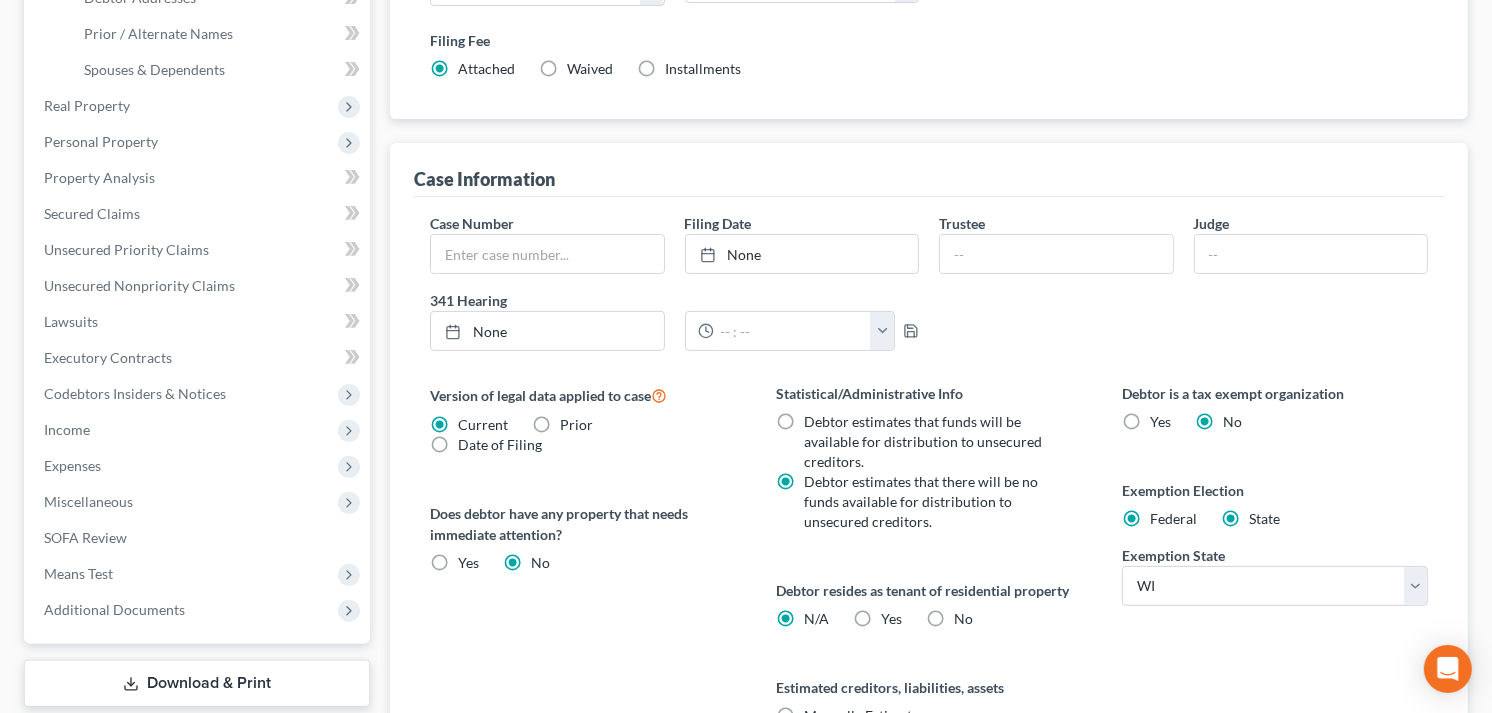 radio on "false" 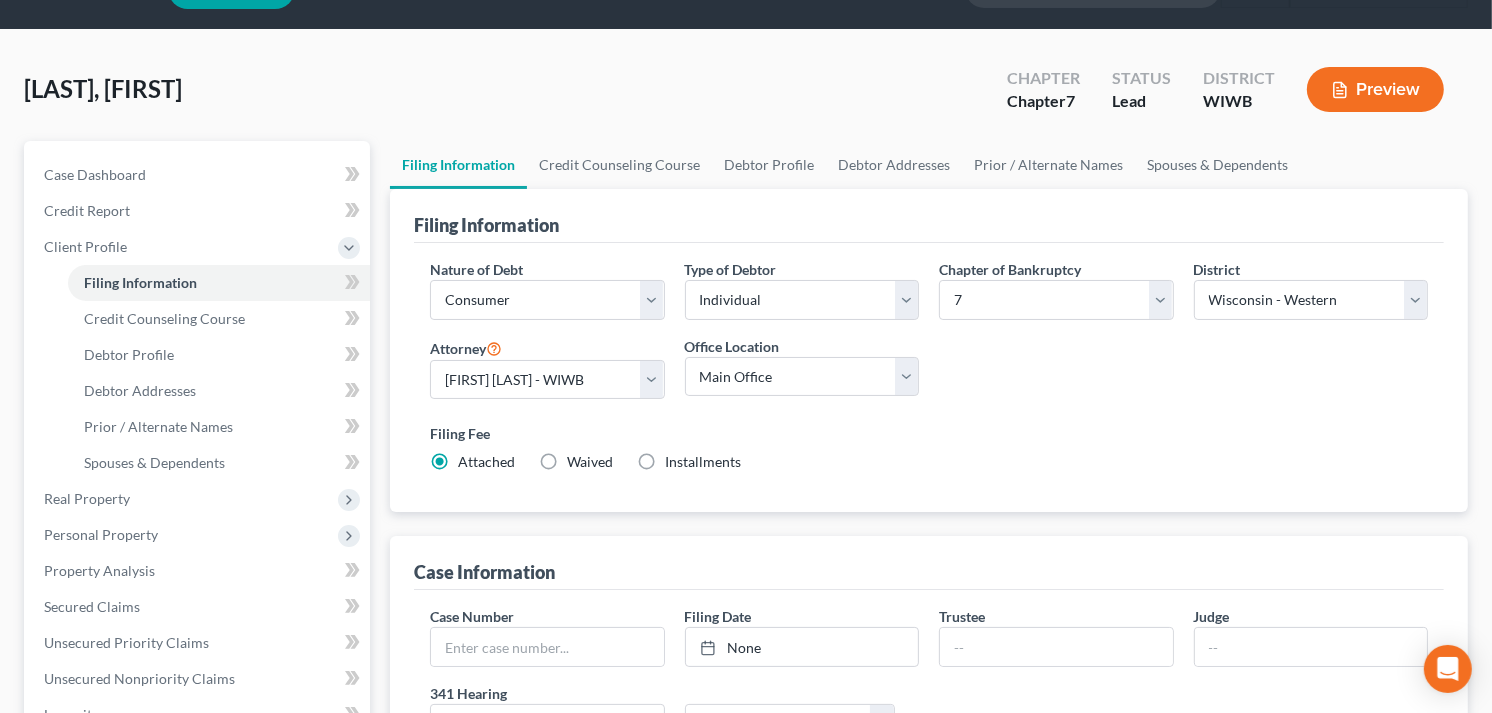 scroll, scrollTop: 0, scrollLeft: 0, axis: both 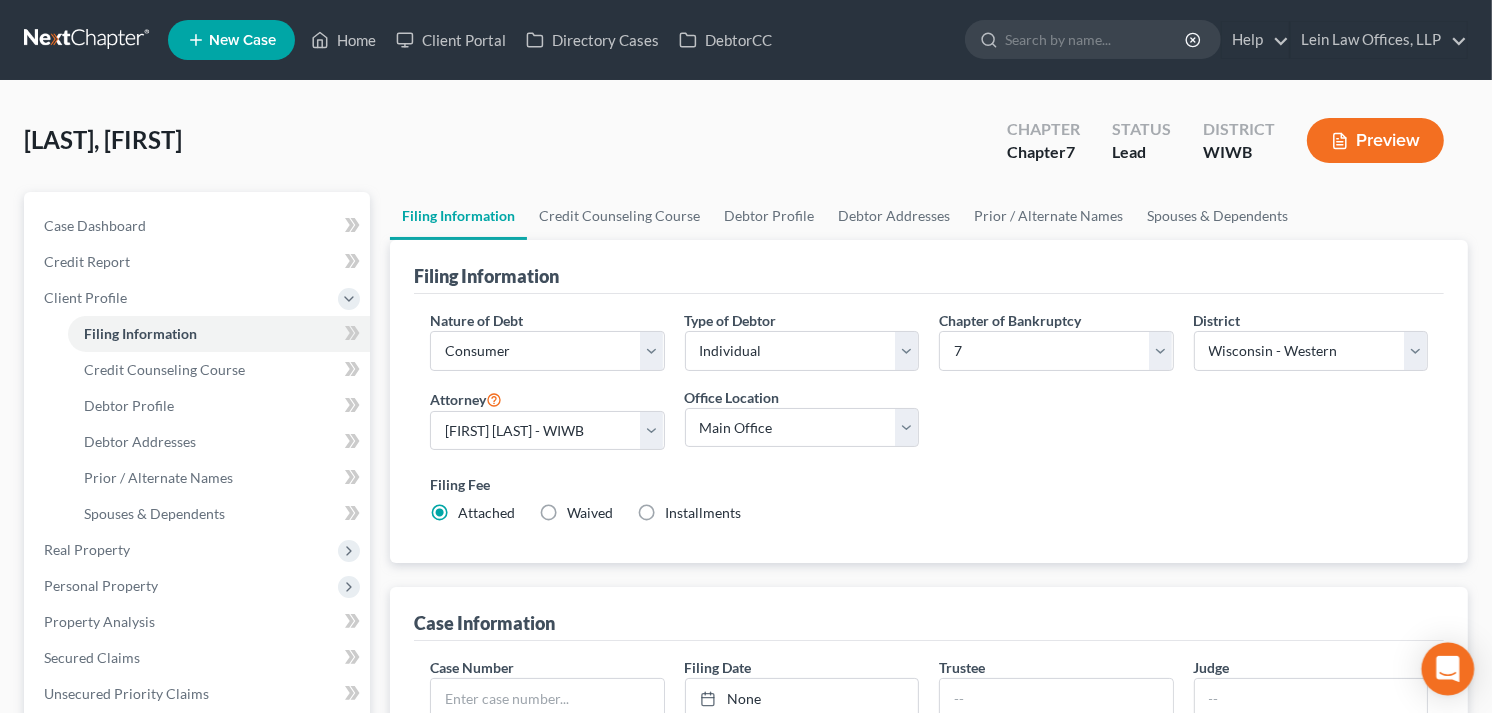 click 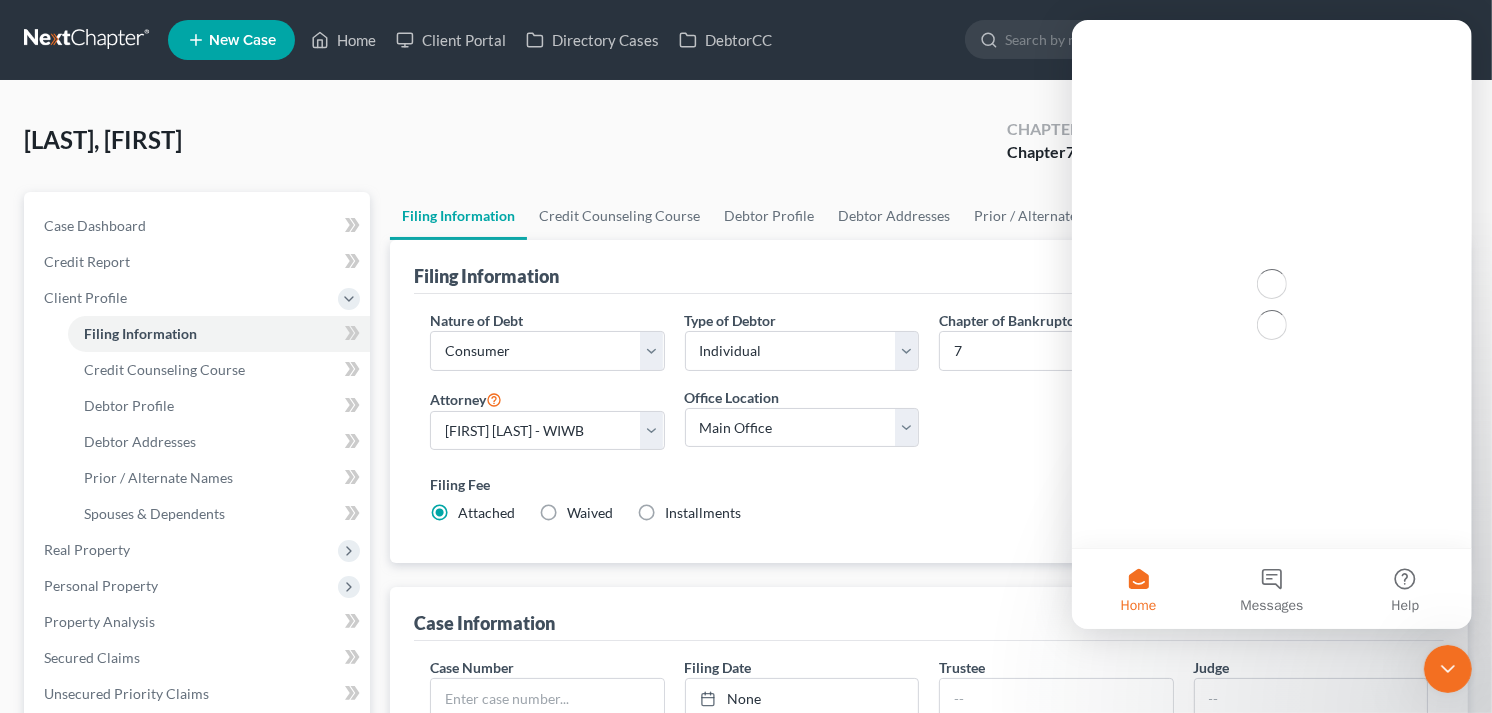scroll, scrollTop: 0, scrollLeft: 0, axis: both 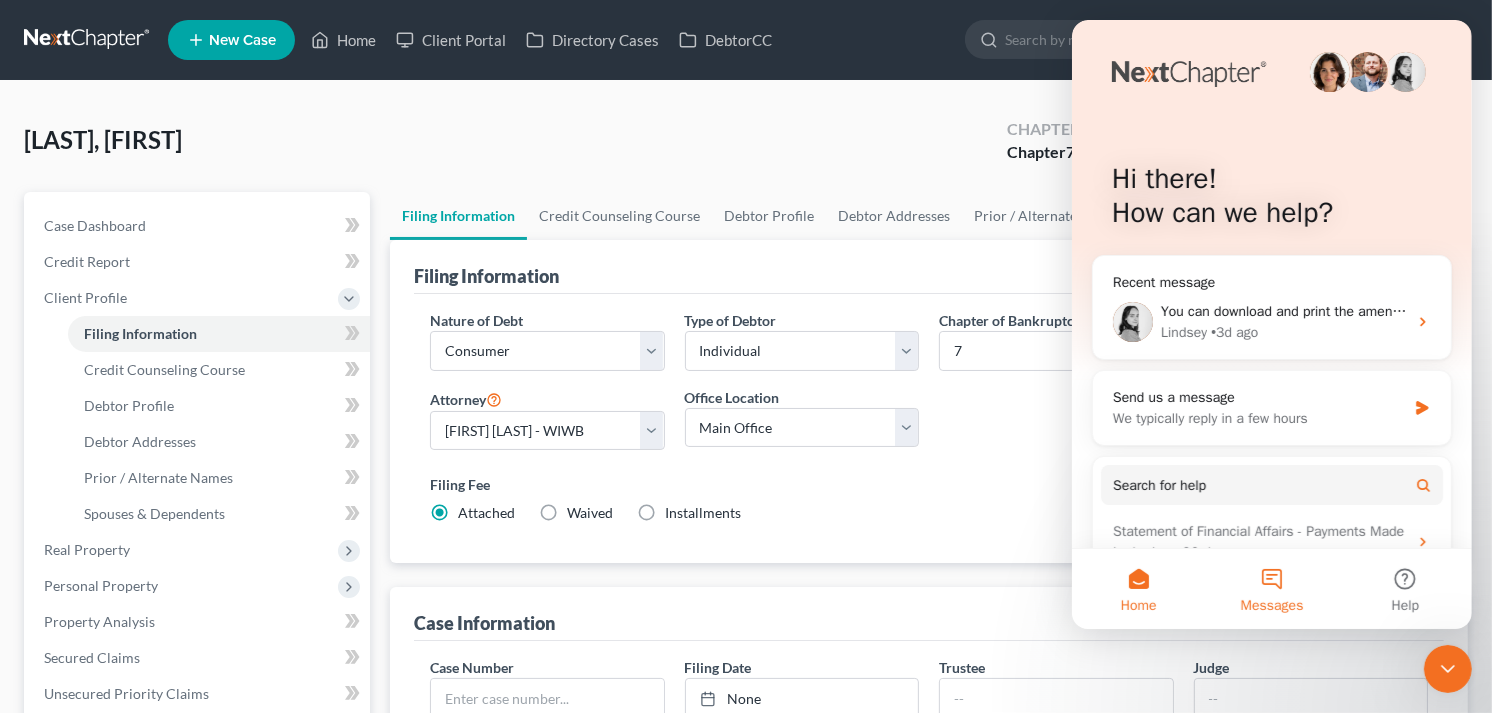 click on "Messages" at bounding box center [1270, 589] 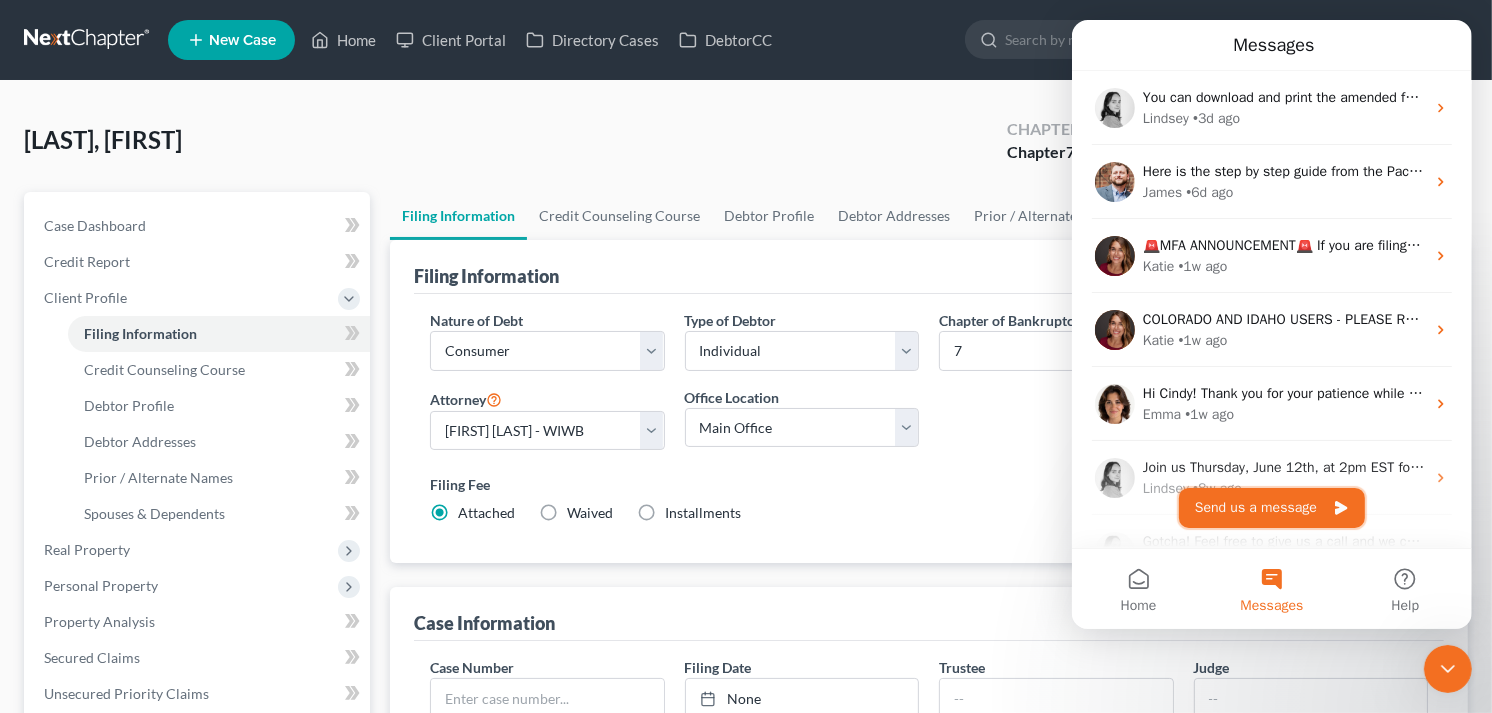 drag, startPoint x: 1272, startPoint y: 503, endPoint x: 1248, endPoint y: 512, distance: 25.632011 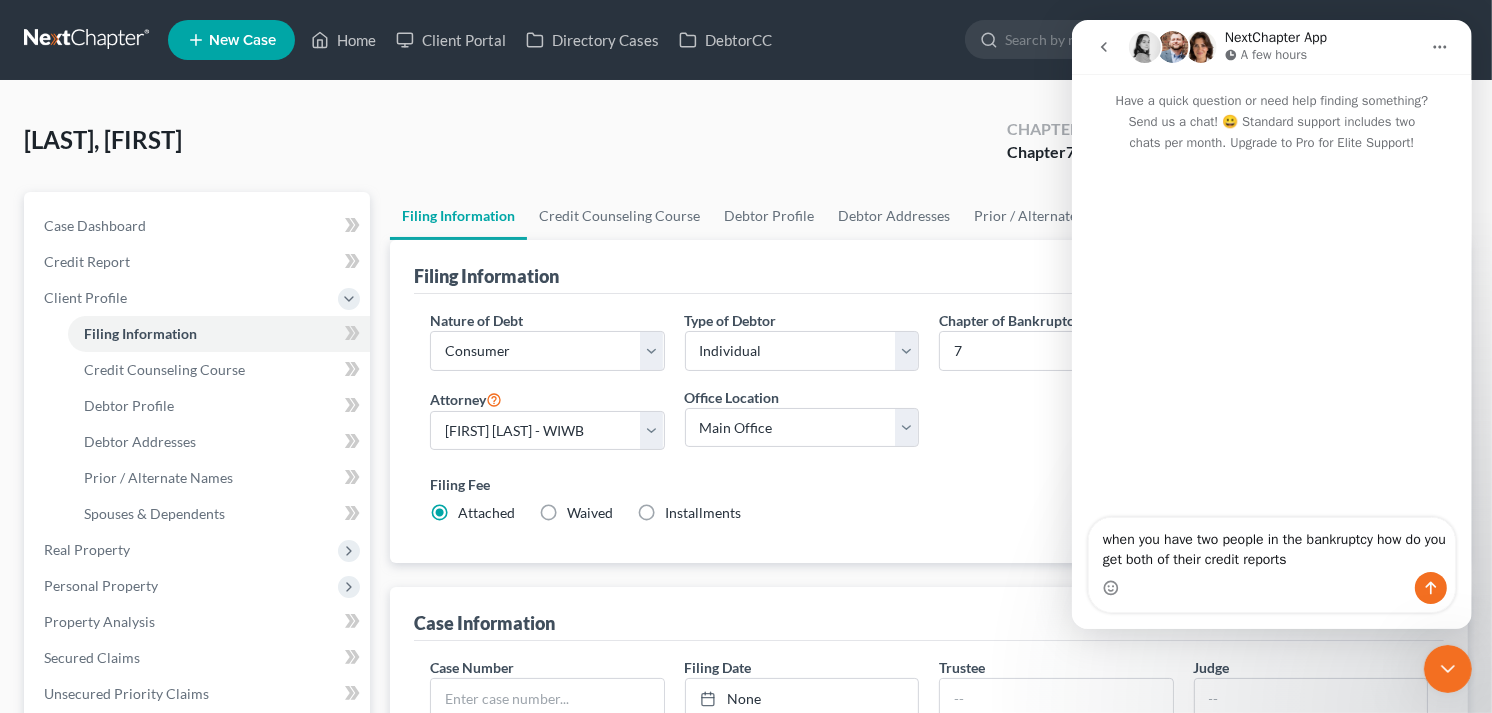 type on "when you have two people in the bankruptcy how do you get both of their credit reports." 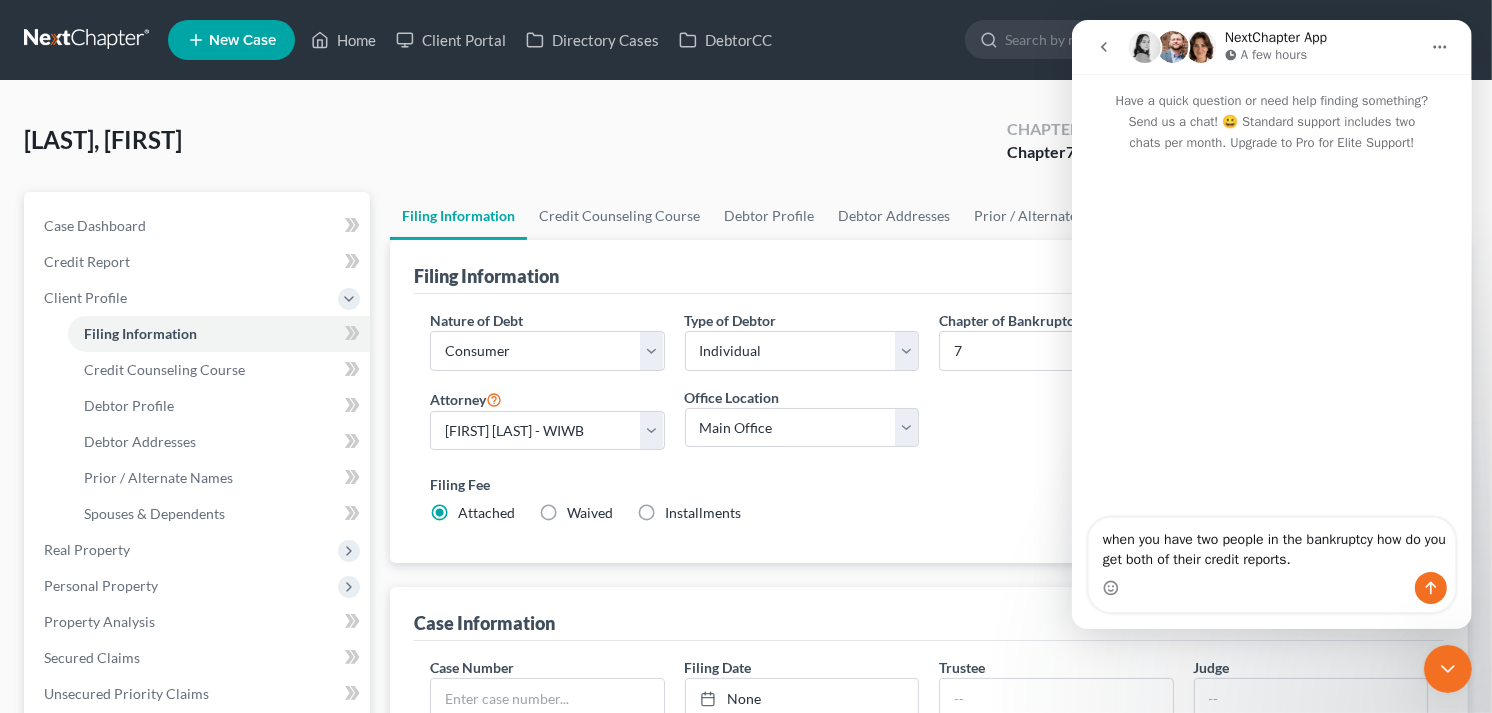 type 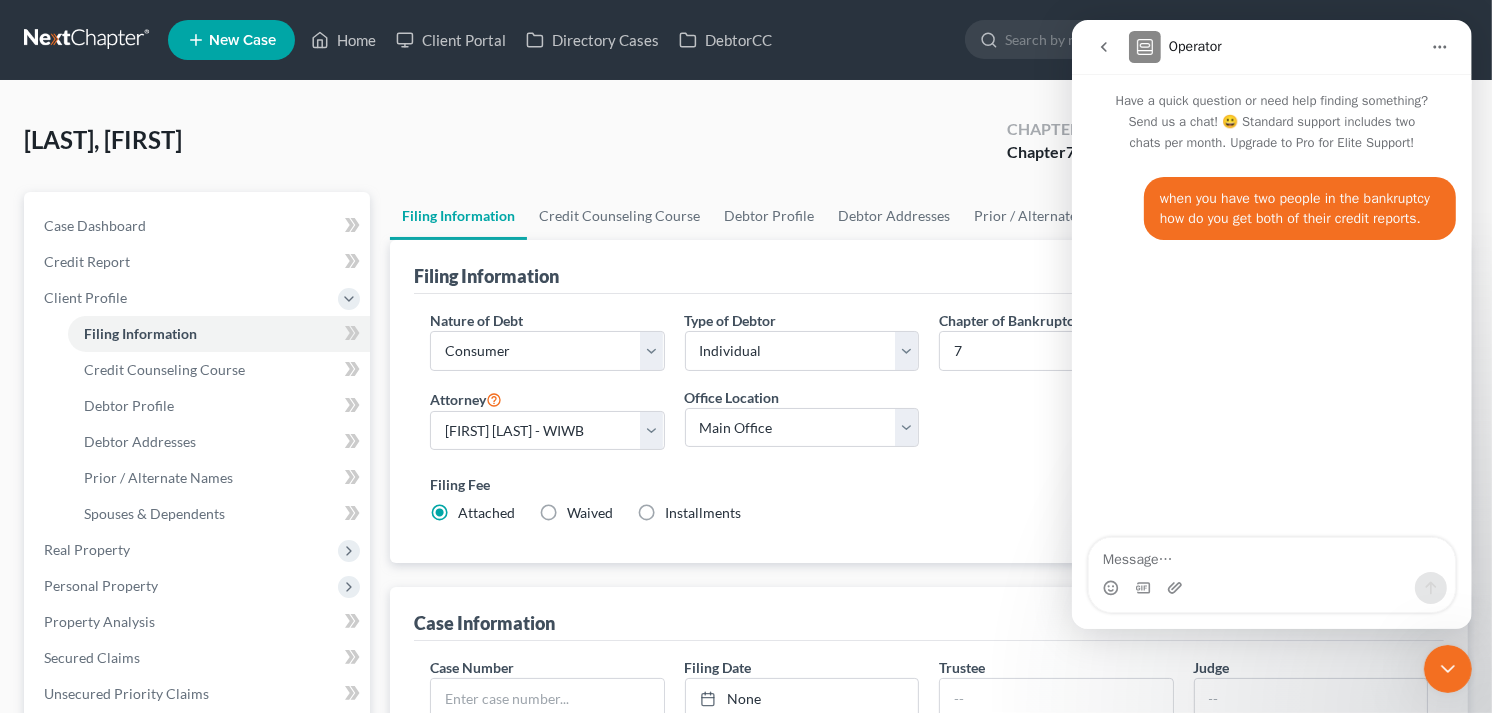 click 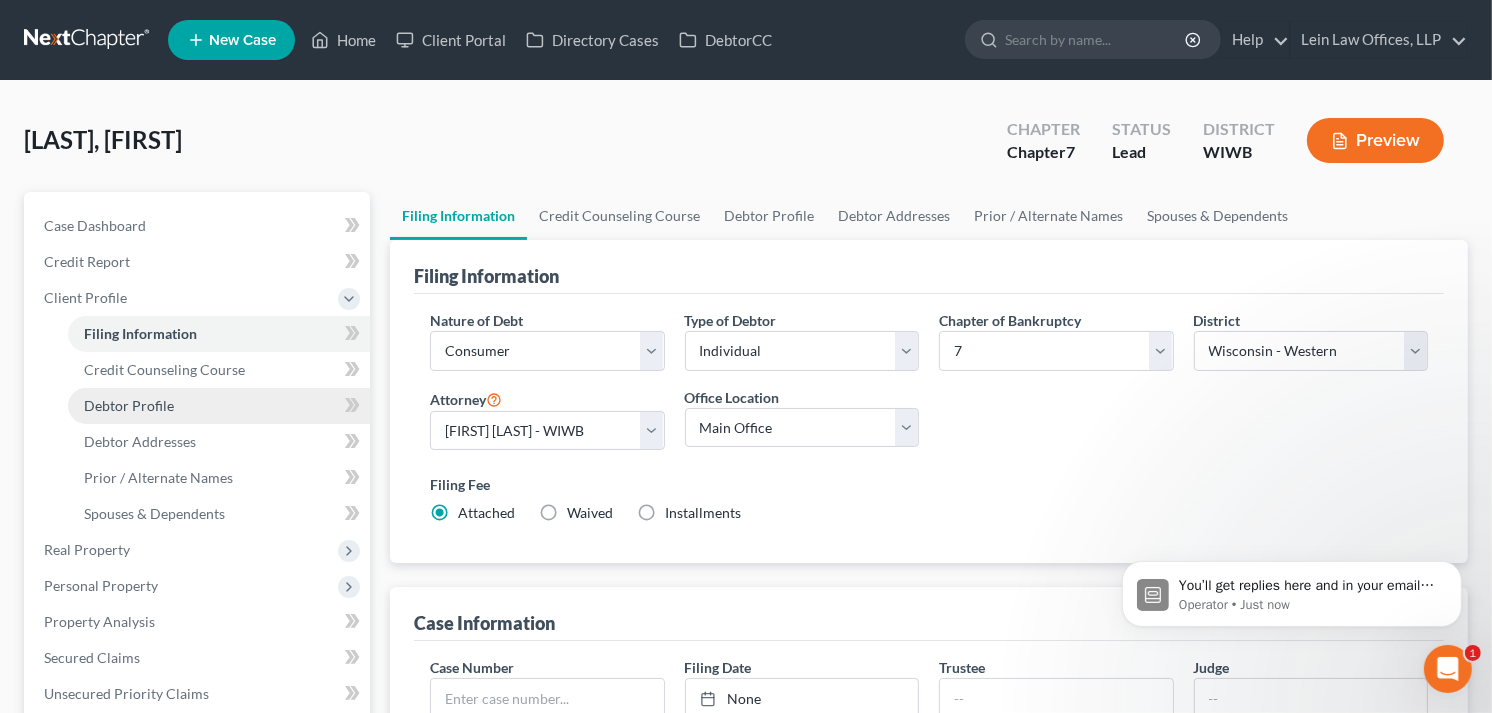 scroll, scrollTop: 0, scrollLeft: 0, axis: both 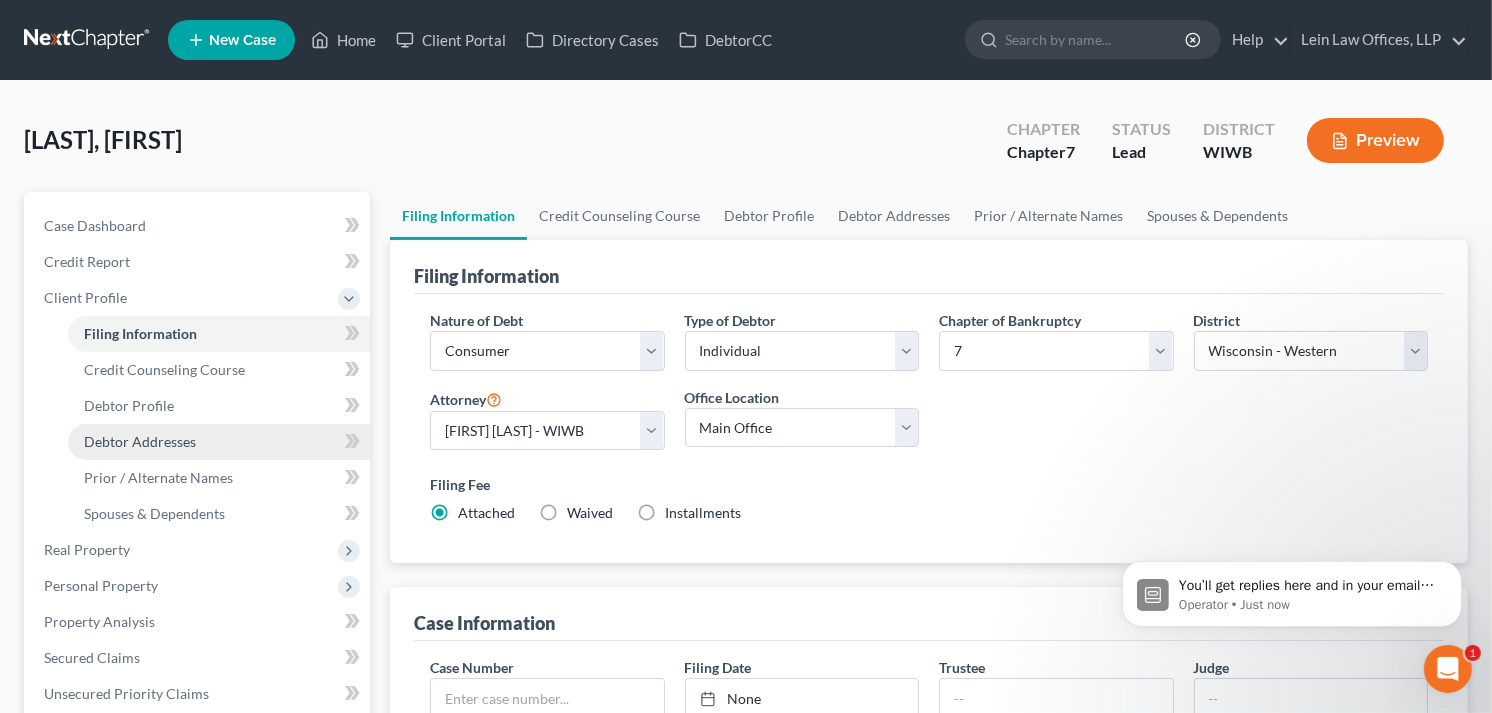 click on "Debtor Addresses" at bounding box center (140, 441) 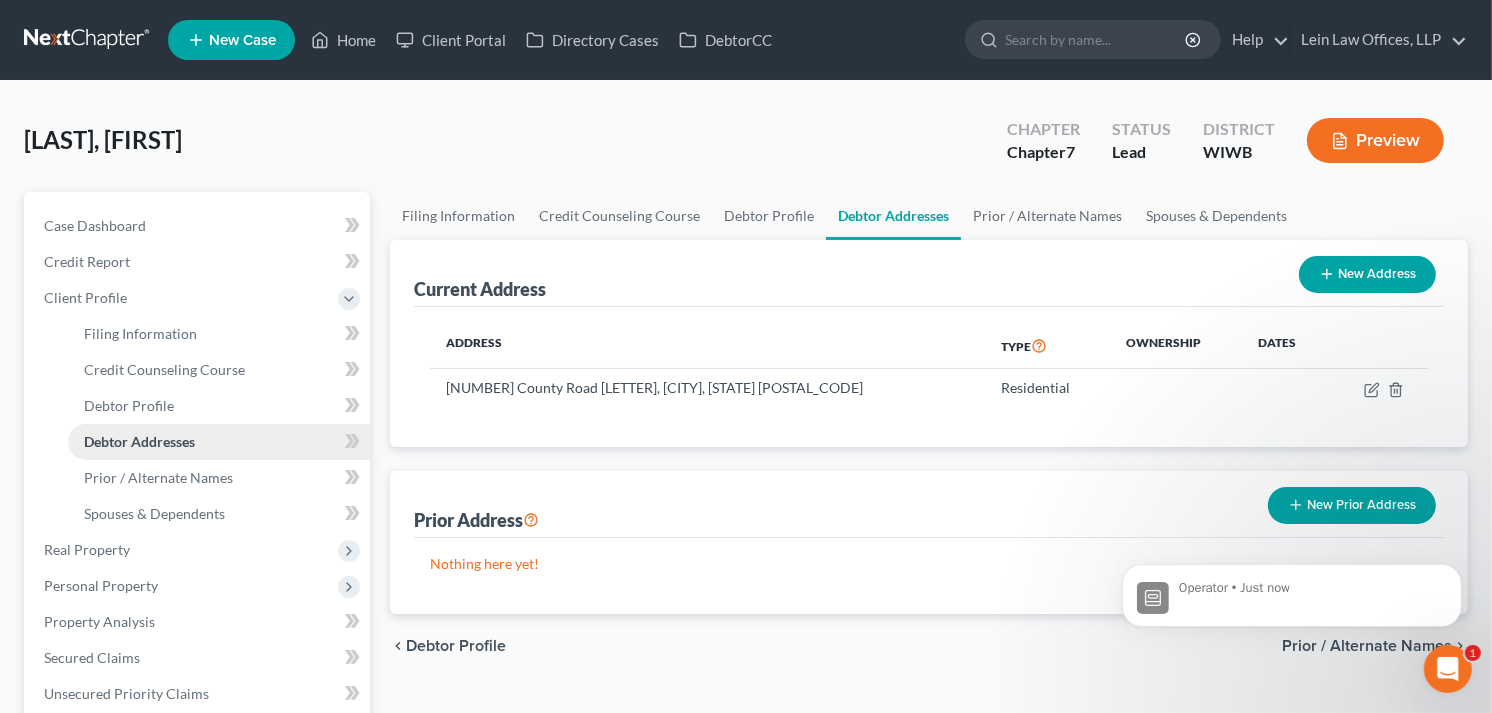 scroll, scrollTop: 131, scrollLeft: 0, axis: vertical 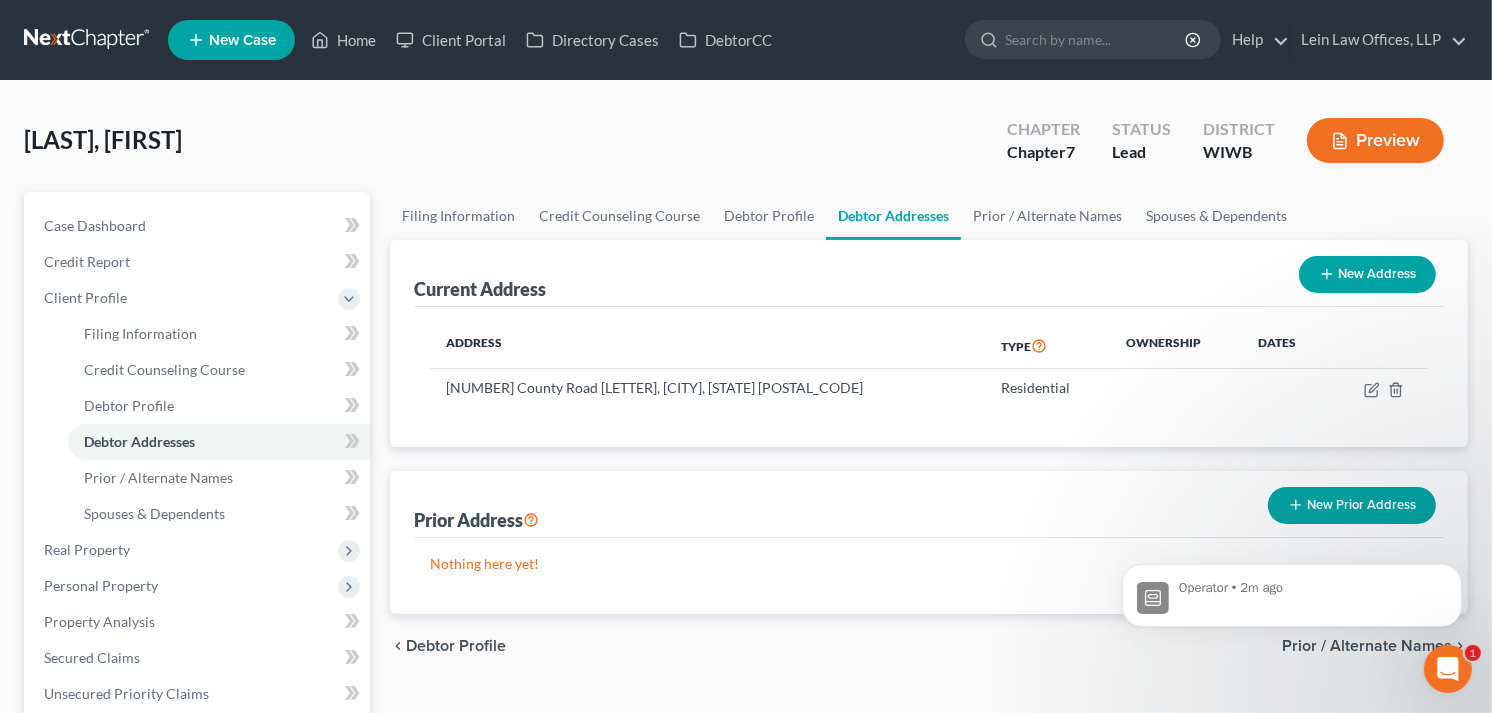 click 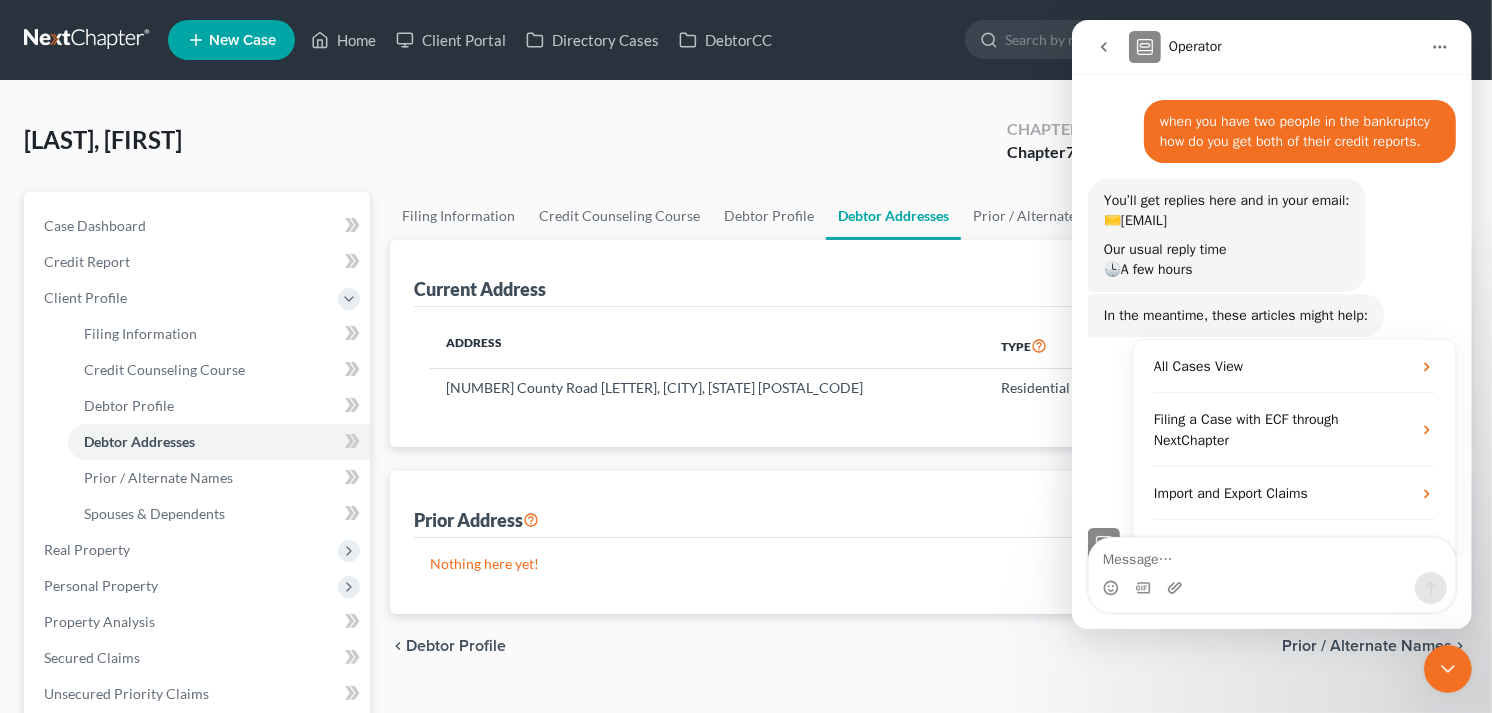 scroll, scrollTop: 132, scrollLeft: 0, axis: vertical 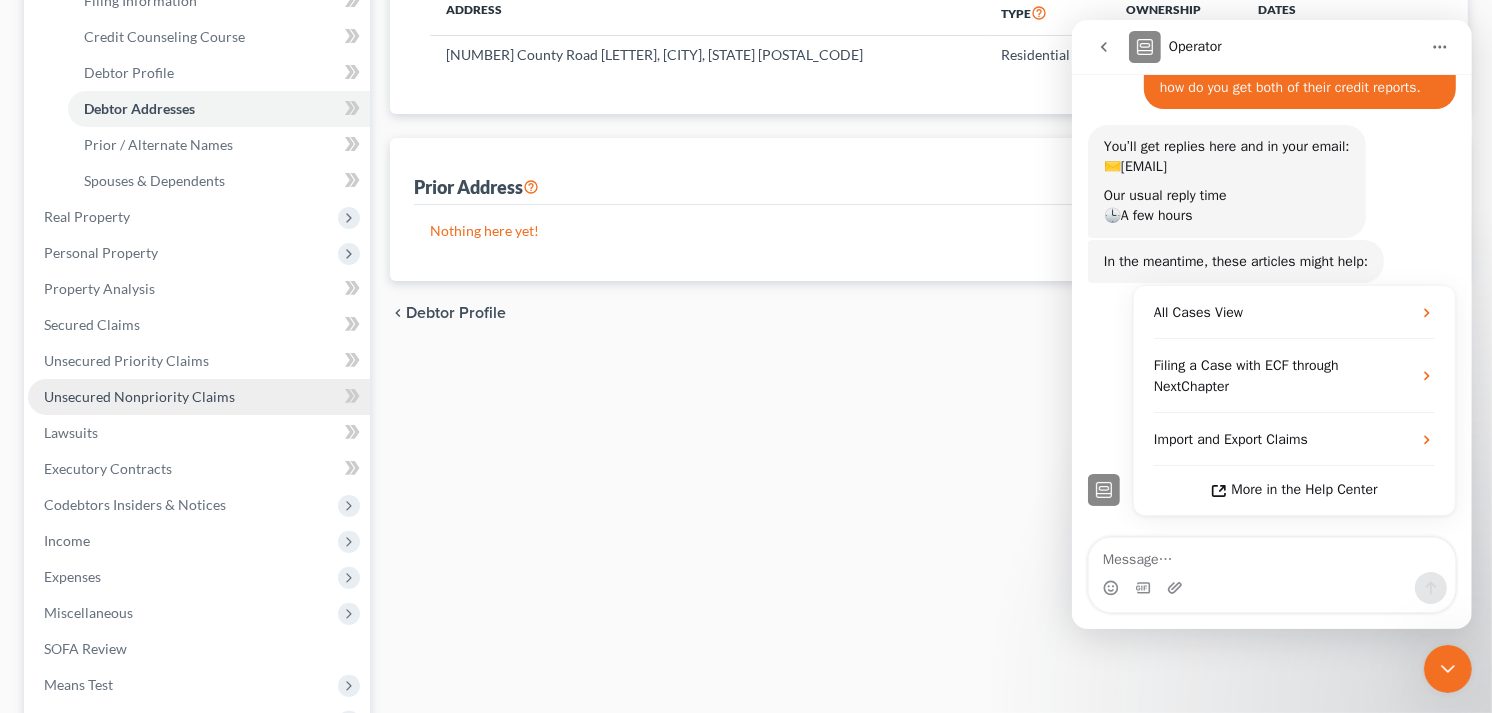 click on "Unsecured Nonpriority Claims" at bounding box center [139, 396] 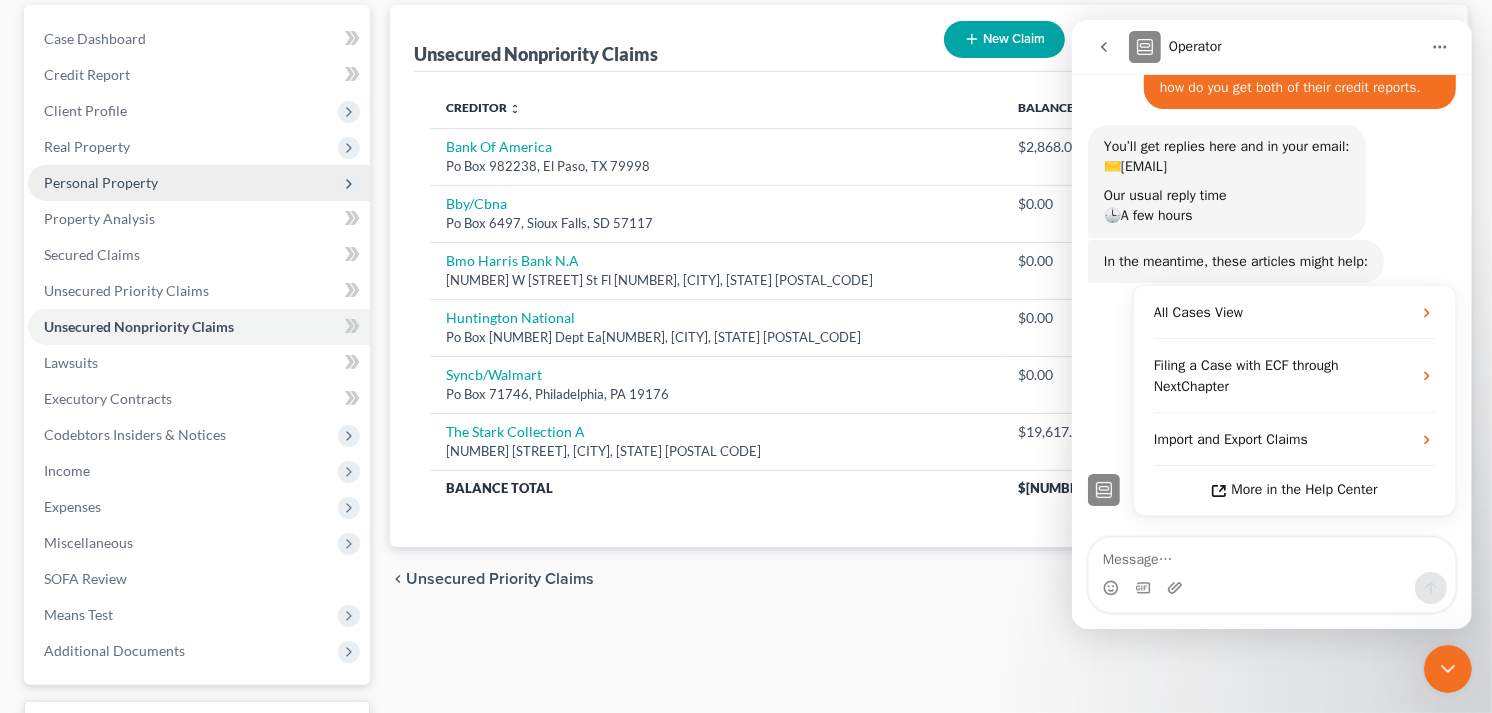 scroll, scrollTop: 0, scrollLeft: 0, axis: both 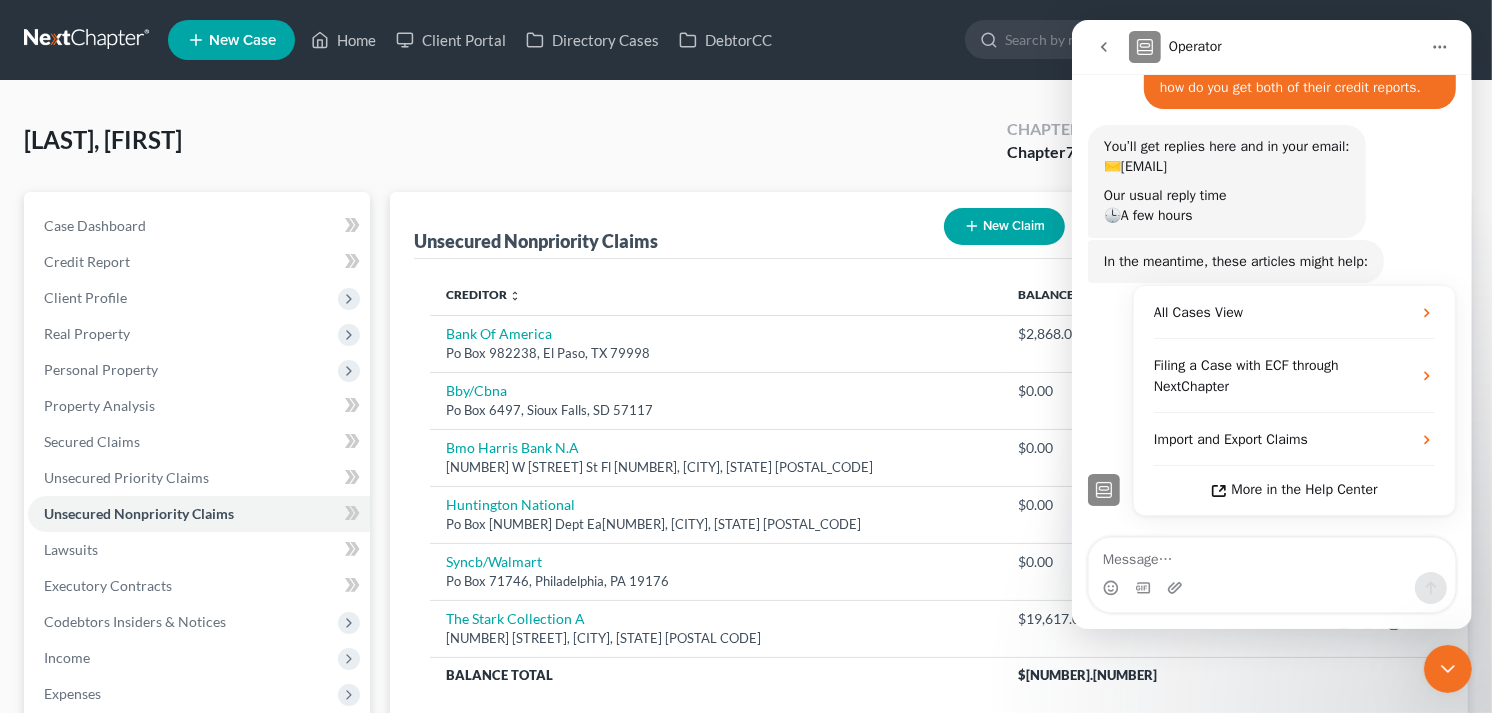 click 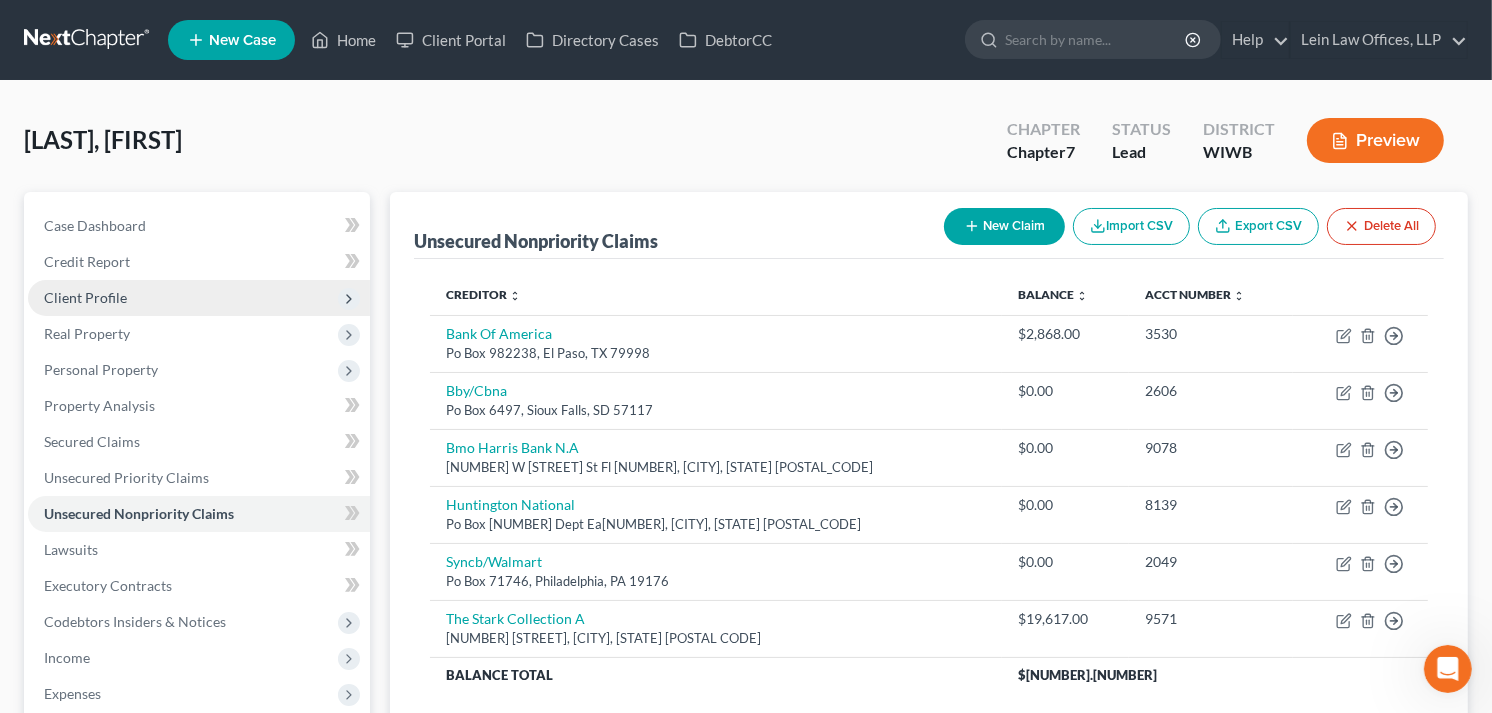 click on "Client Profile" at bounding box center [85, 297] 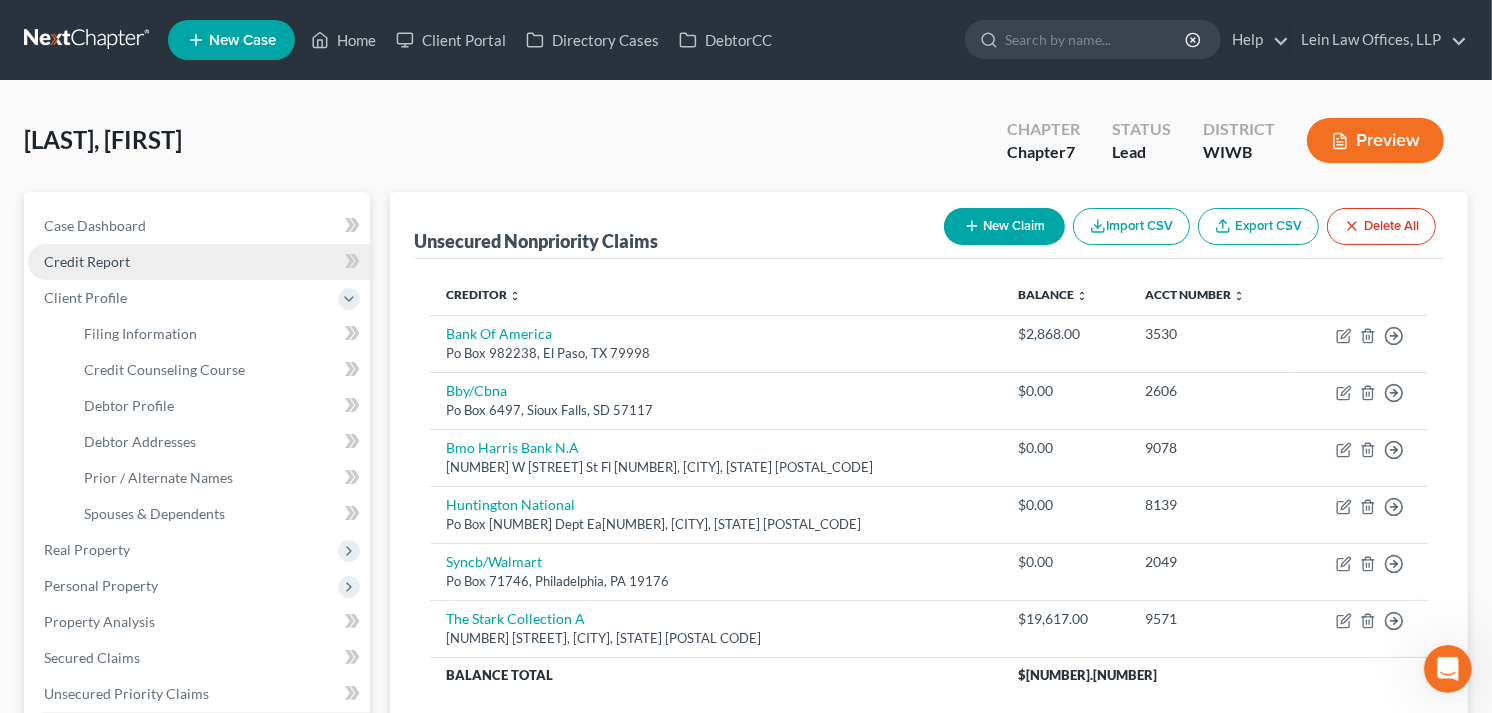 click on "Credit Report" at bounding box center (87, 261) 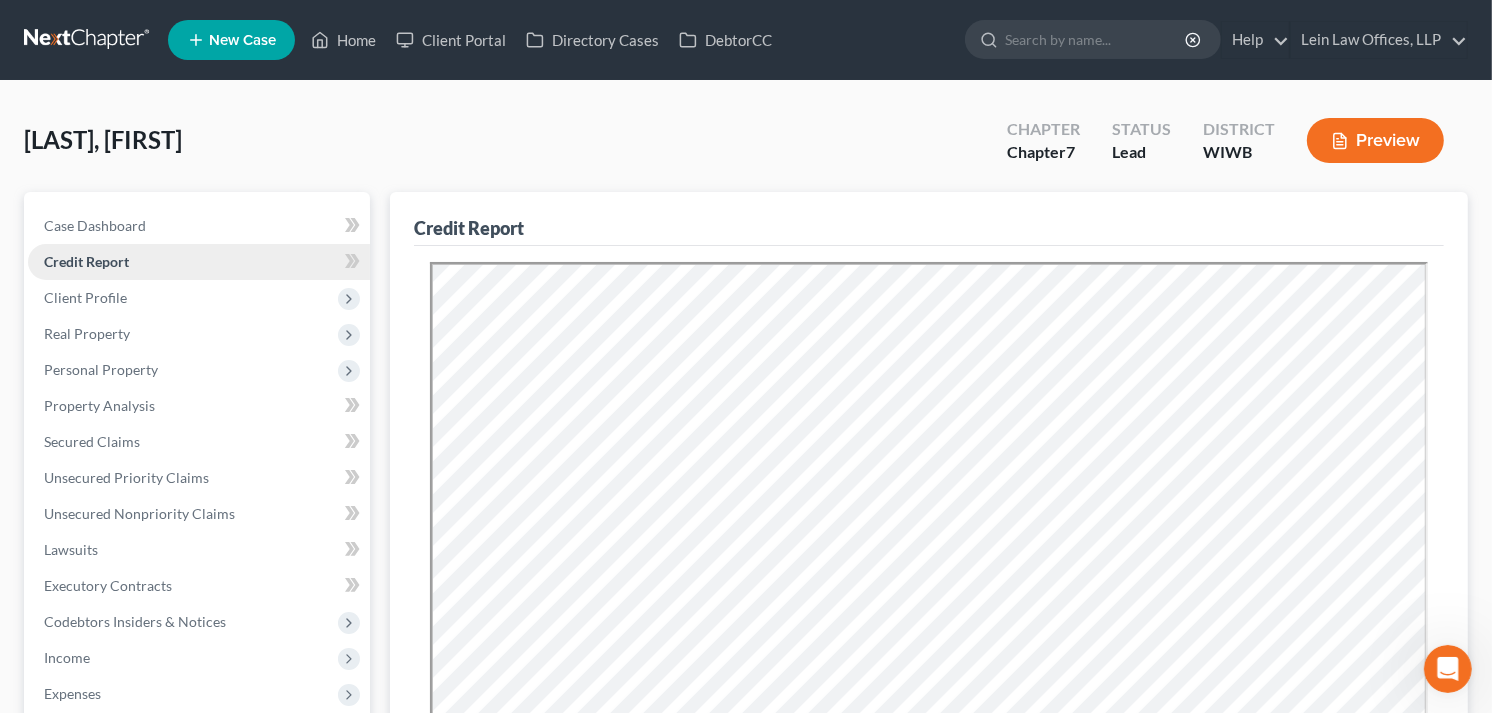 scroll, scrollTop: 0, scrollLeft: 0, axis: both 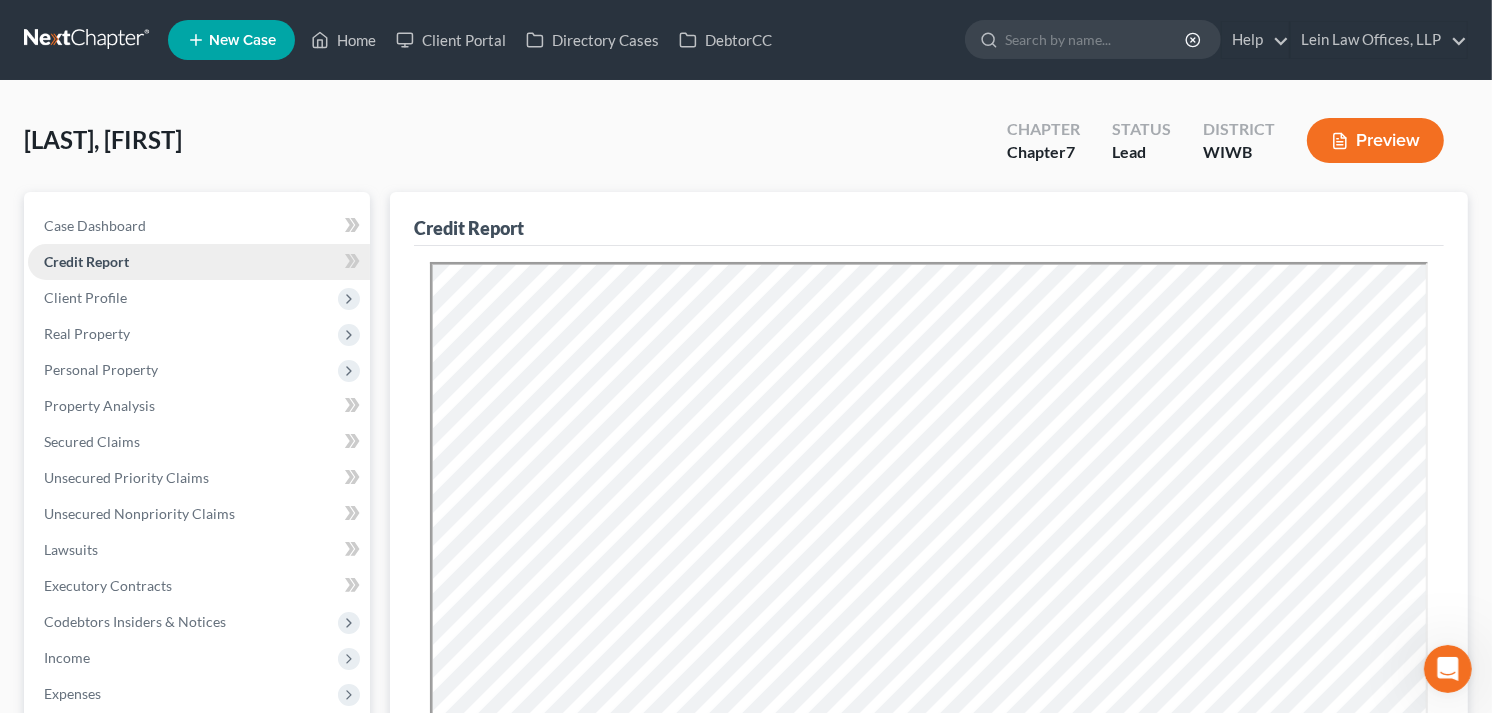 click on "Credit Report" at bounding box center (86, 261) 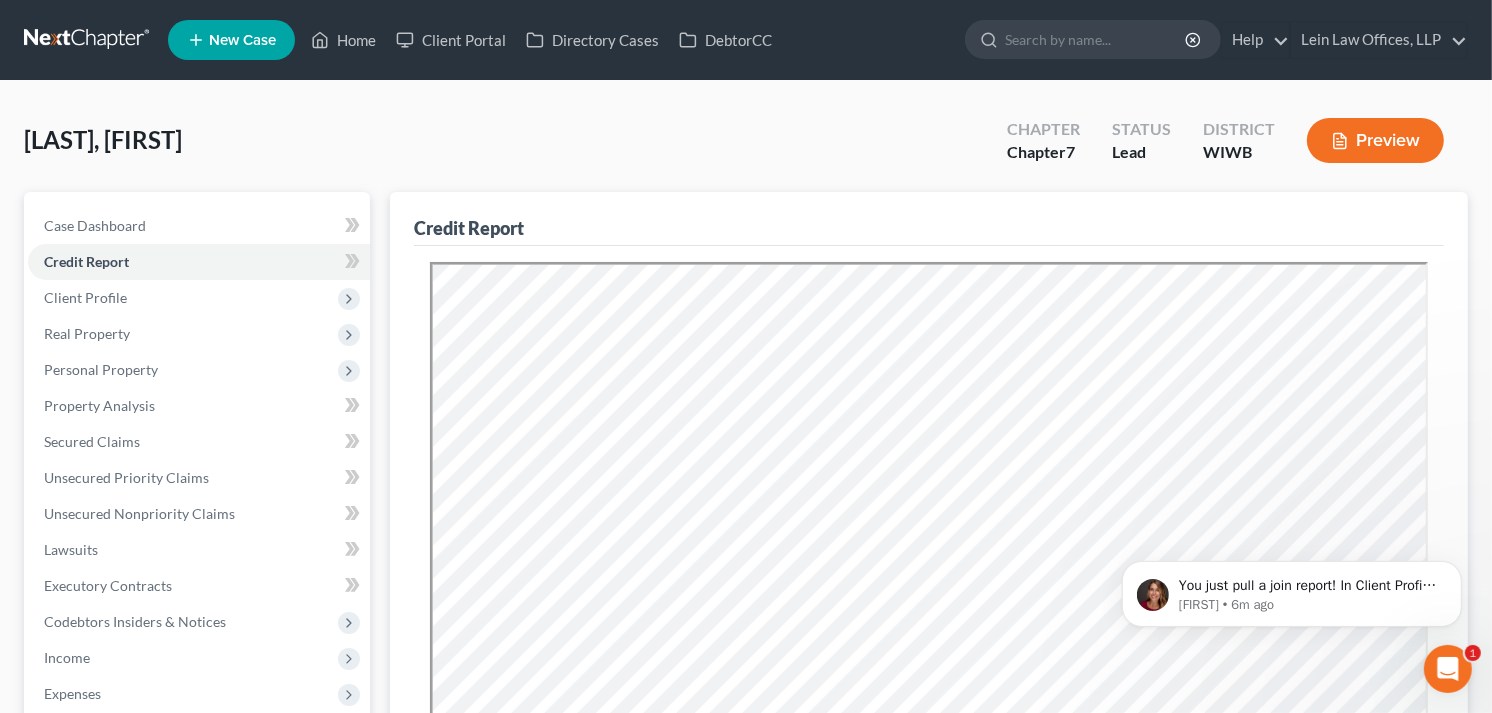 scroll, scrollTop: 0, scrollLeft: 0, axis: both 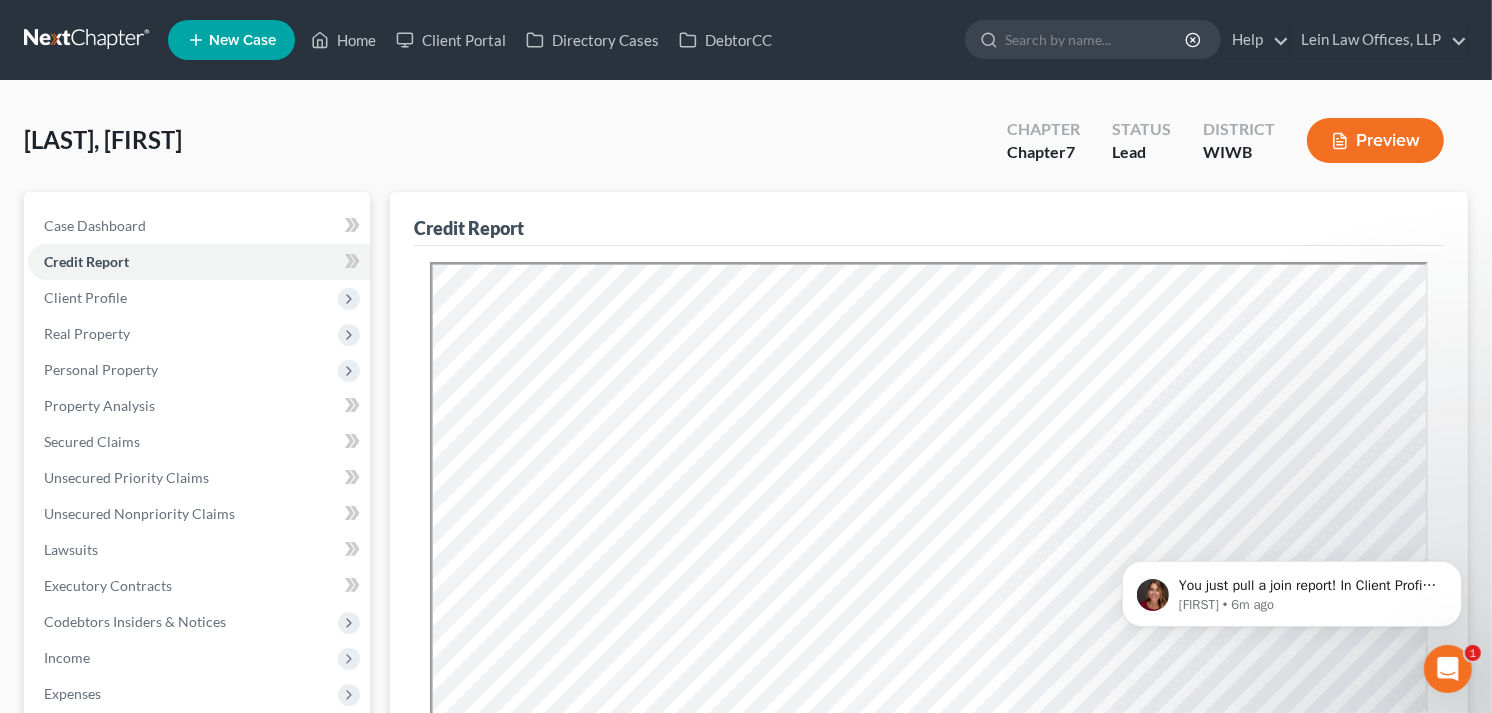 click at bounding box center [1447, 668] 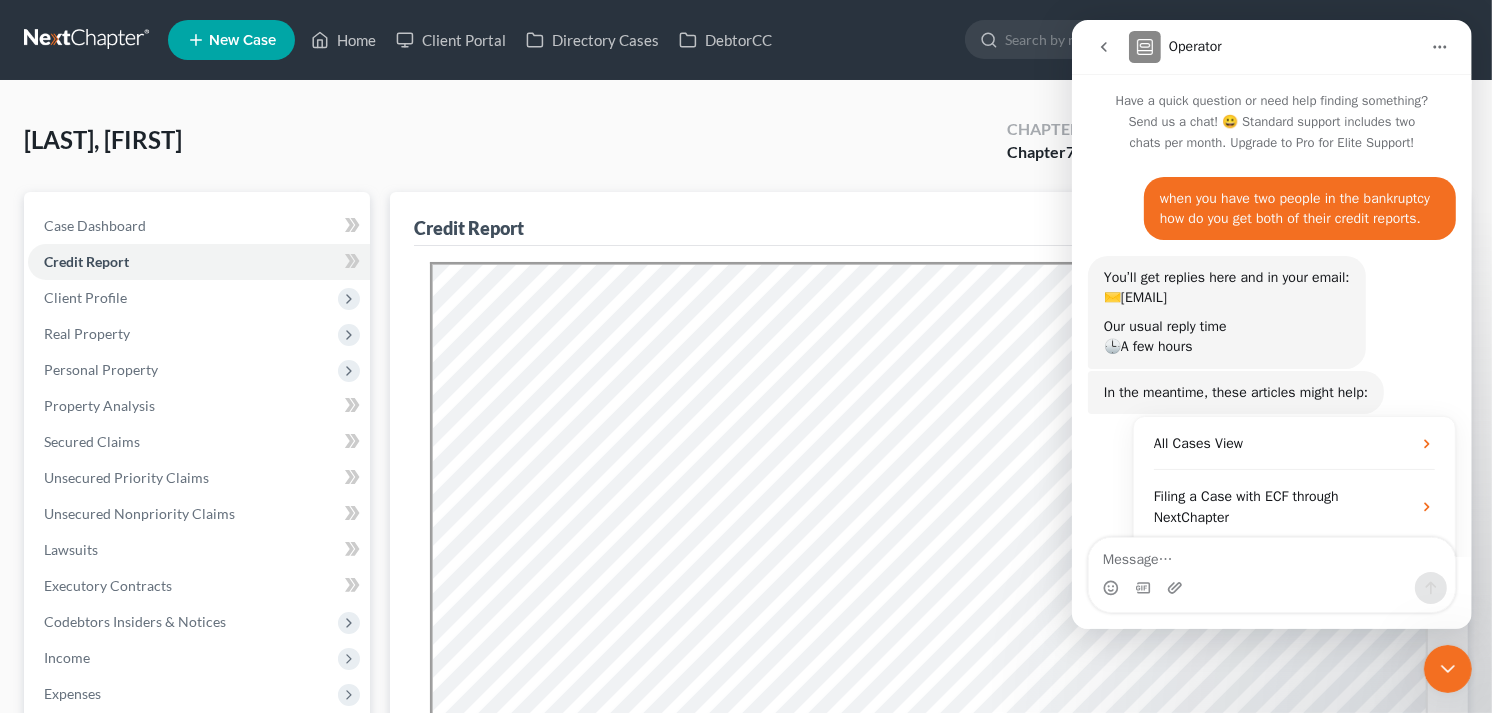 scroll, scrollTop: 3, scrollLeft: 0, axis: vertical 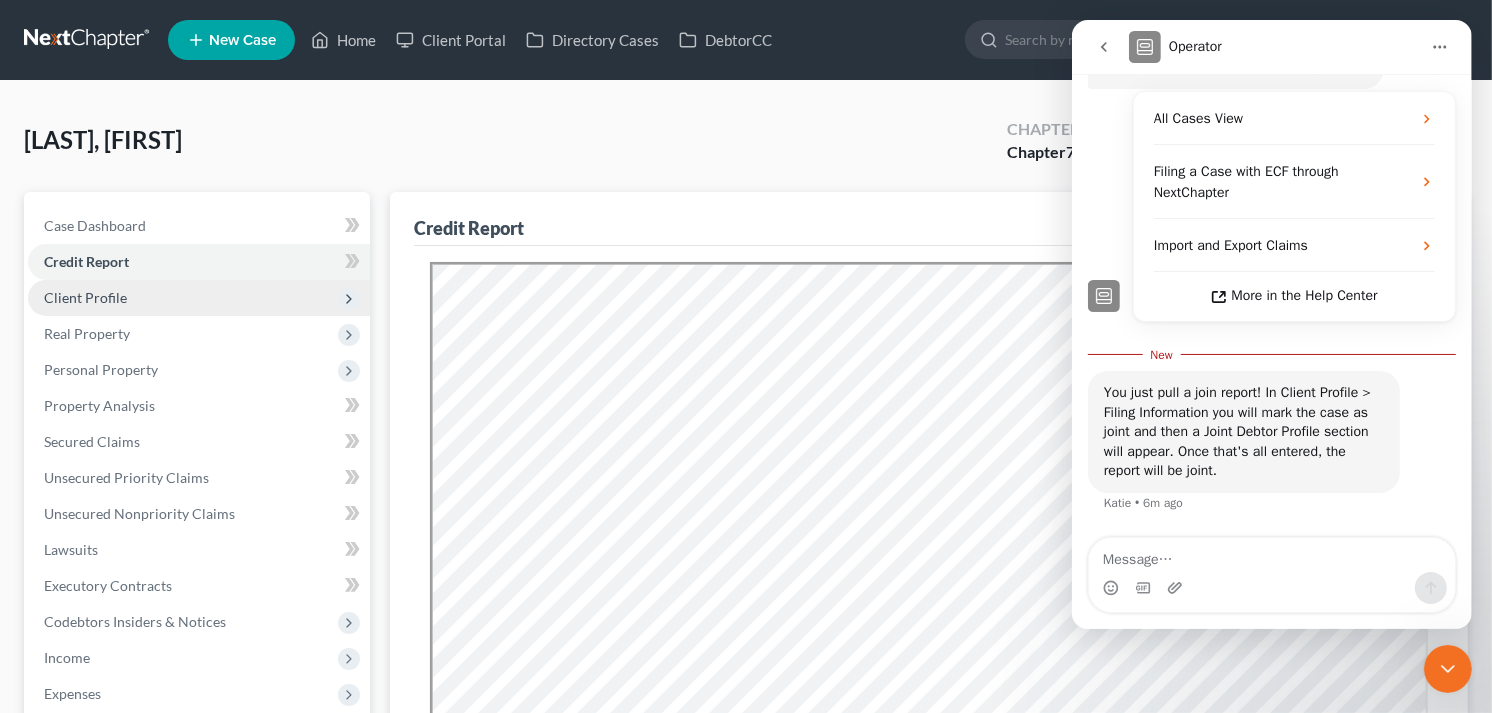 click on "Client Profile" at bounding box center (85, 297) 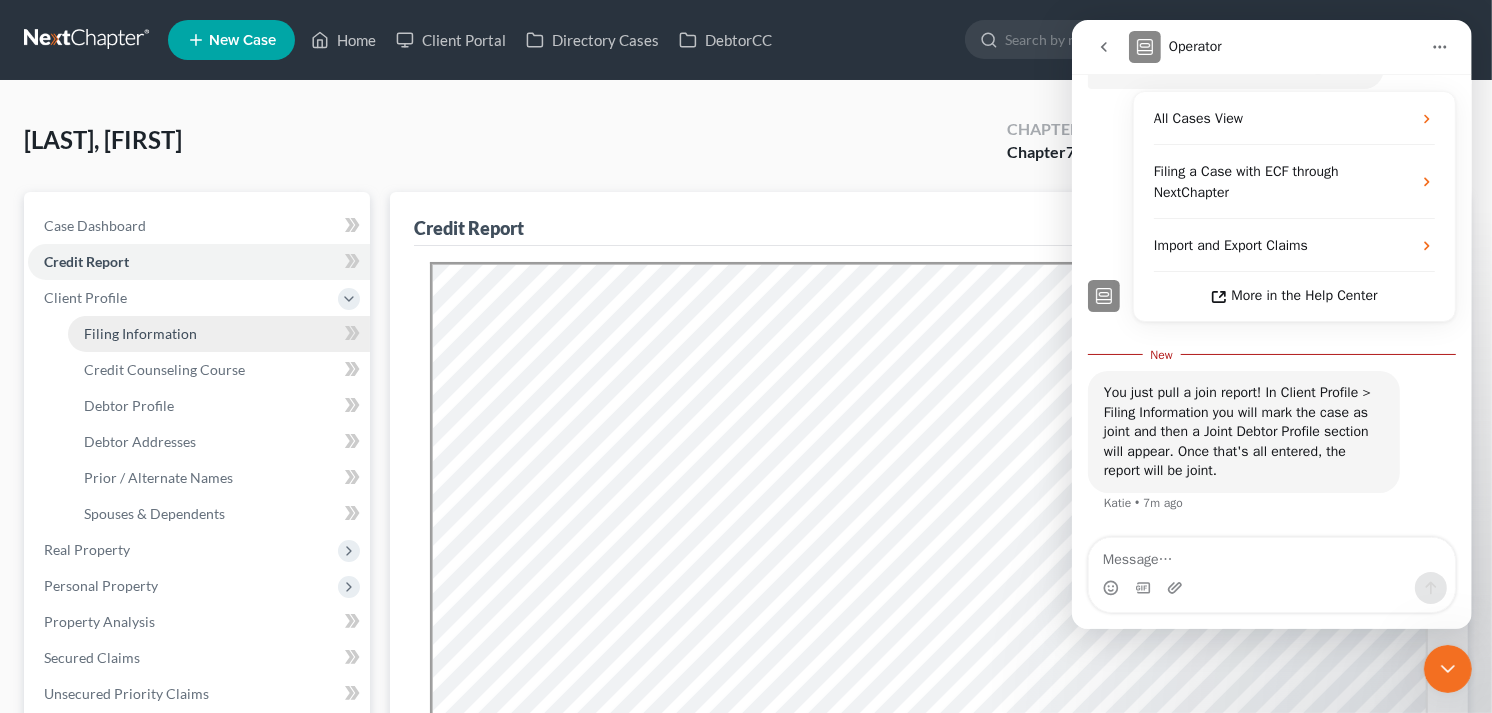 click on "Filing Information" at bounding box center [140, 333] 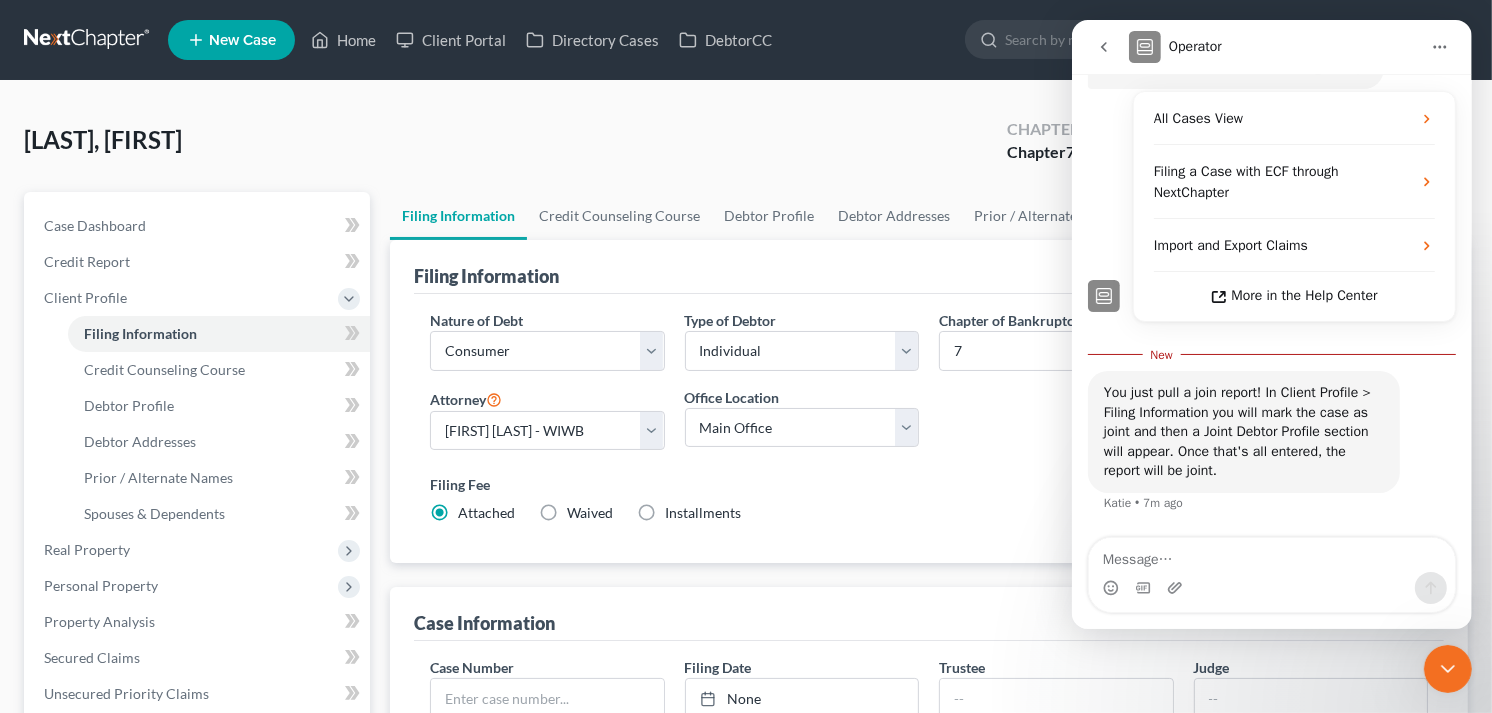 click on "Filing Information Nature of Debt Select Business Consumer Other Nature of Business Select Clearing Bank Commodity Broker Health Care Business Other Railroad Single Asset Real Estate As Defined In 11 USC § 101(51B) Stockbroker Type of Debtor Select Individual Joint Chapter of Bankruptcy Select 7 11 12 13 District Select Alabama - Middle Alabama - Northern Alabama - Southern Alaska Arizona Arkansas - Eastern Arkansas - Western California - Central California - Eastern California - Northern California - Southern Colorado Connecticut Delaware District of Columbia Florida - Middle Florida - Northern Florida - Southern Georgia - Middle Georgia - Northern Georgia - Southern Guam Hawaii Idaho Illinois - Central Illinois - Northern Illinois - Southern Indiana - Northern Indiana - Southern Iowa - Northern Iowa - Southern Kansas Kentucky - Eastern Kentucky - Western Louisiana - Eastern Louisiana - Middle Louisiana - Western Maine Maryland Massachusetts Michigan - Eastern Michigan - Western Minnesota Missouri - Eastern" at bounding box center (929, 739) 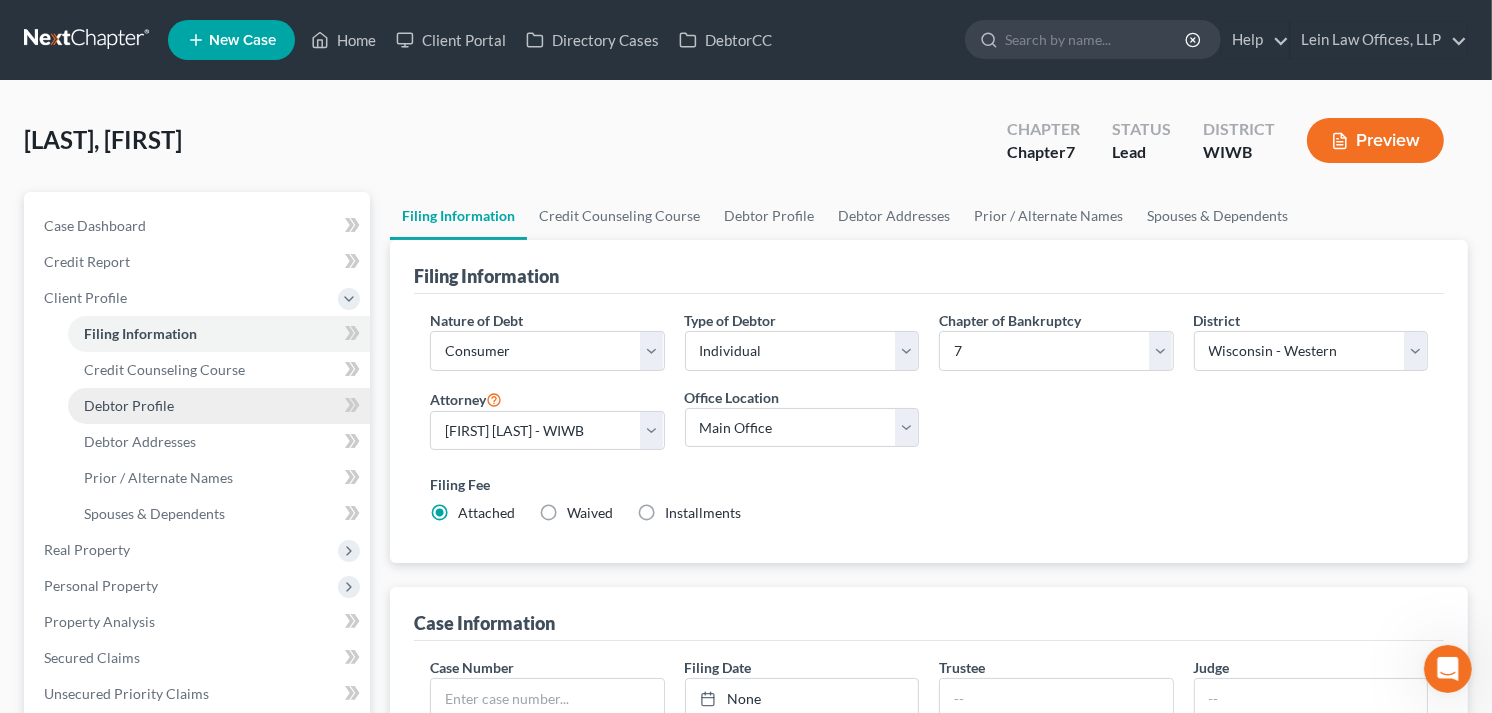 click on "Debtor Profile" at bounding box center [129, 405] 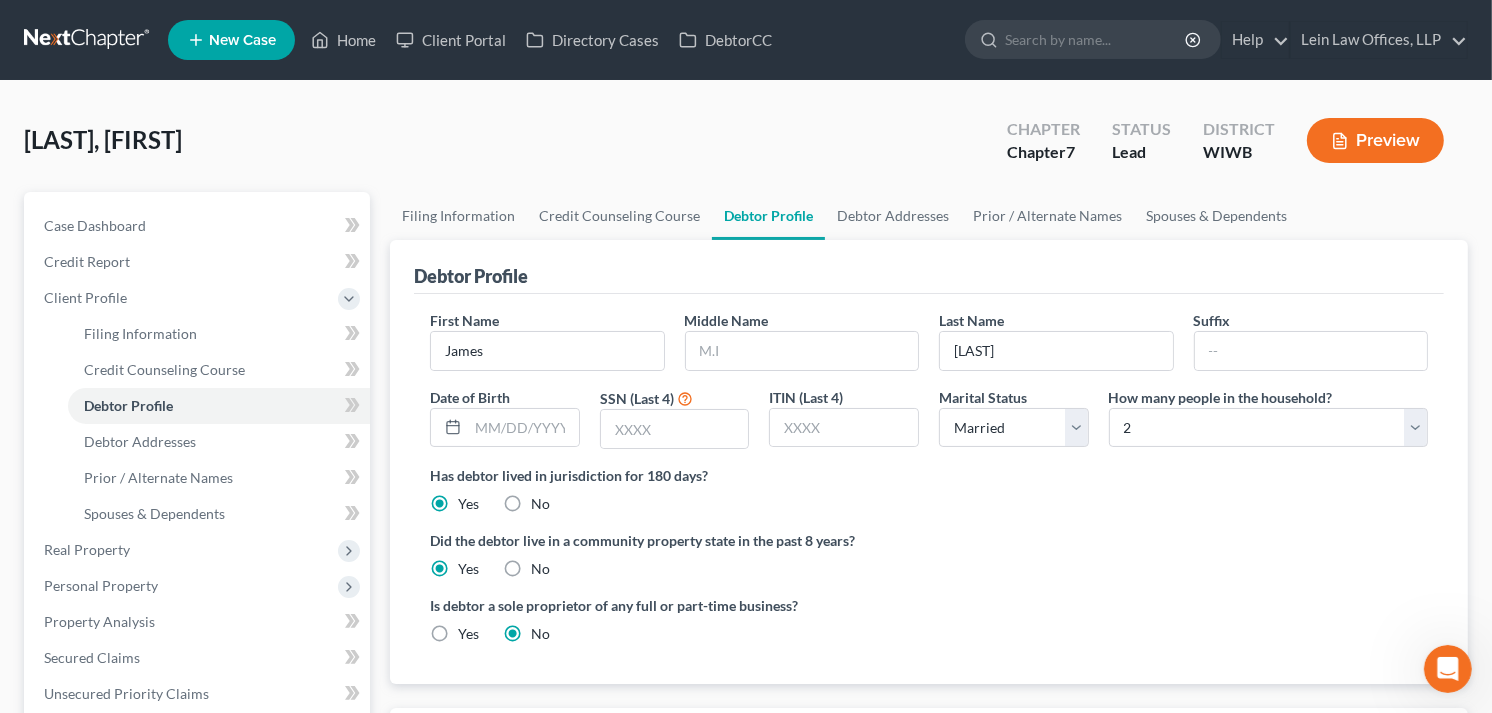 click 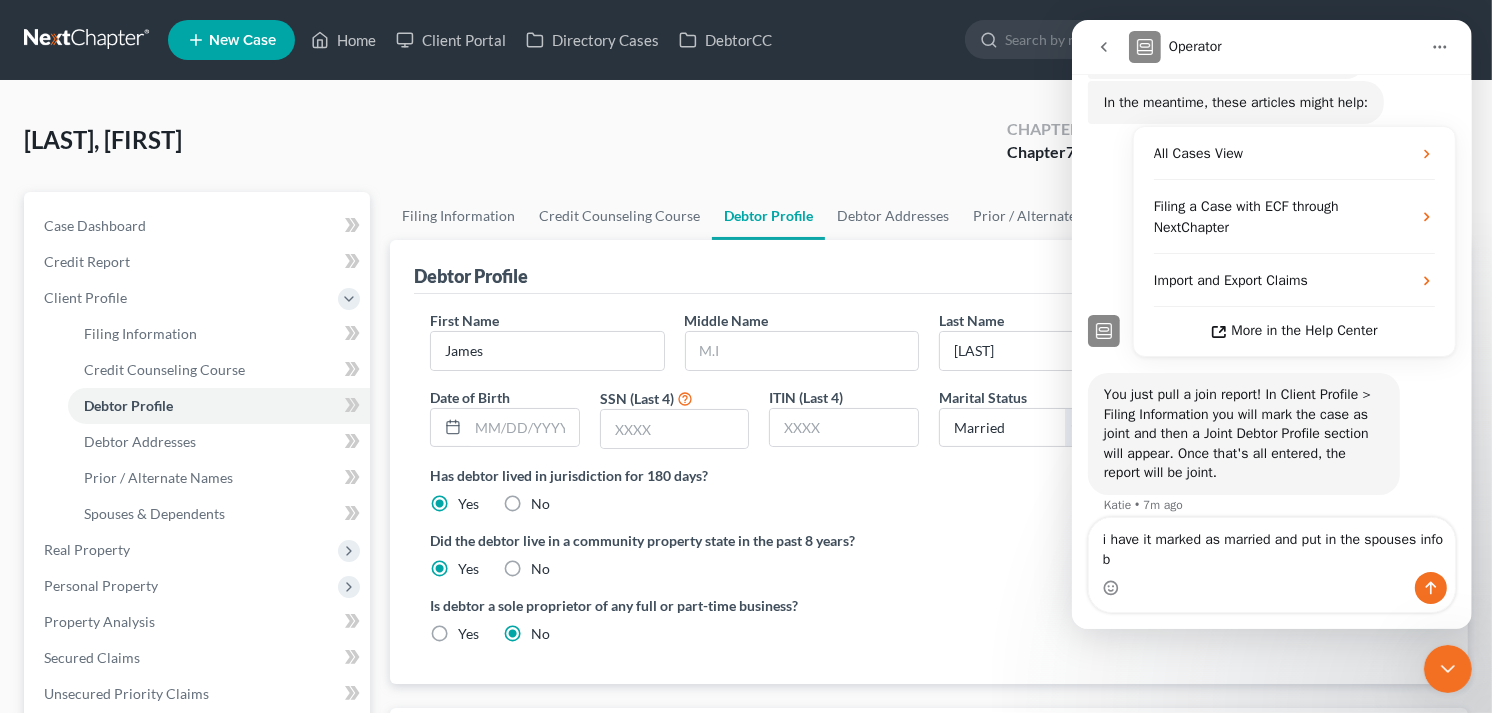 scroll, scrollTop: 310, scrollLeft: 0, axis: vertical 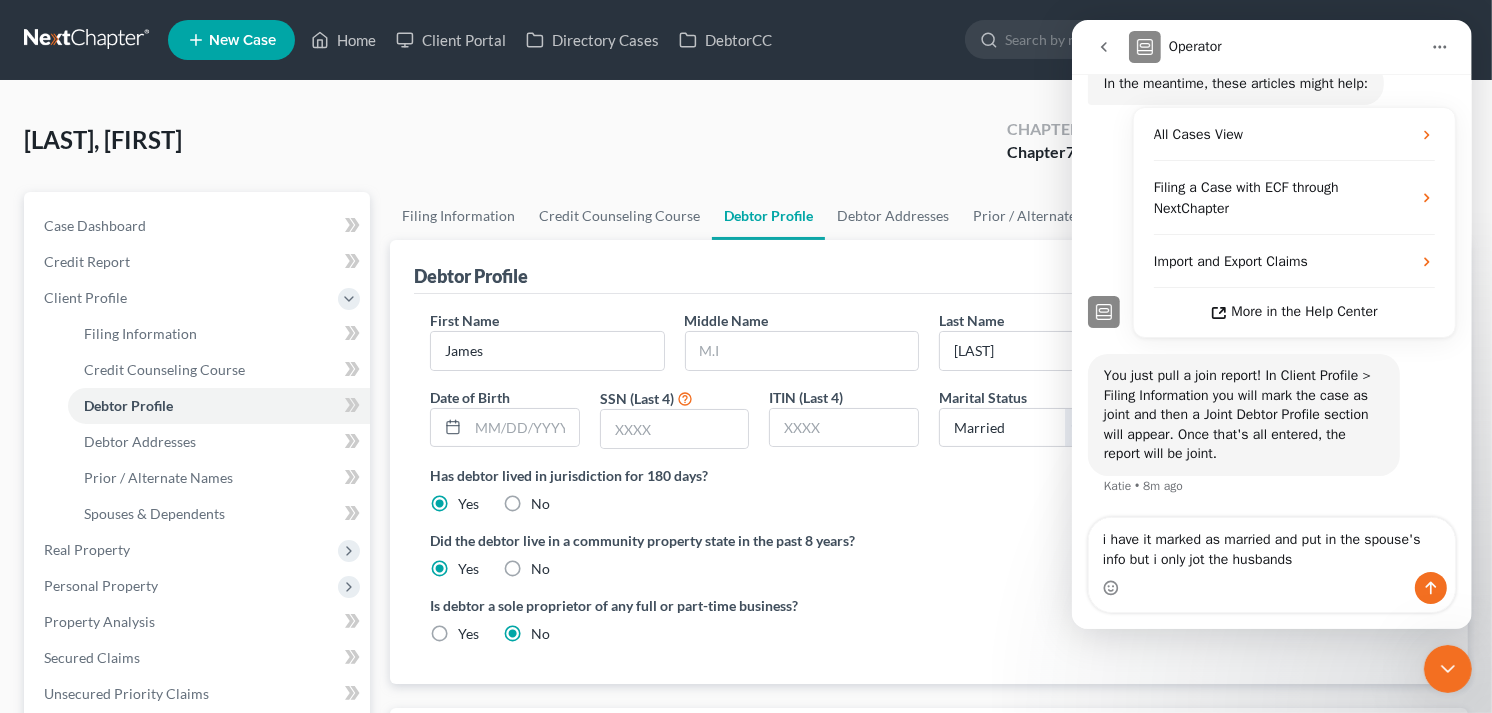 type on "i have it marked as married and put in the spouse's info but i only jot the husbands" 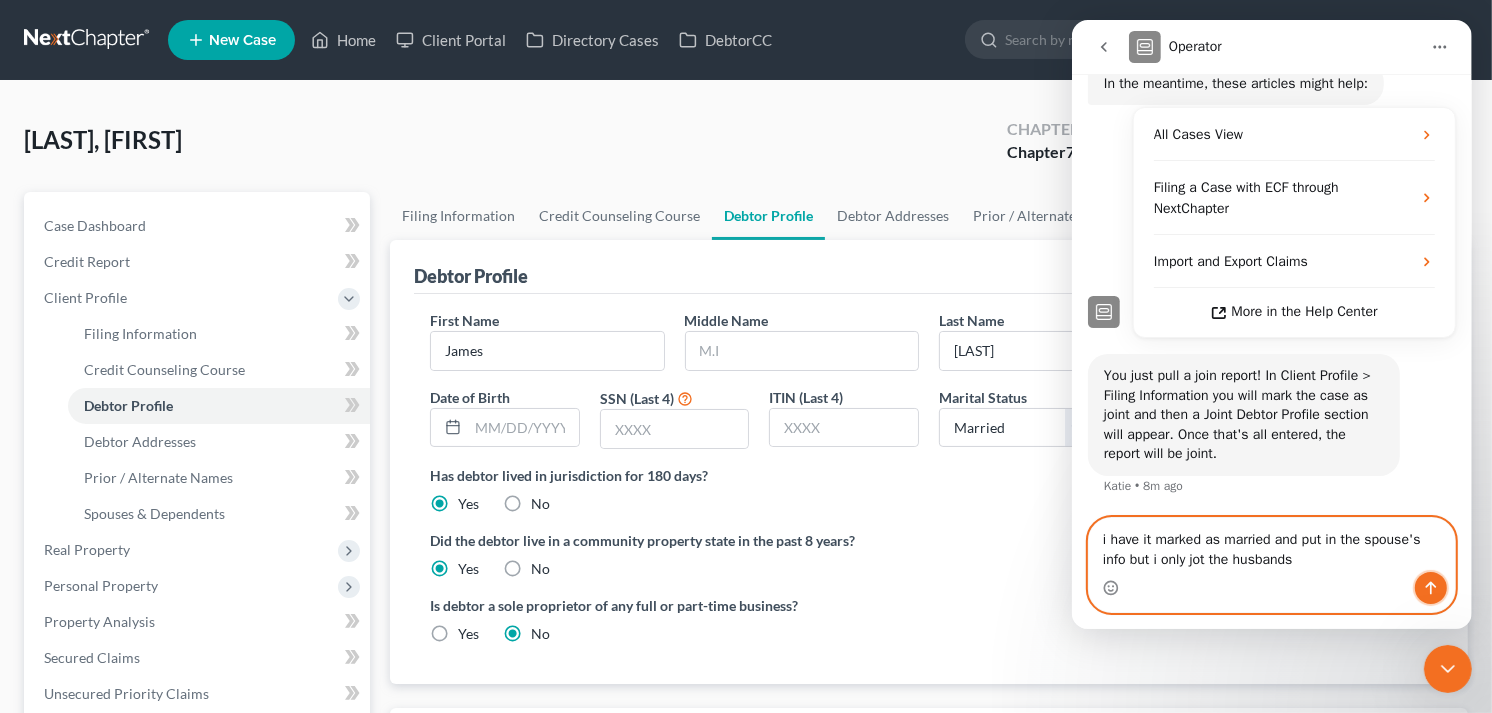 click 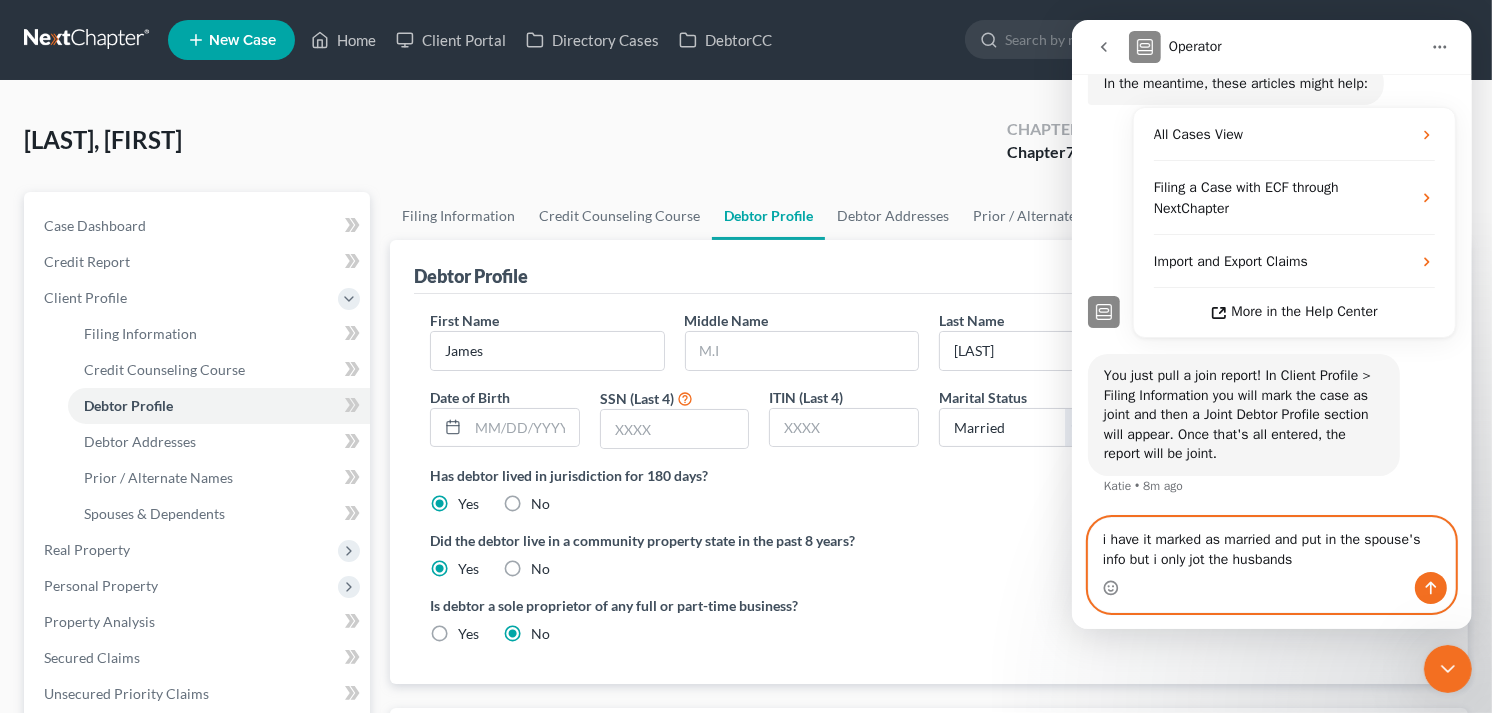 type 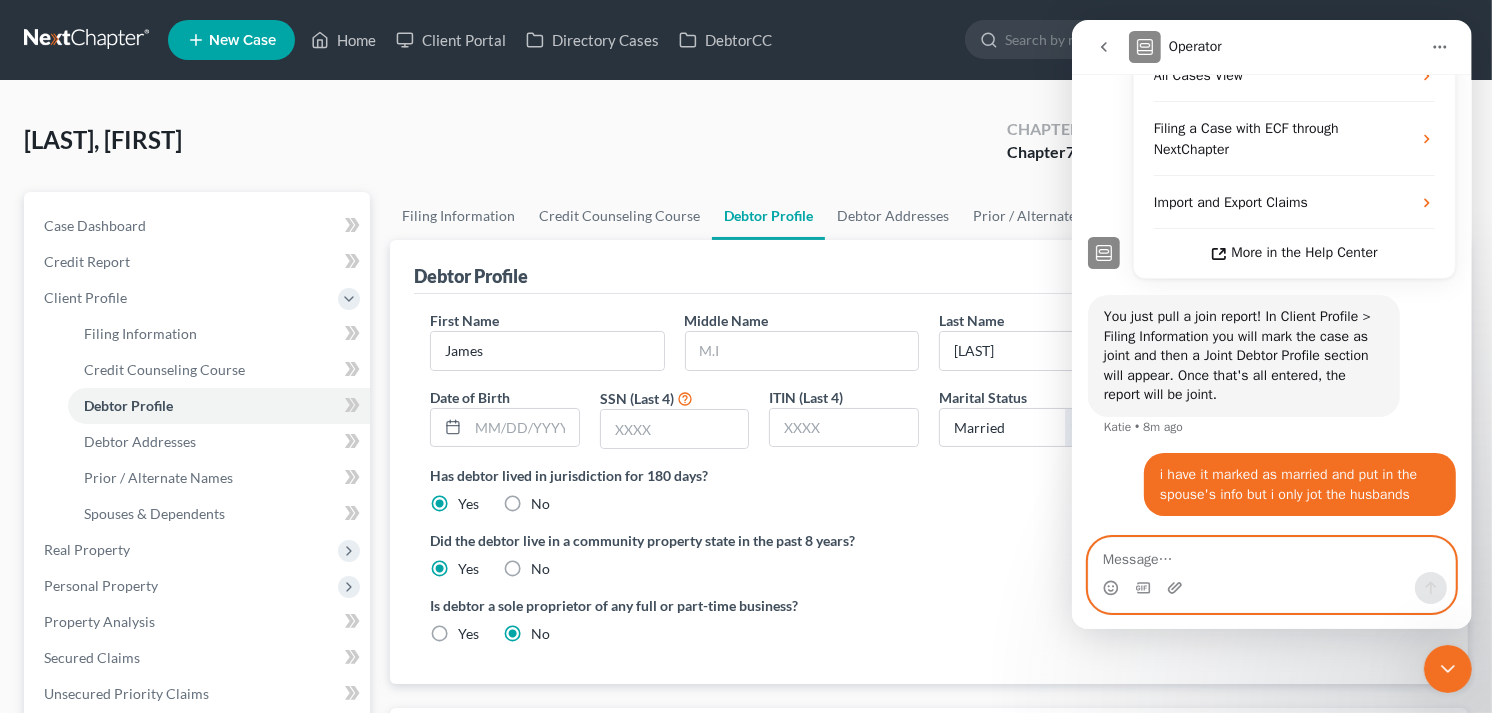 scroll, scrollTop: 367, scrollLeft: 0, axis: vertical 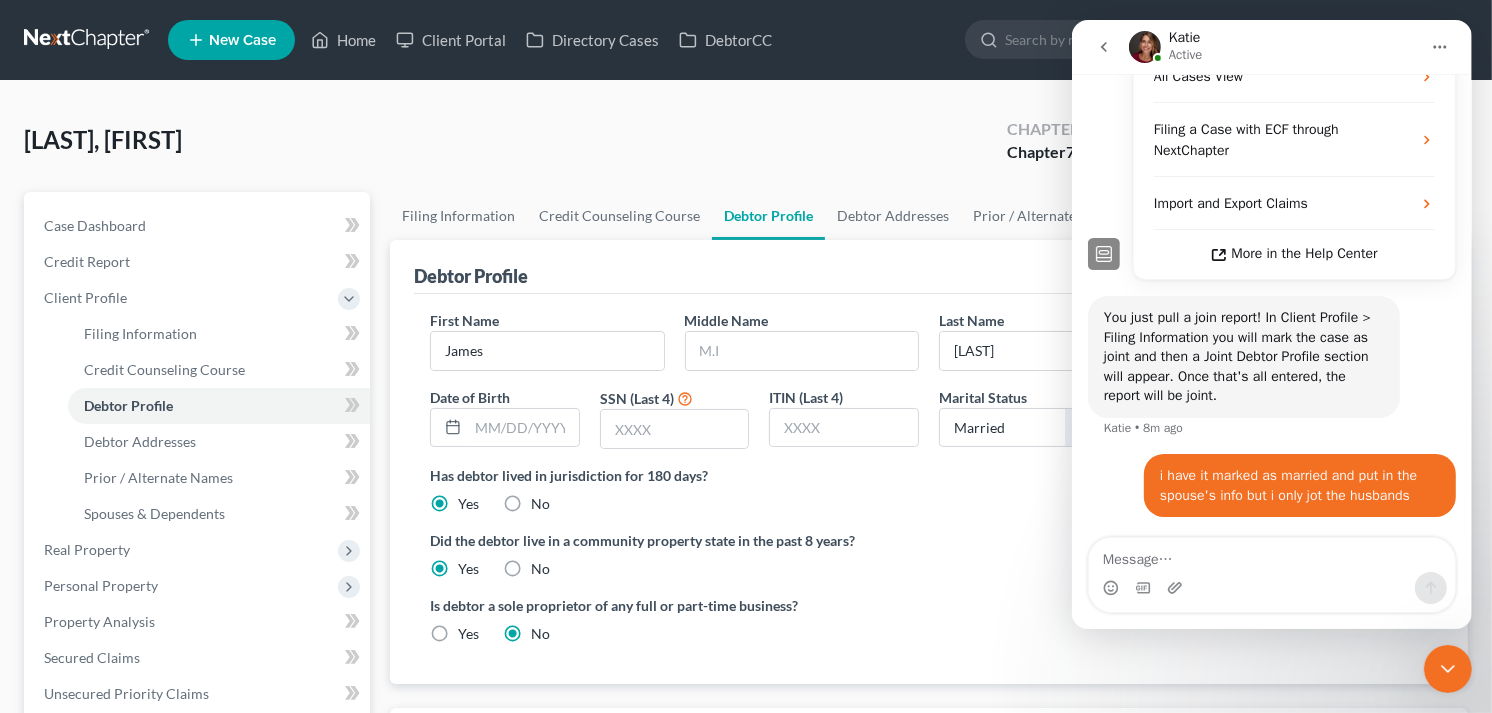 drag, startPoint x: 1446, startPoint y: 663, endPoint x: 1416, endPoint y: 656, distance: 30.805843 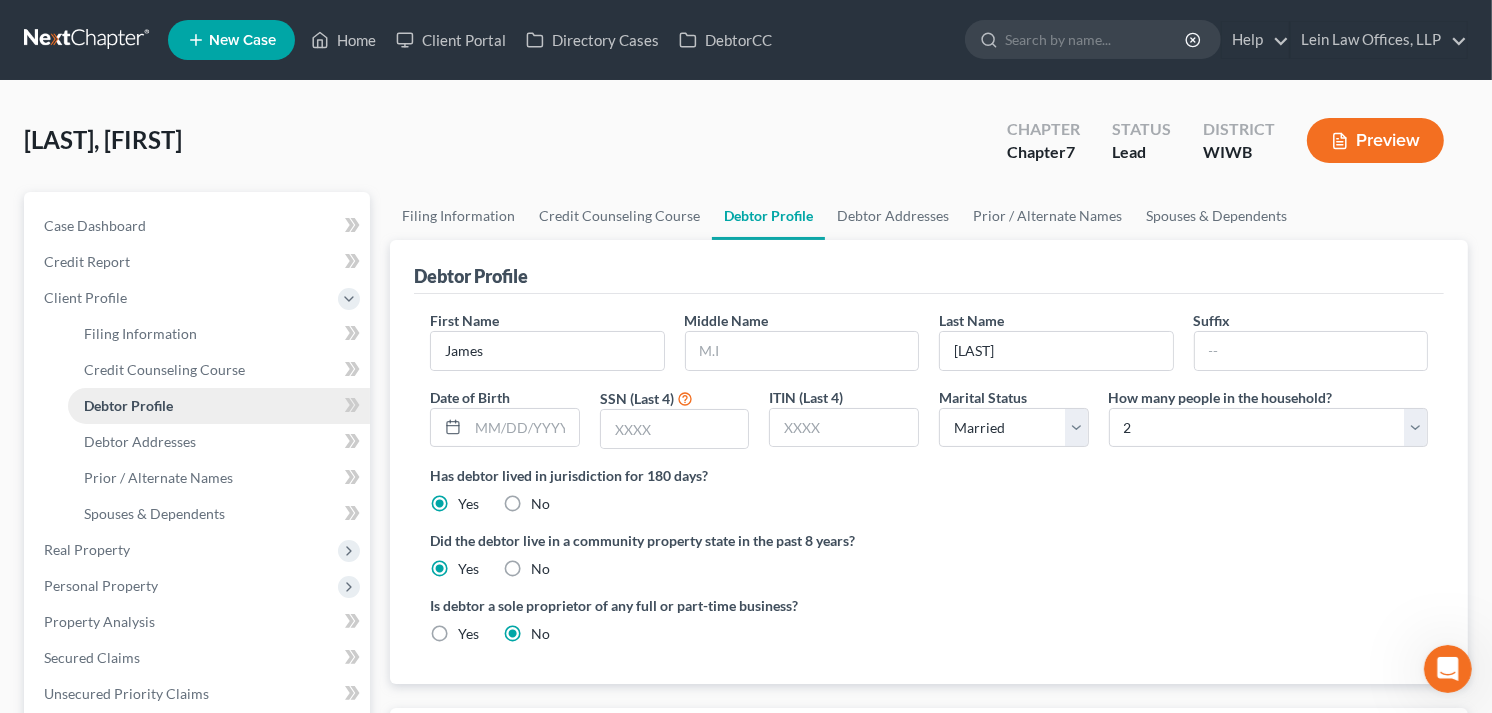 click on "Debtor Profile" at bounding box center (128, 405) 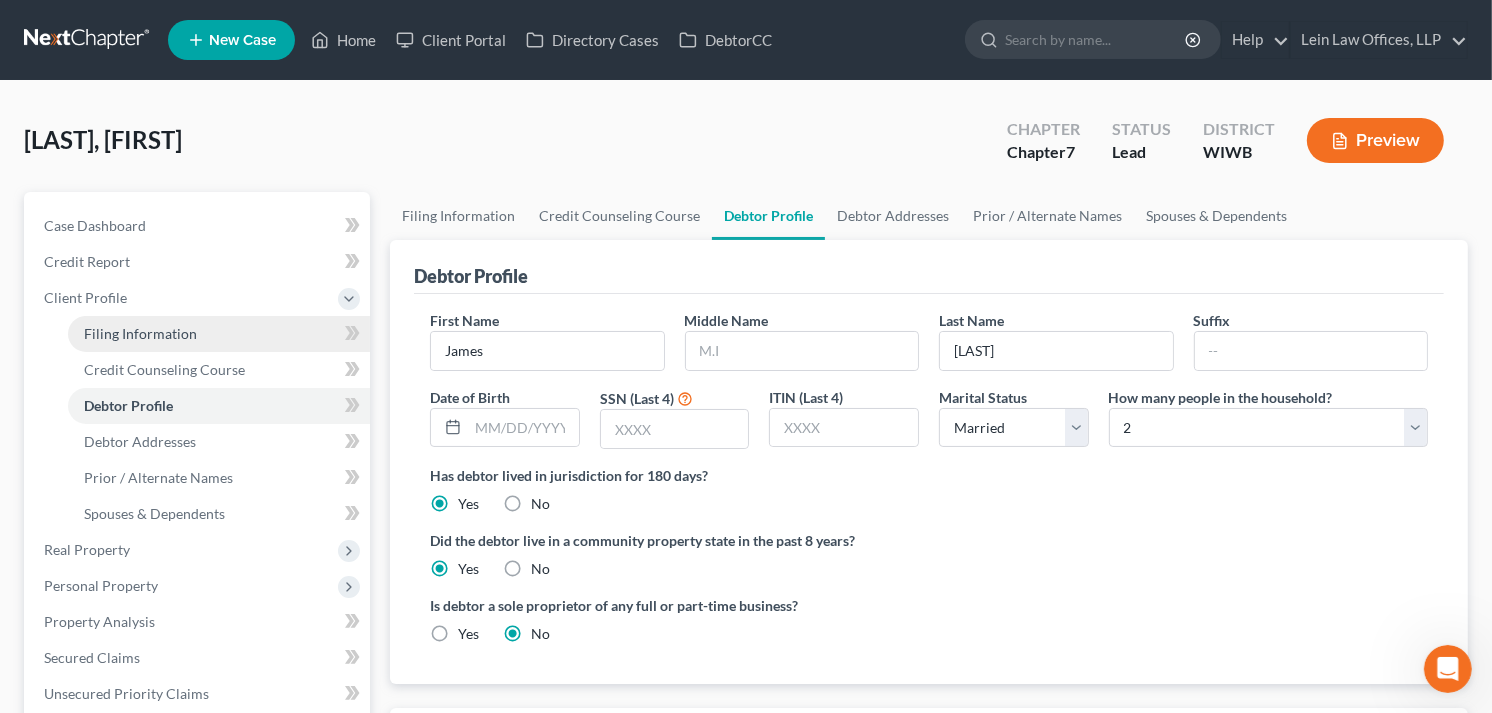 click on "Filing Information" at bounding box center (140, 333) 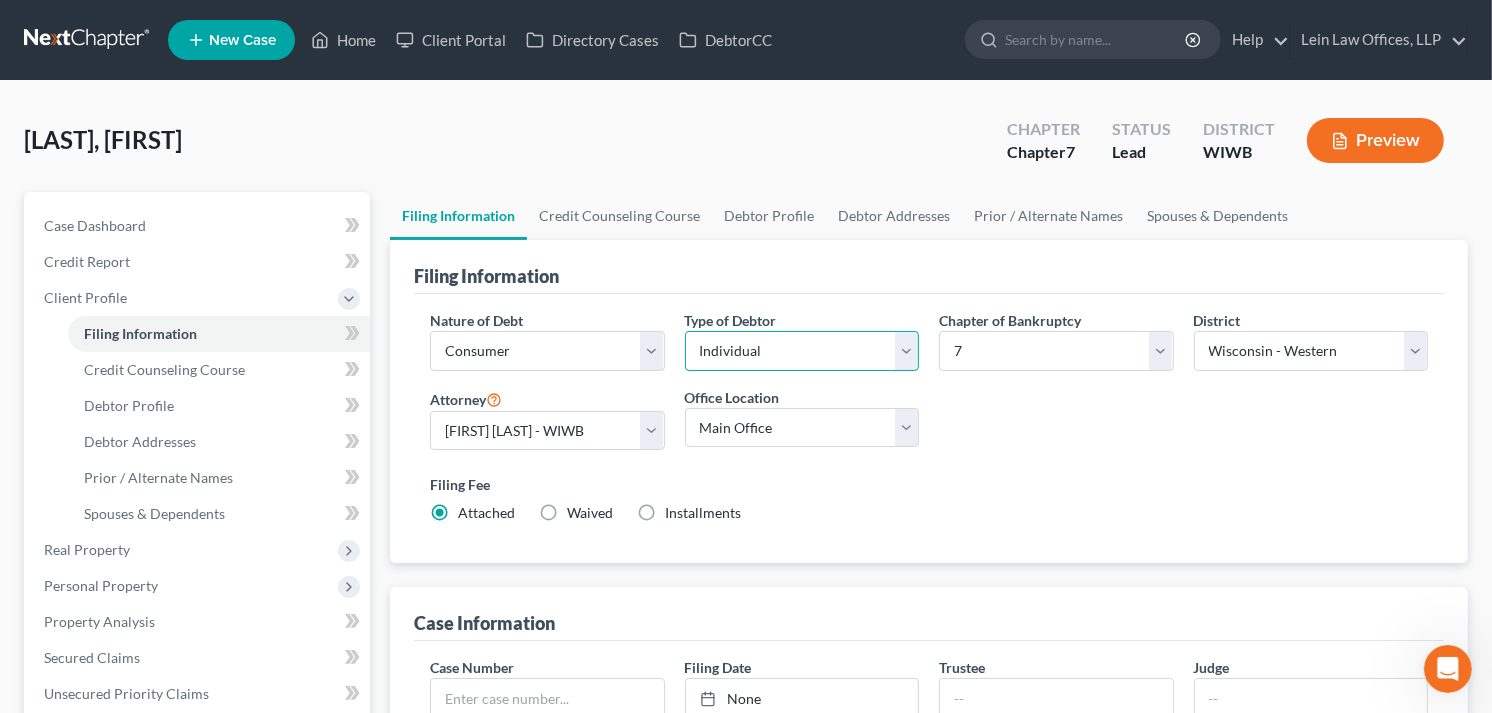 click on "Select Individual Joint" at bounding box center (802, 351) 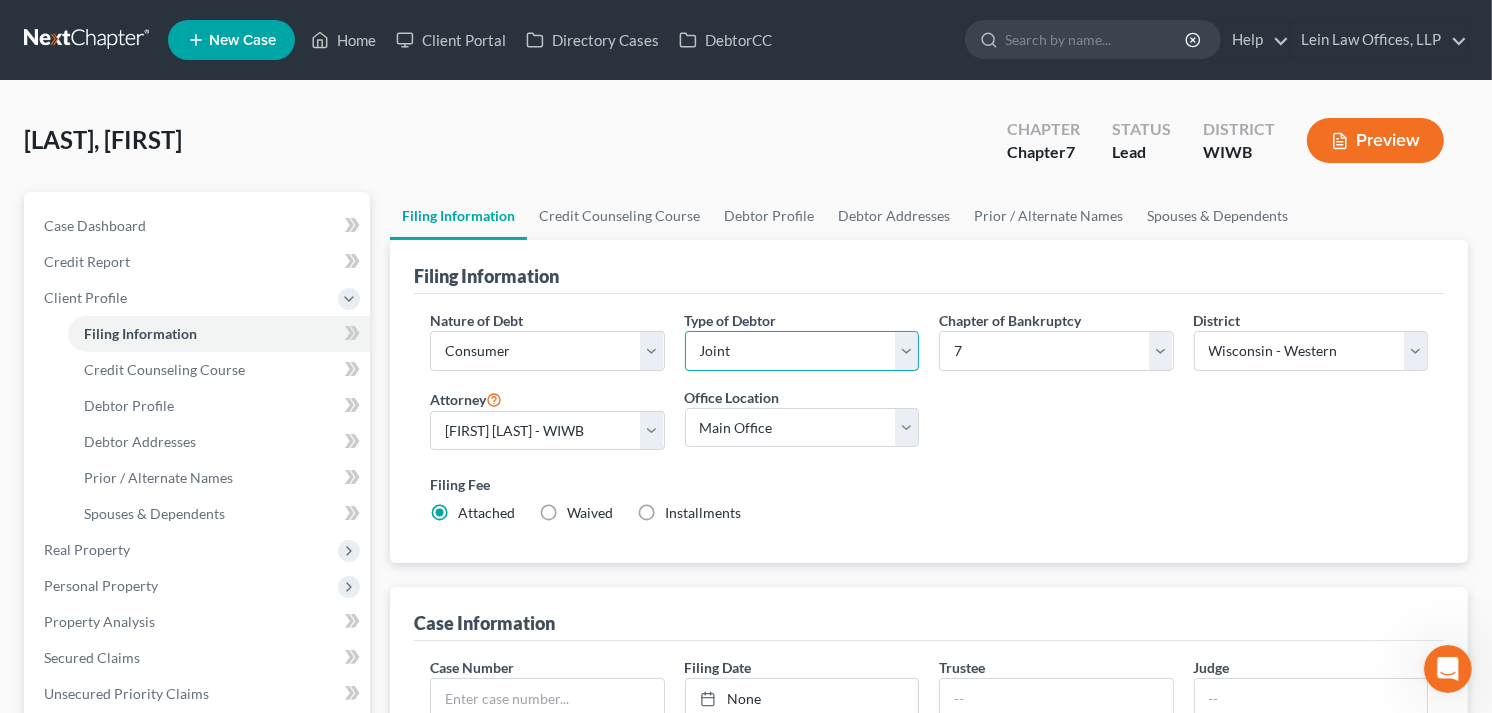 click on "Select Individual Joint" at bounding box center [802, 351] 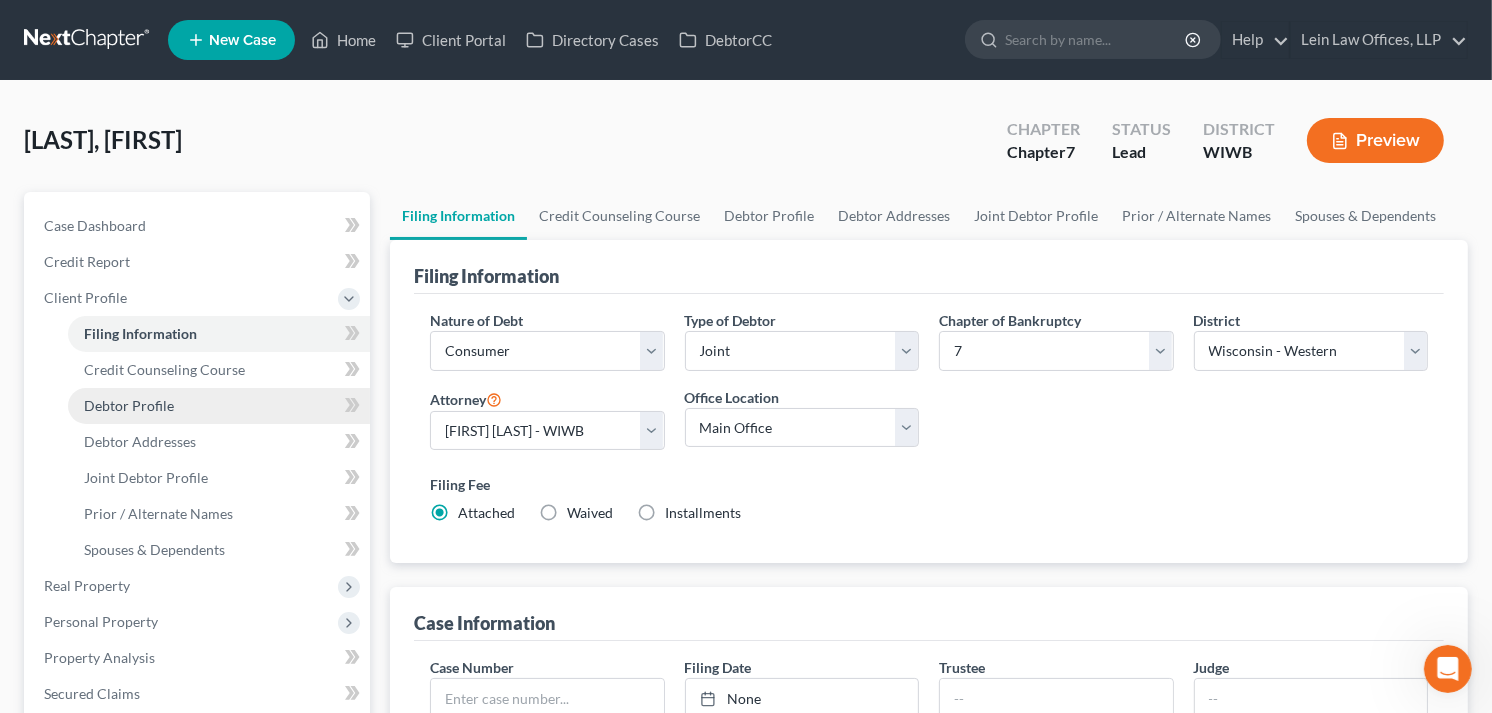 click on "Debtor Profile" at bounding box center (129, 405) 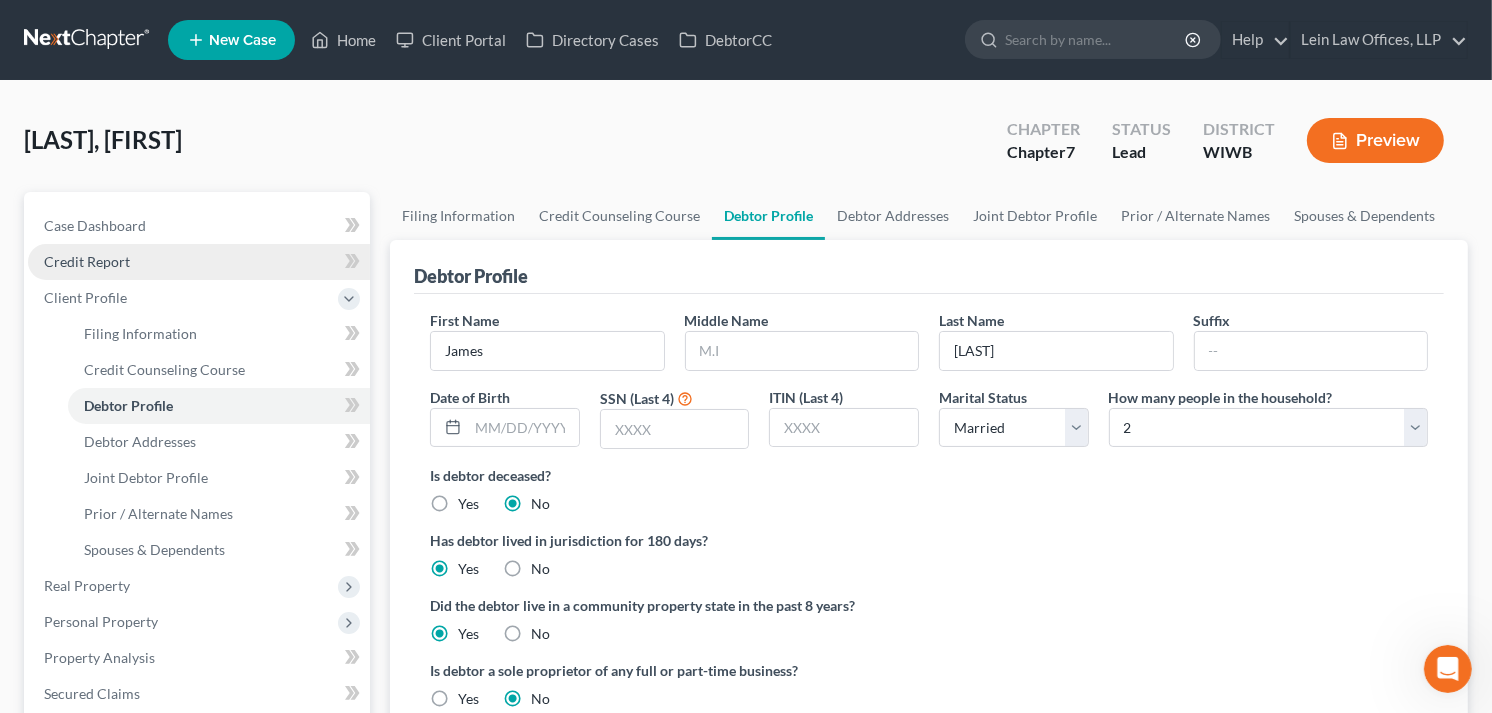 click on "Credit Report" at bounding box center [87, 261] 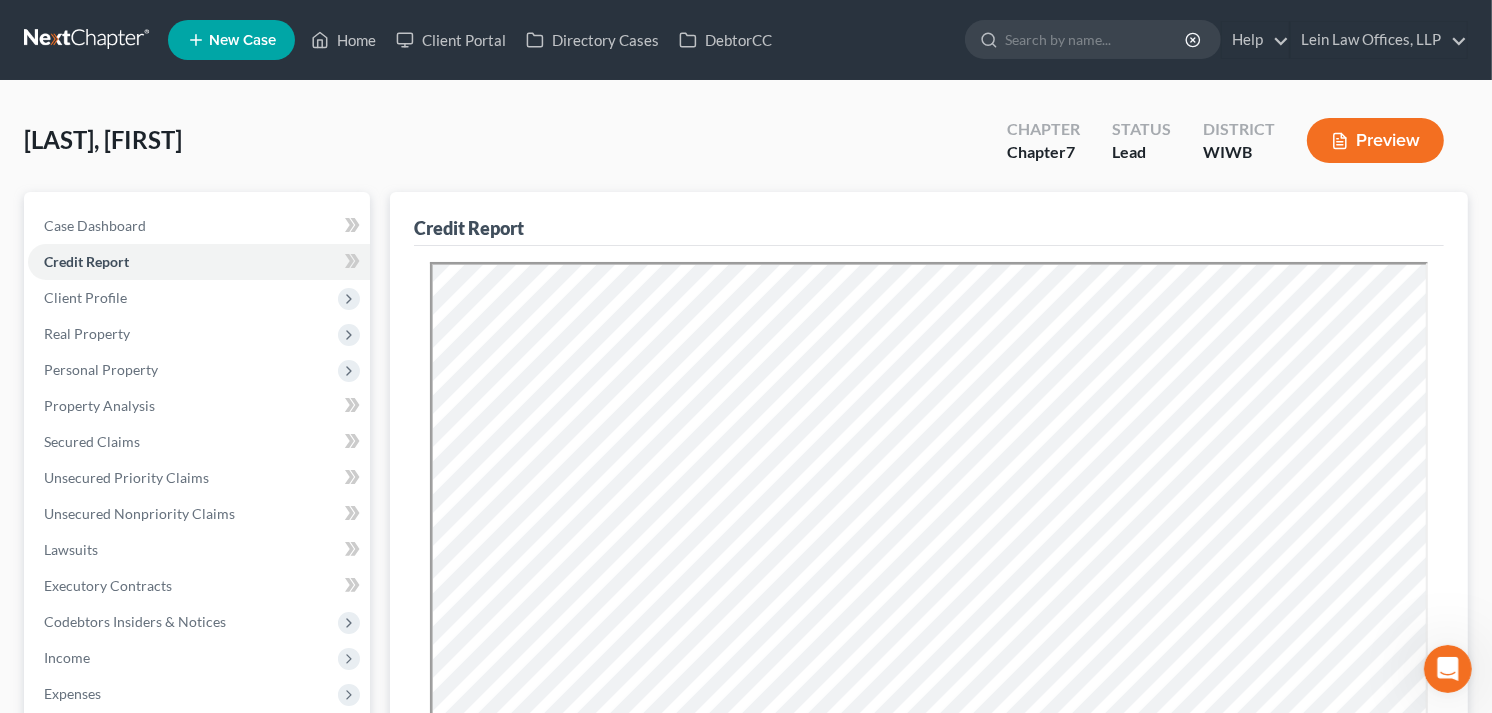 scroll, scrollTop: 0, scrollLeft: 0, axis: both 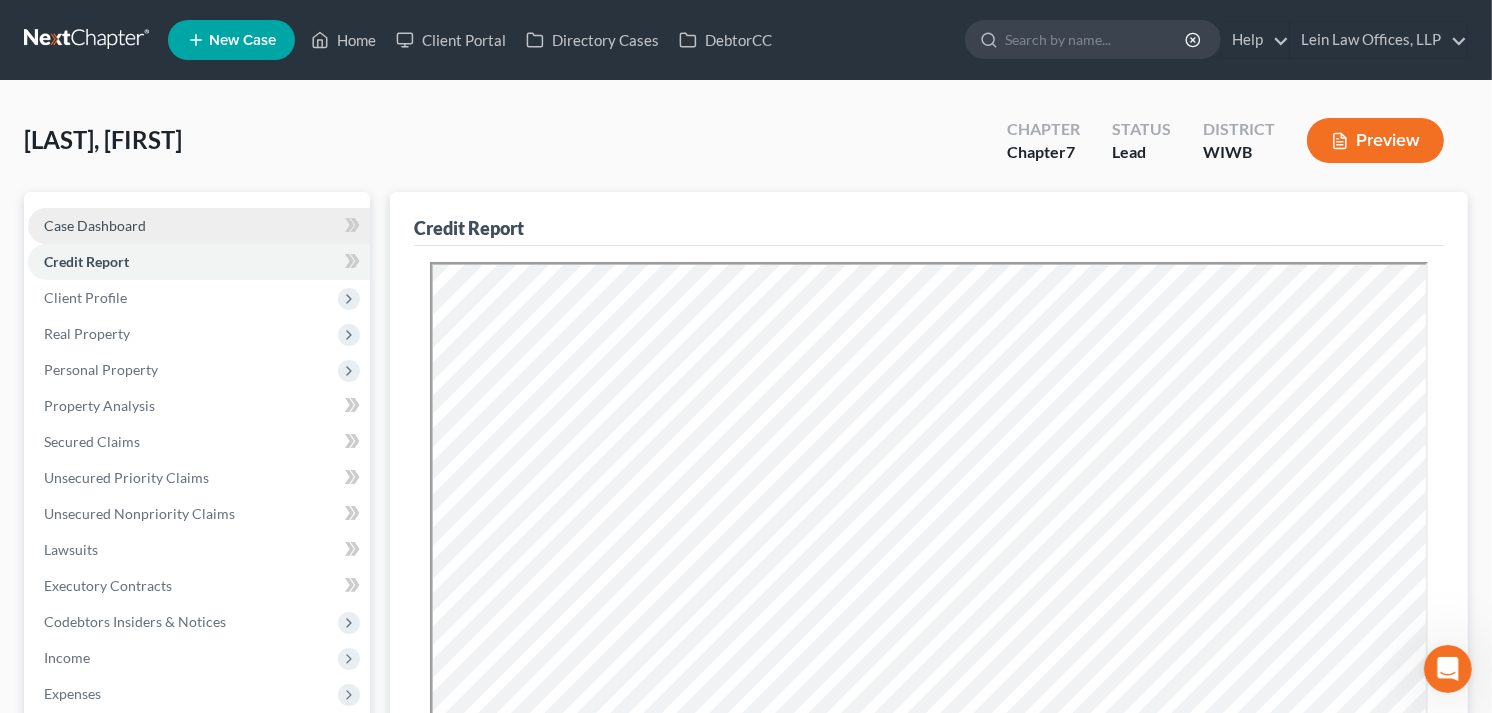 click on "Case Dashboard" at bounding box center (95, 225) 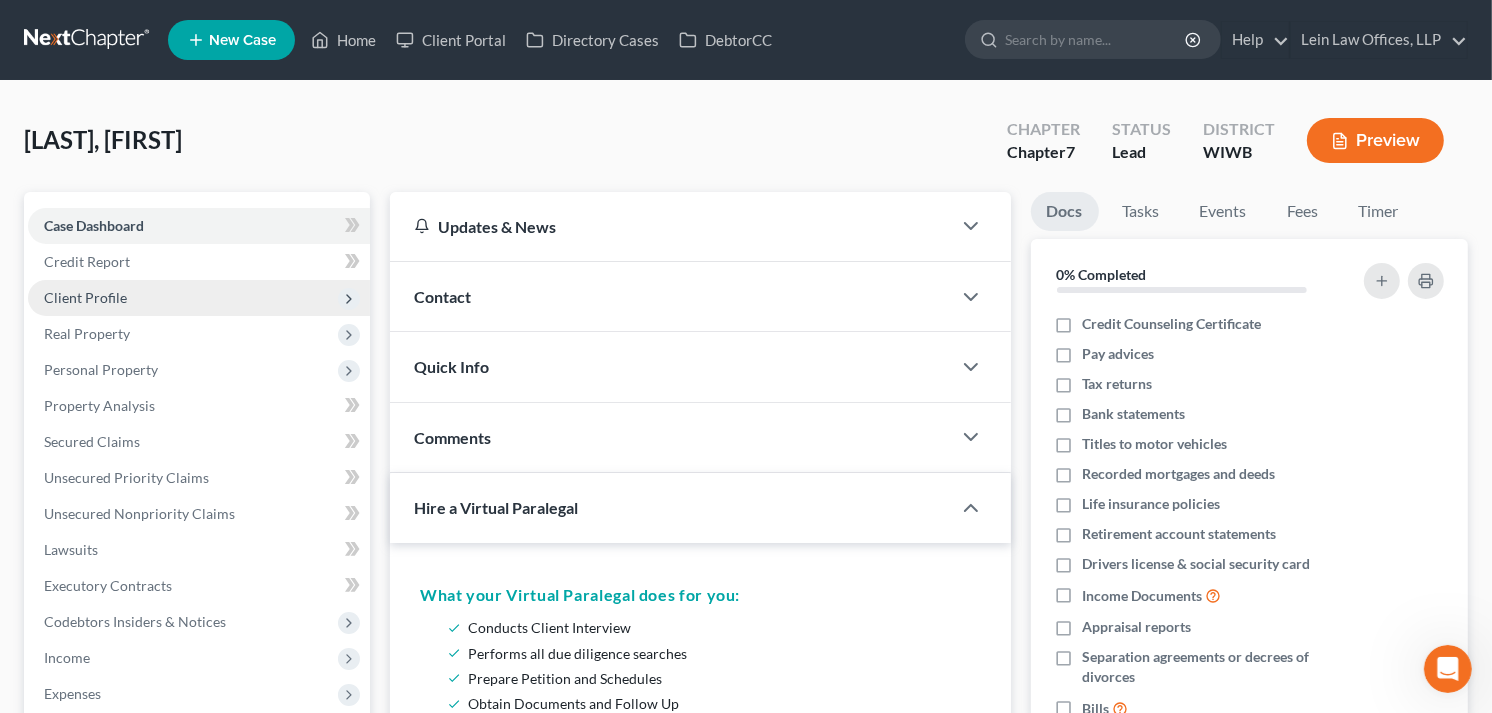 click on "Client Profile" at bounding box center [85, 297] 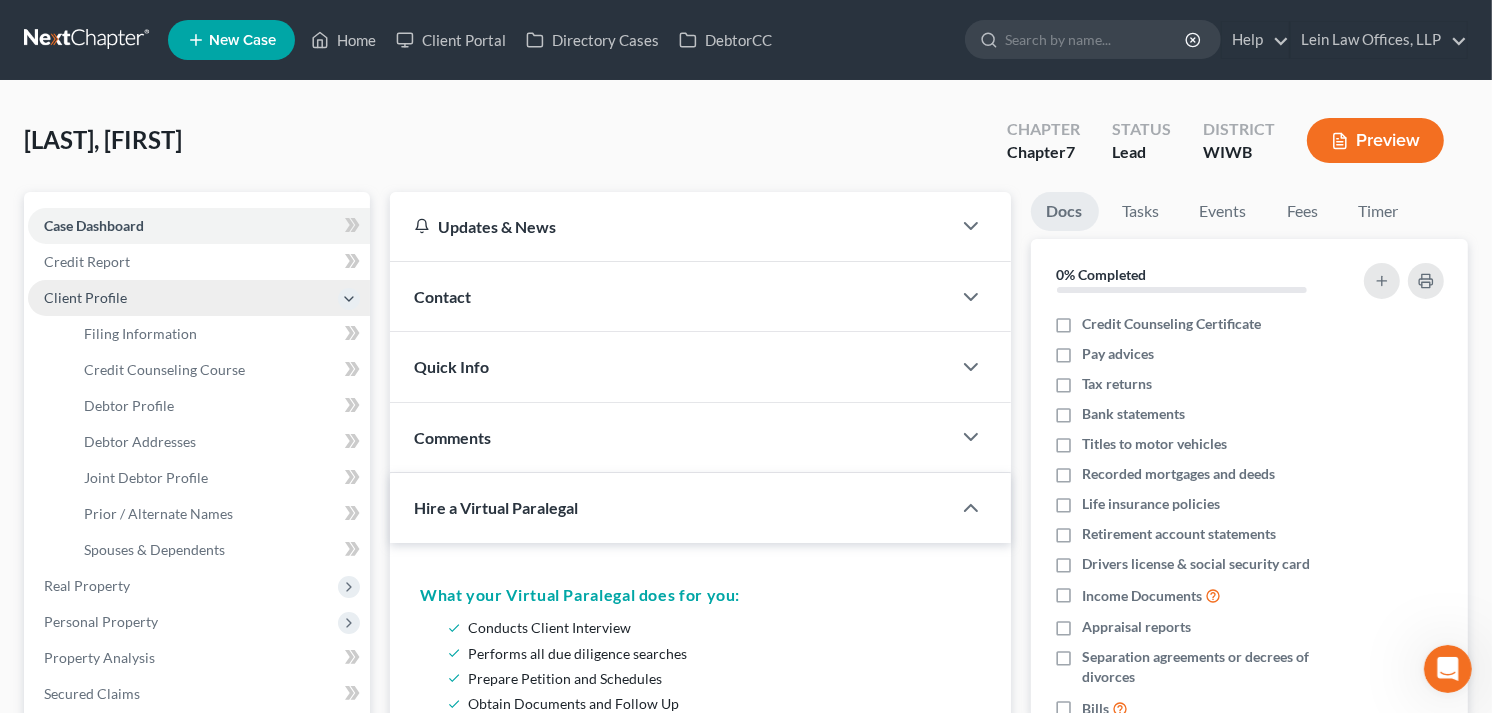 click on "Client Profile" at bounding box center [85, 297] 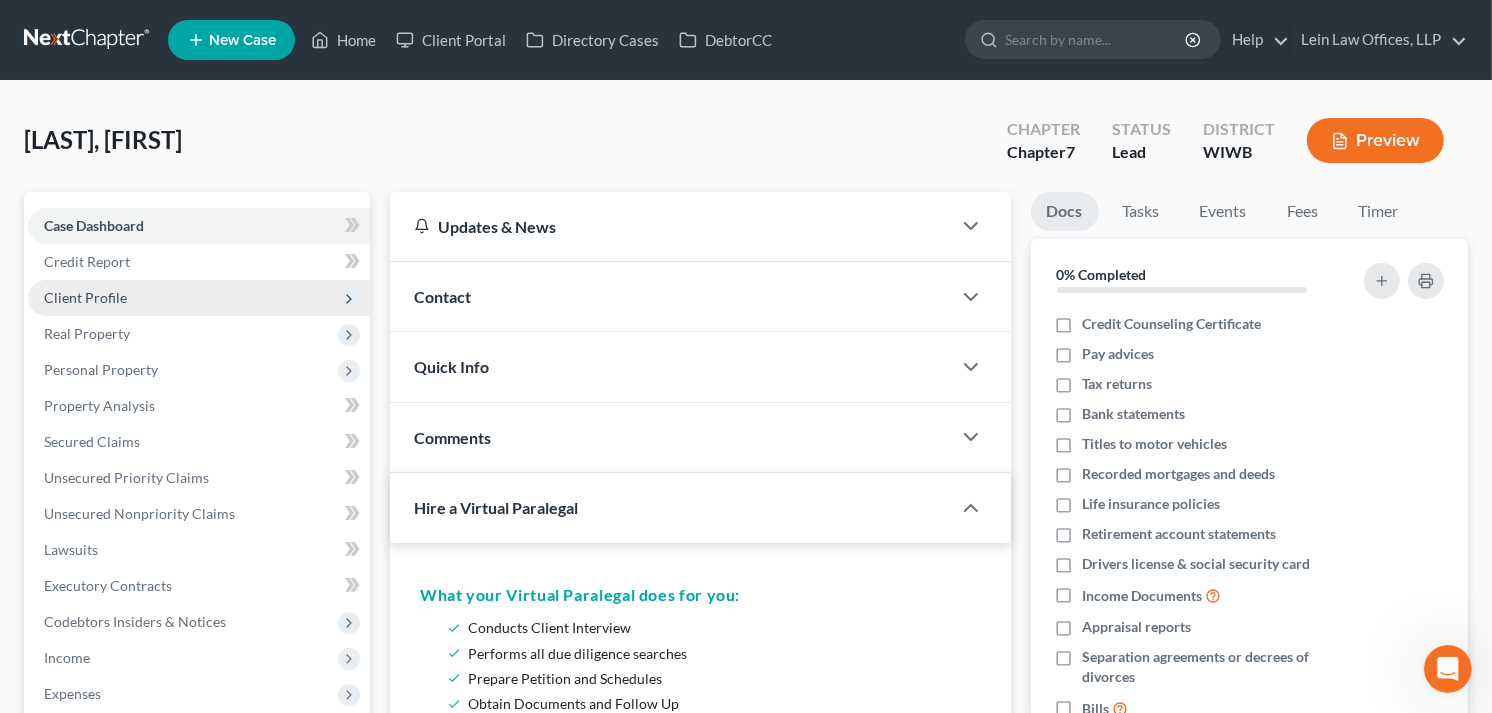 click on "Client Profile" at bounding box center [85, 297] 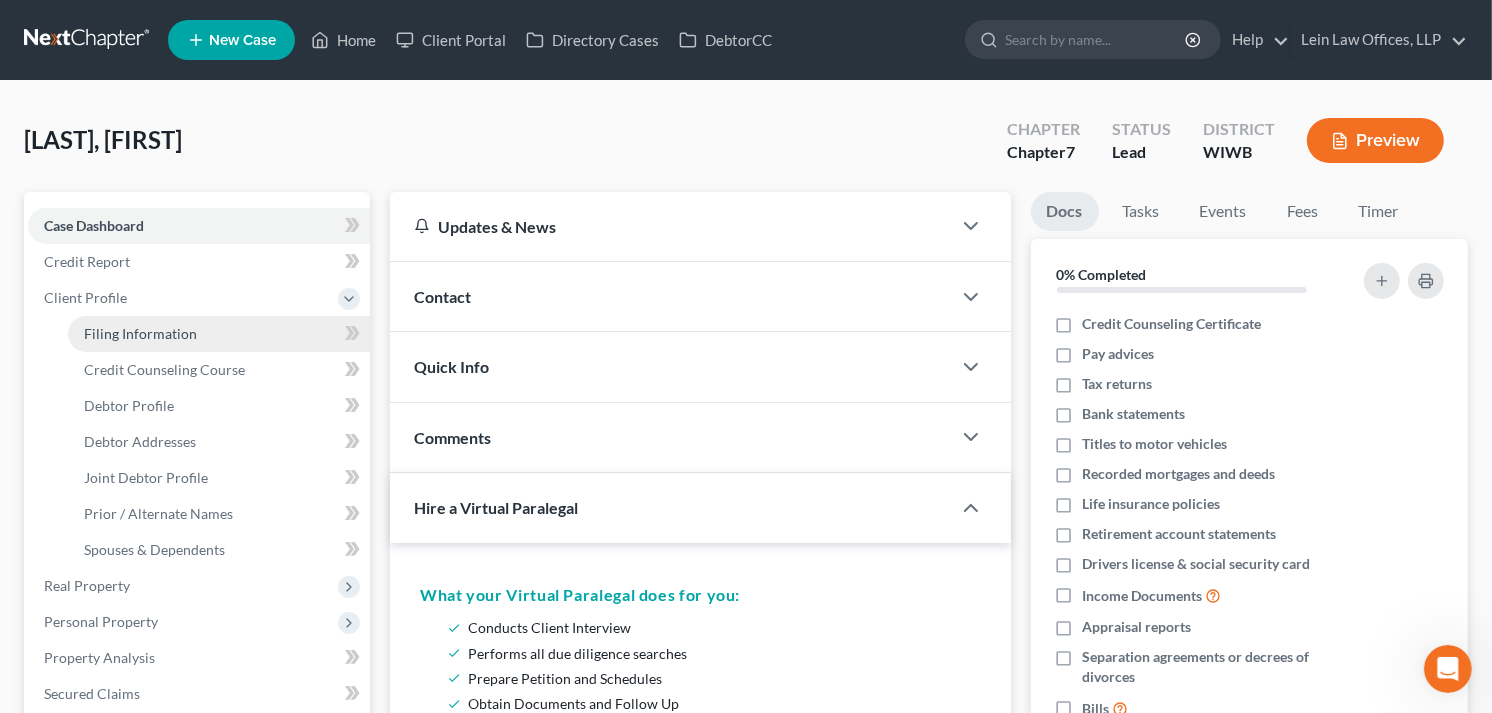 click on "Filing Information" at bounding box center (140, 333) 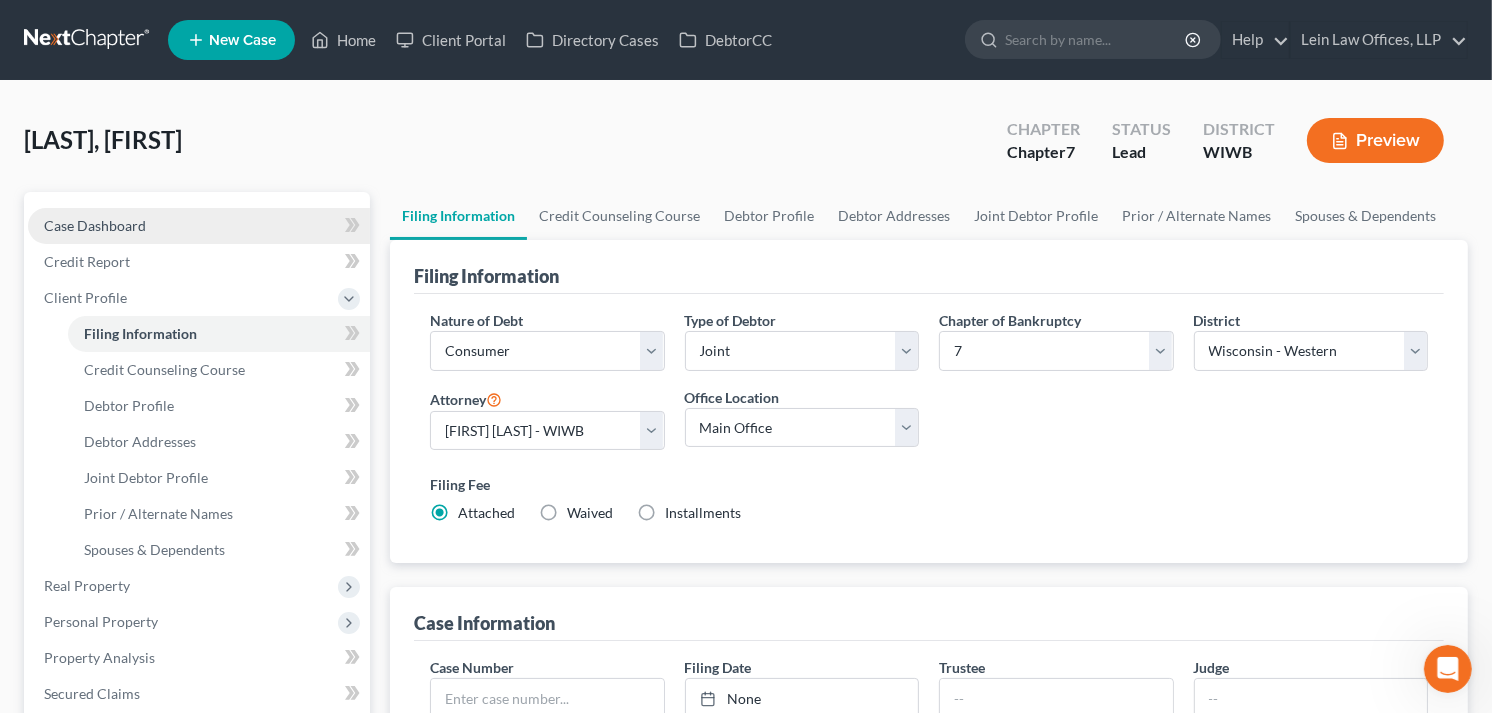 click on "Case Dashboard" at bounding box center [95, 225] 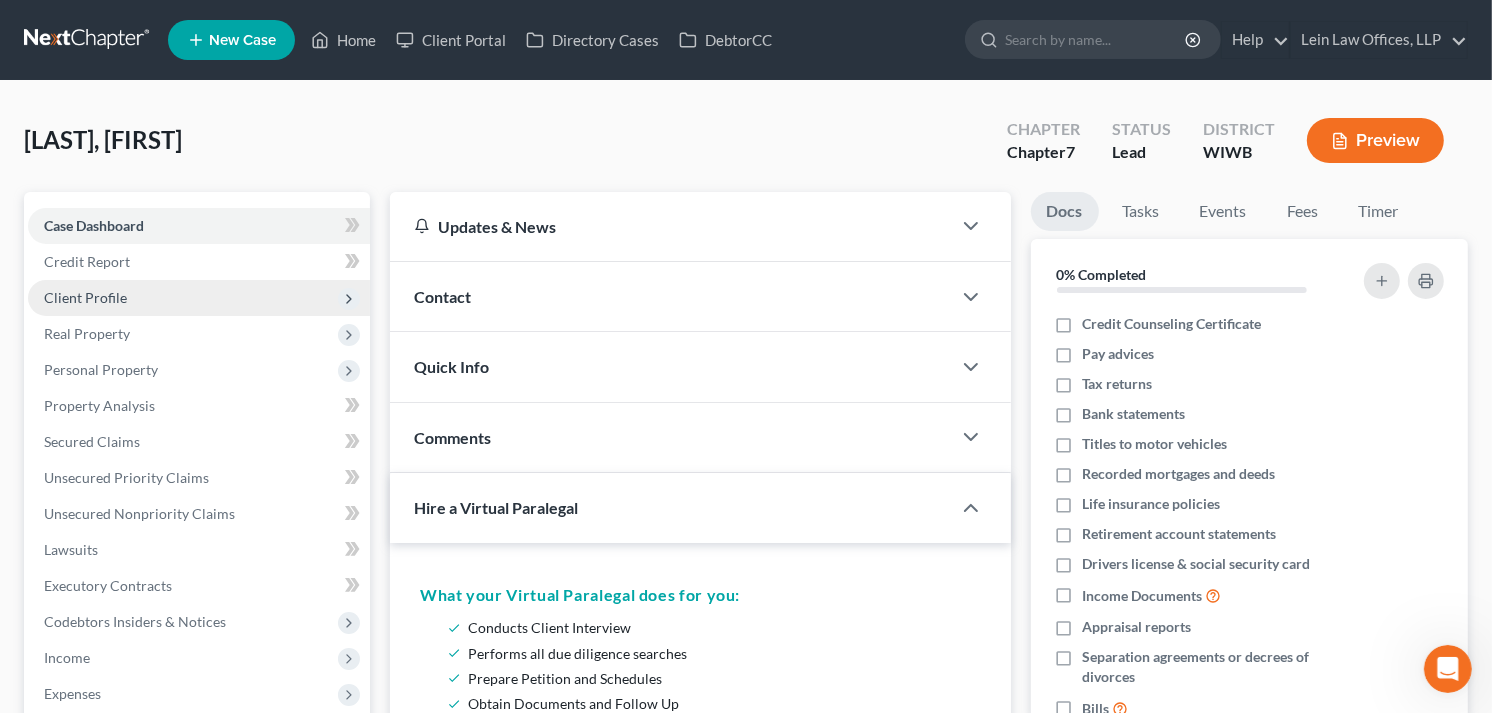 click on "Client Profile" at bounding box center (85, 297) 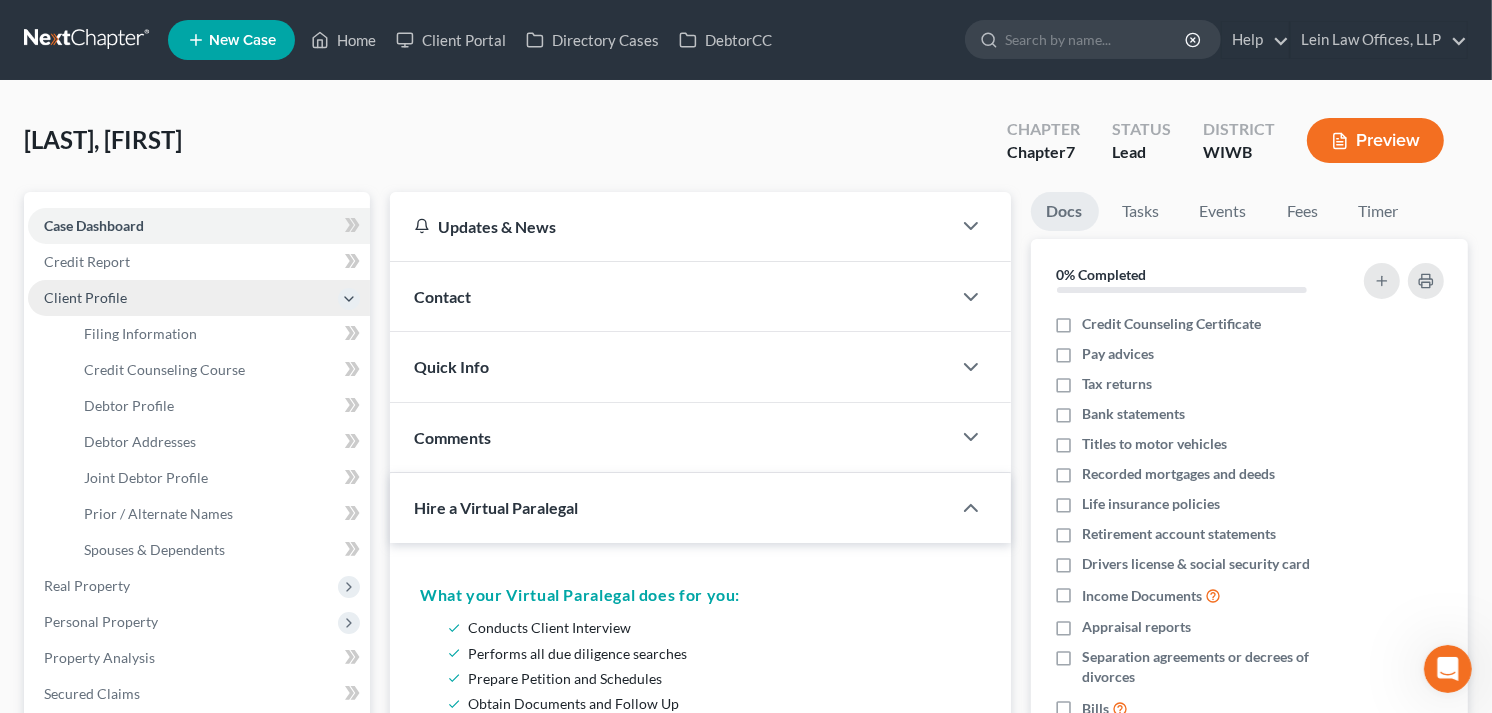 scroll, scrollTop: 445, scrollLeft: 0, axis: vertical 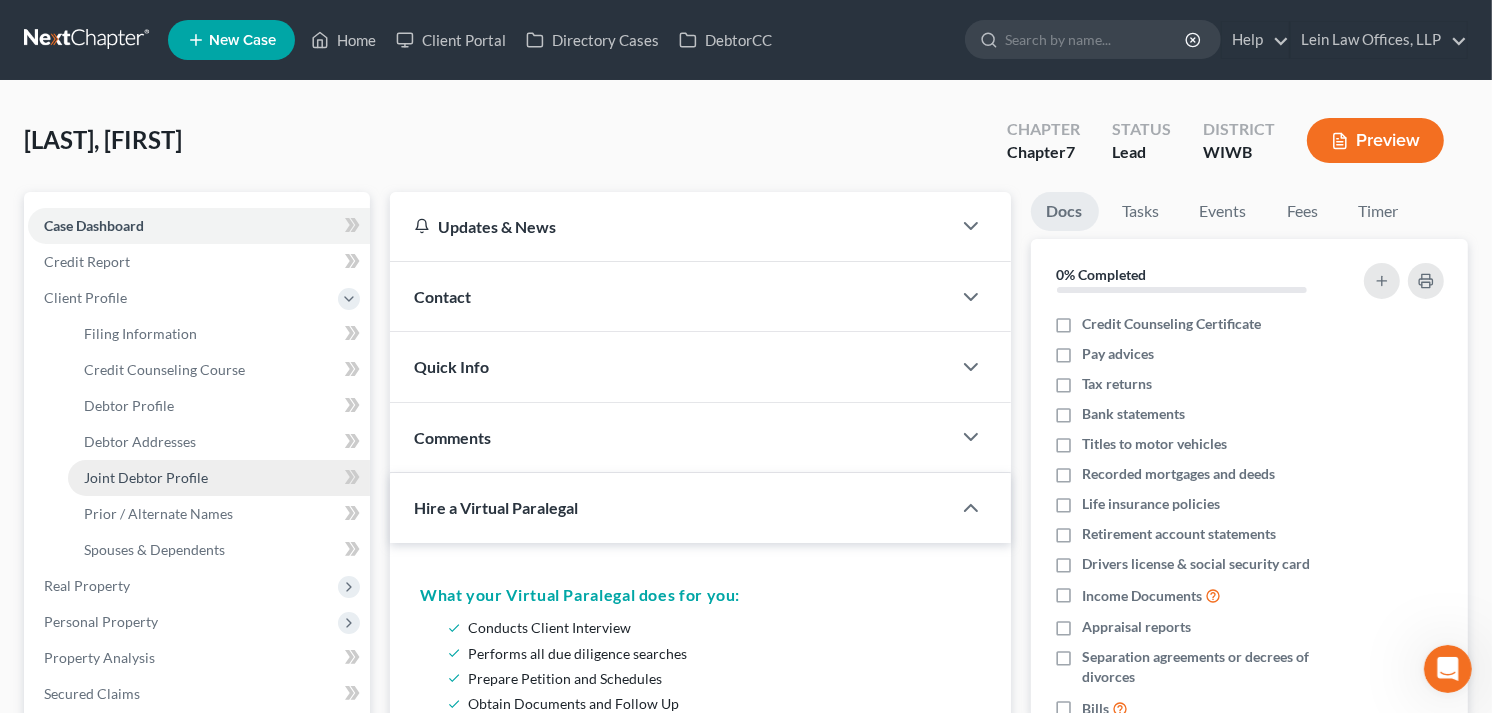 click on "Joint Debtor Profile" at bounding box center (146, 477) 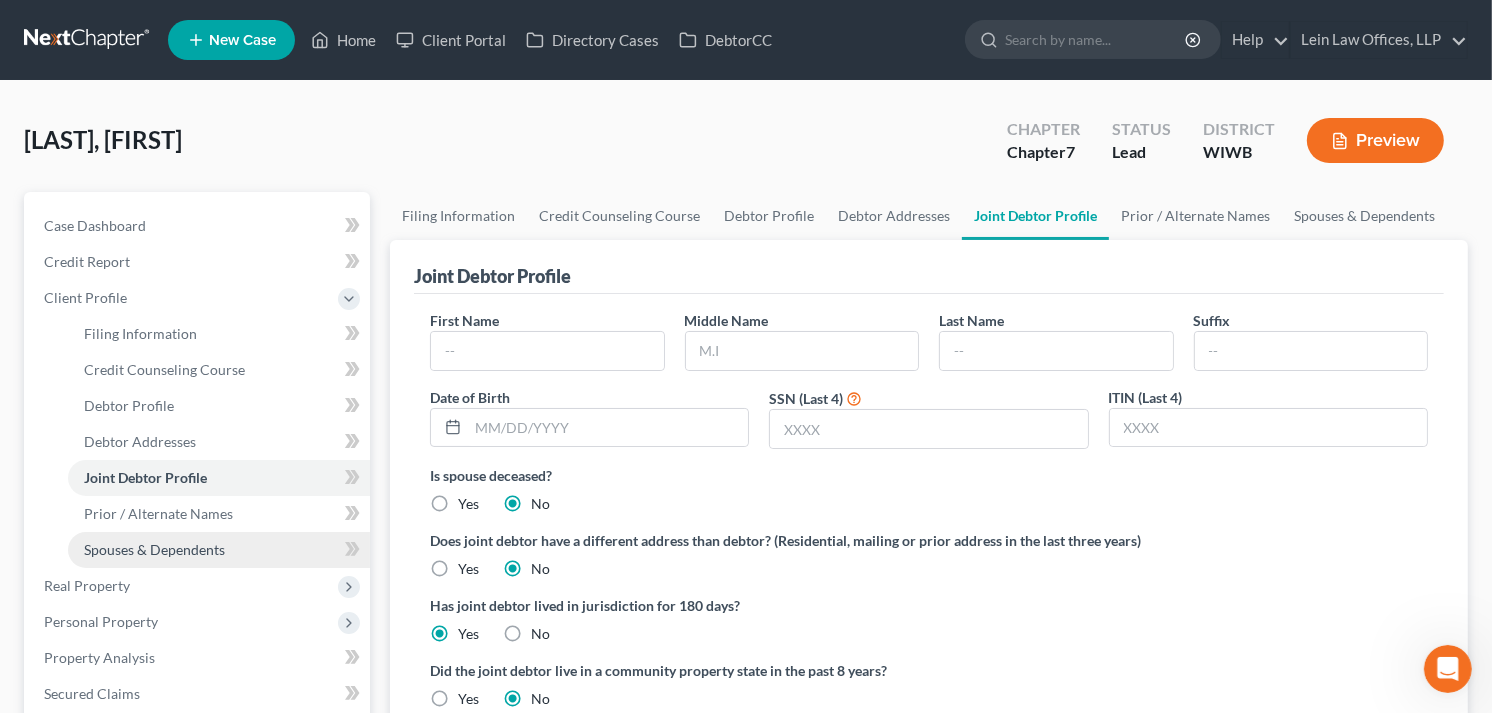 click on "Spouses & Dependents" at bounding box center [154, 549] 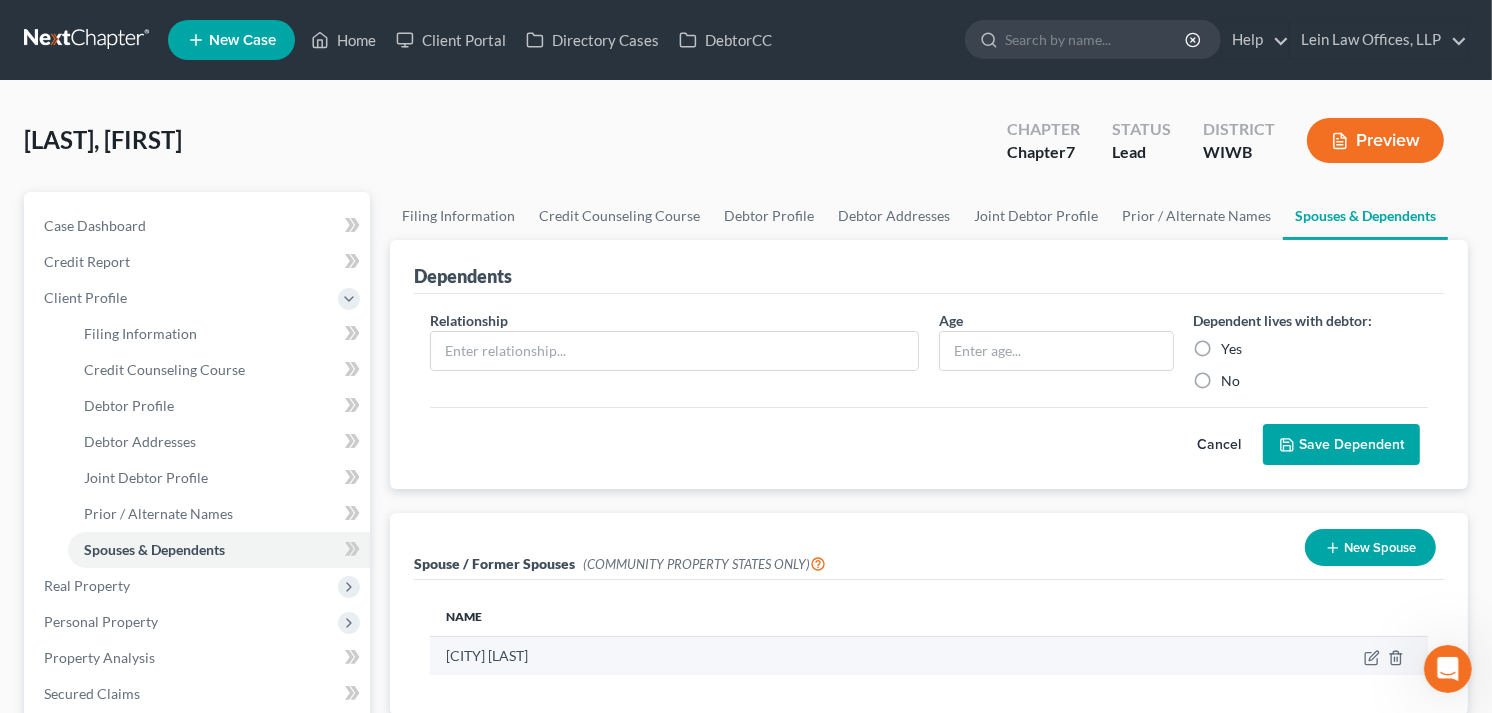 click at bounding box center [1222, 656] 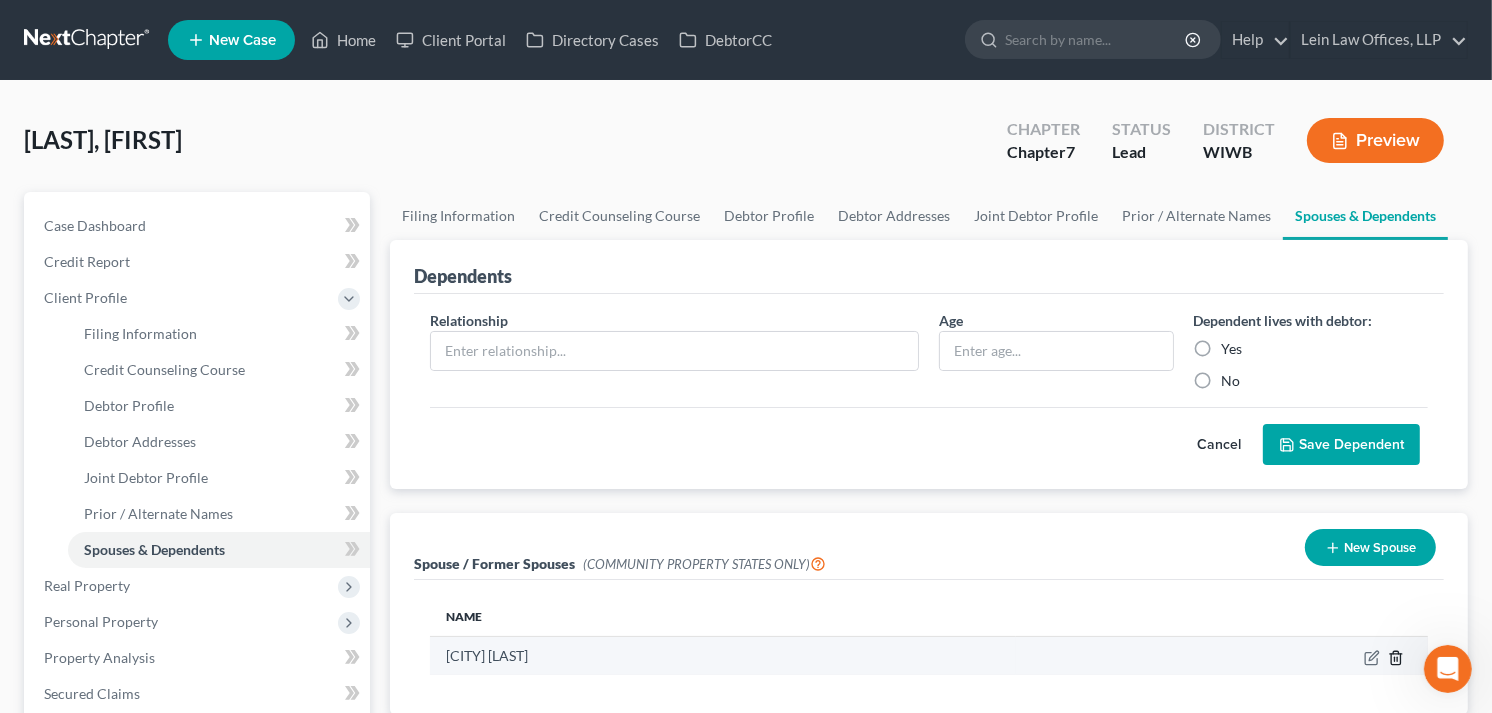 click 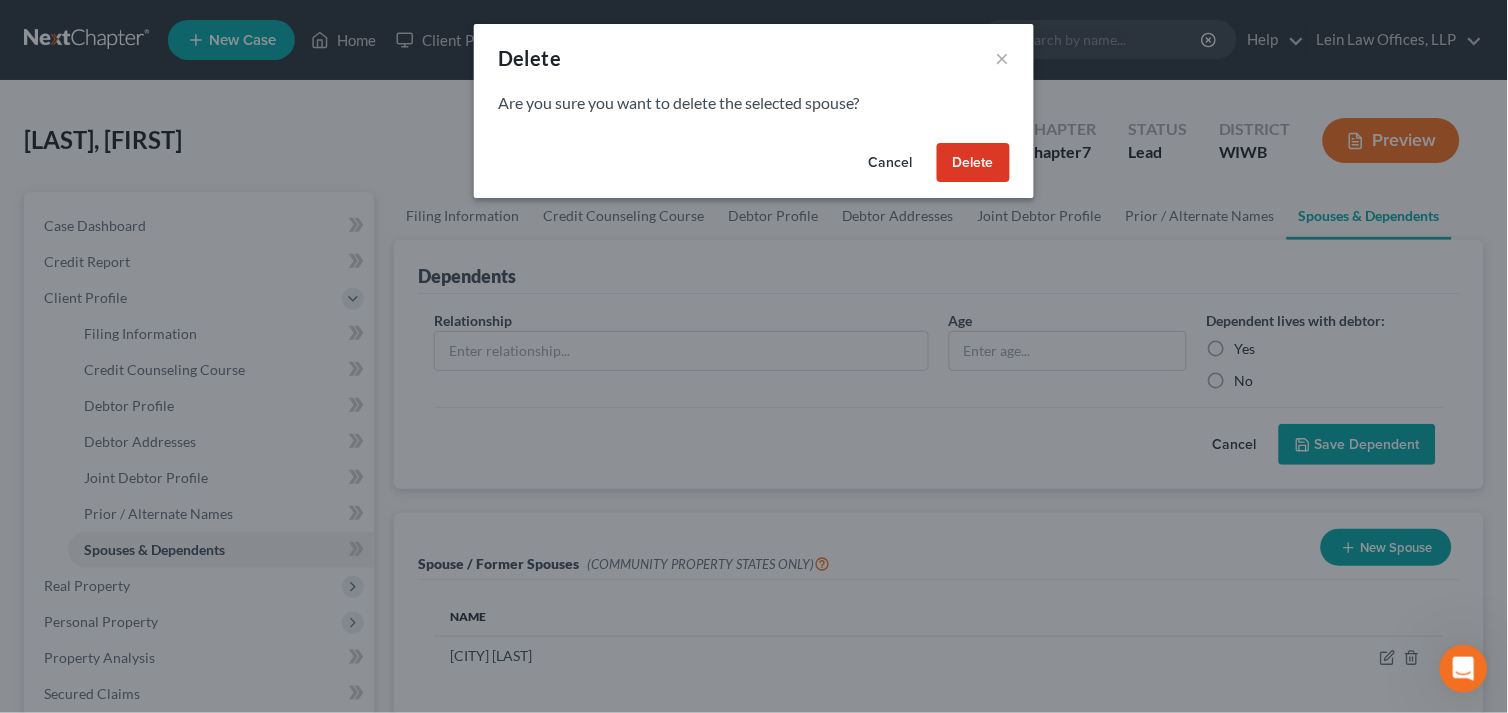drag, startPoint x: 991, startPoint y: 170, endPoint x: 934, endPoint y: 172, distance: 57.035076 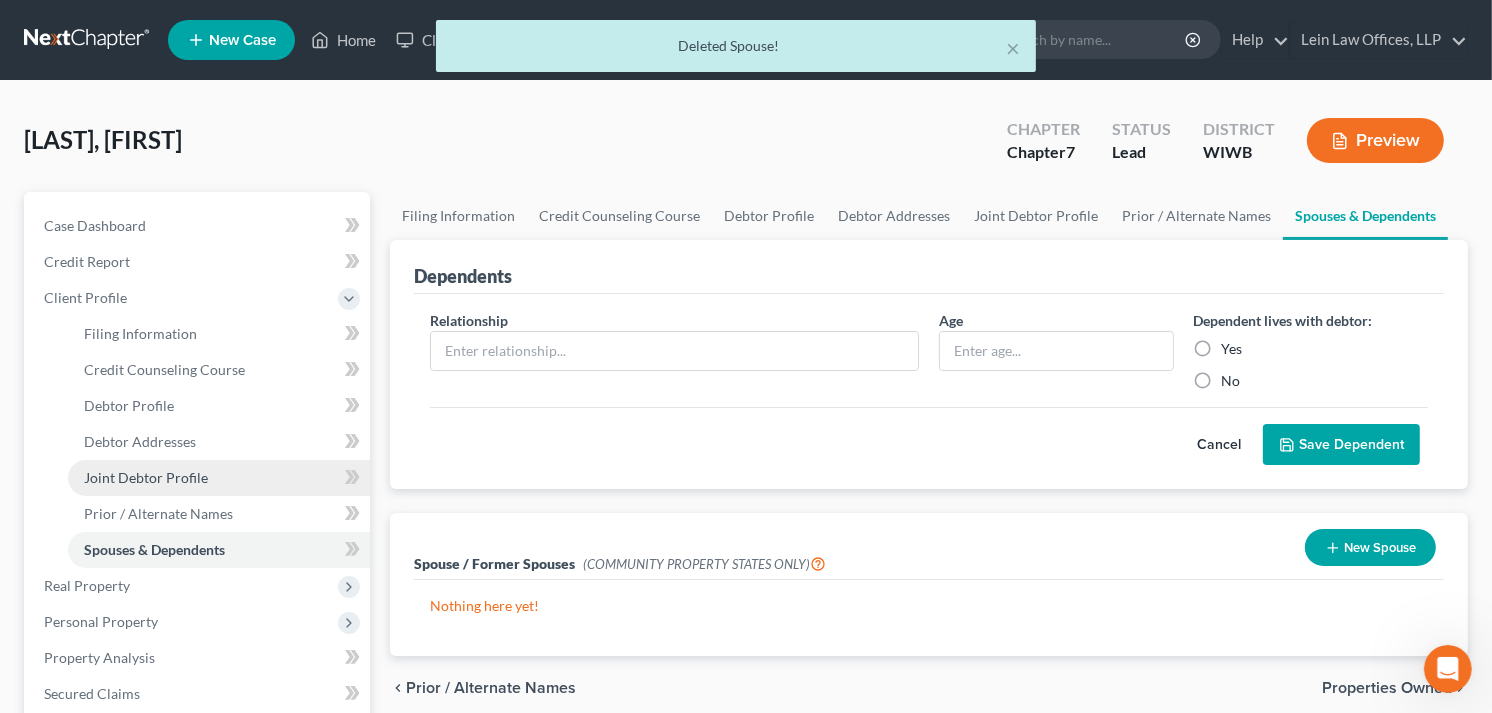 click on "Joint Debtor Profile" at bounding box center (146, 477) 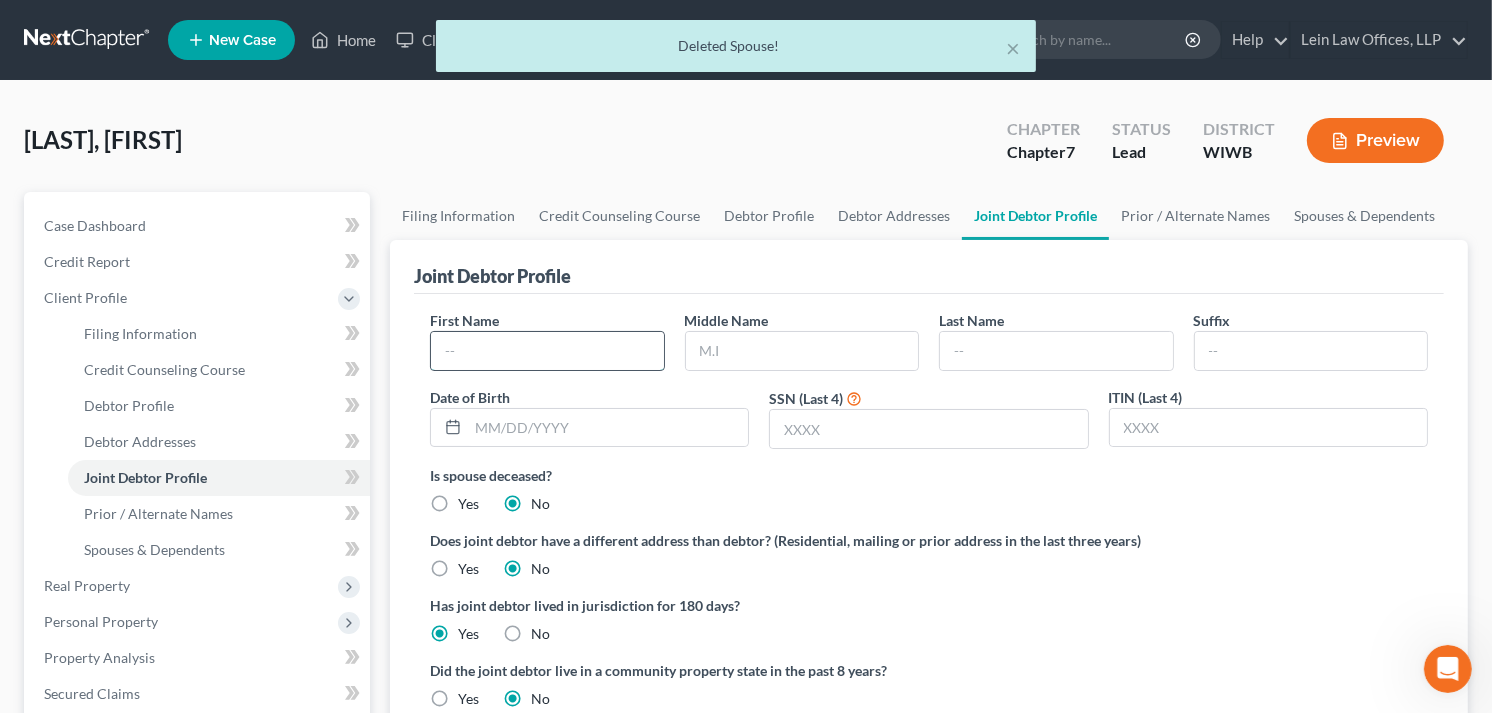 click at bounding box center [547, 351] 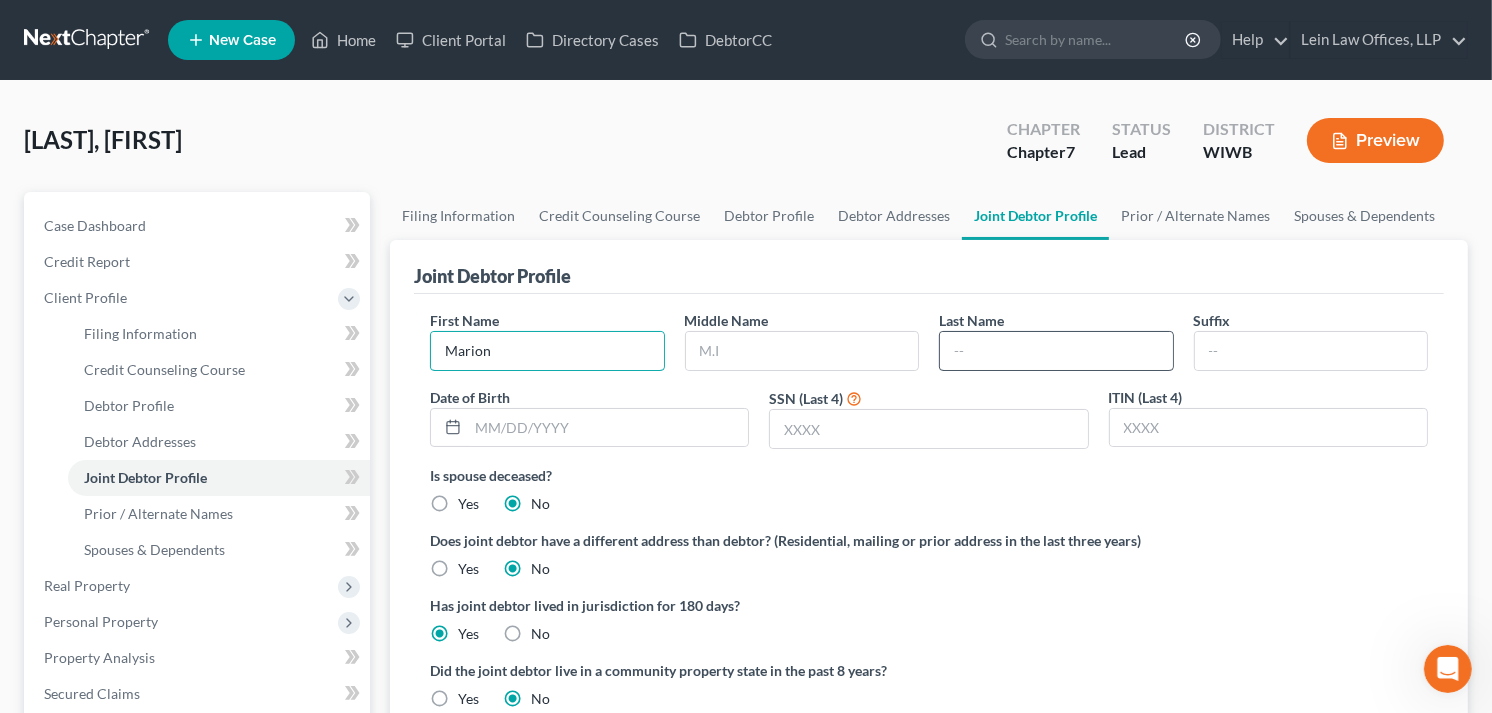 type on "Marion" 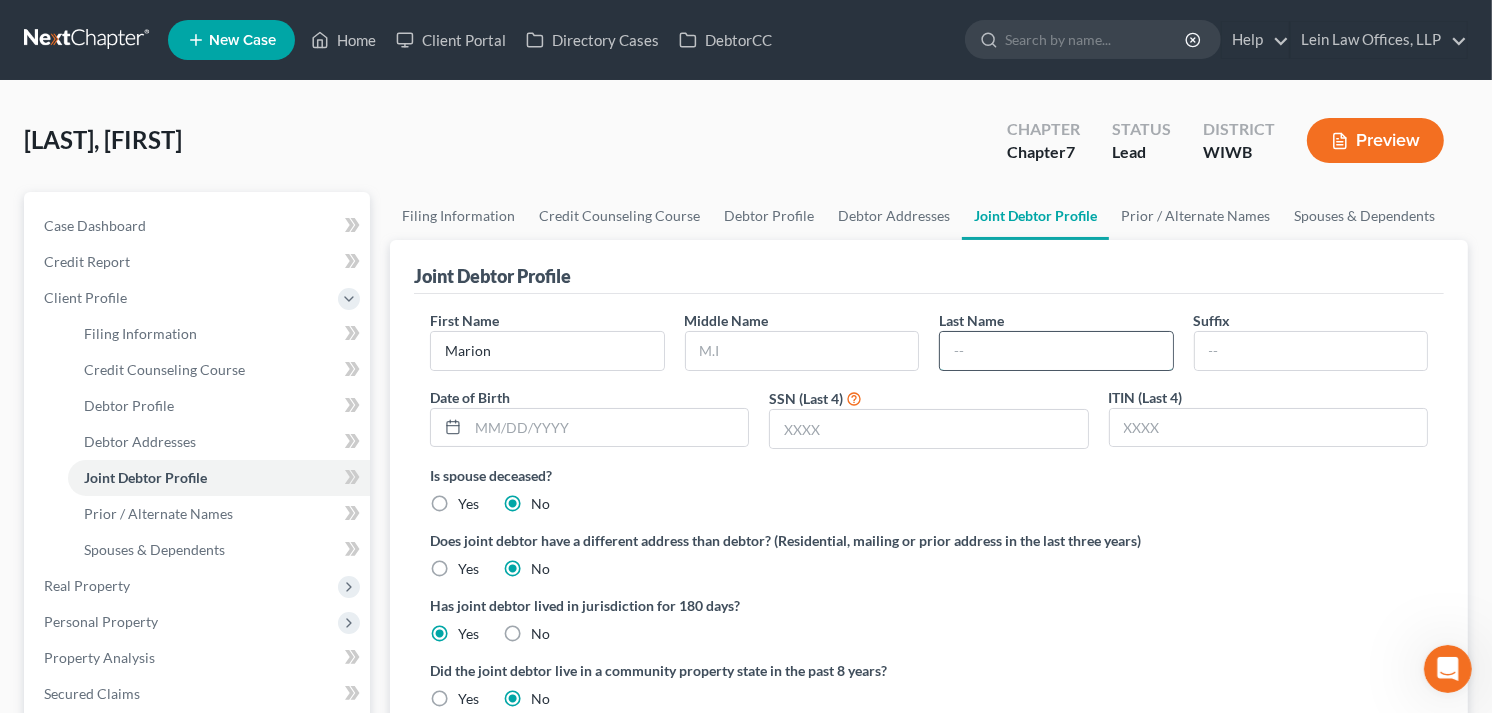 click at bounding box center (1056, 351) 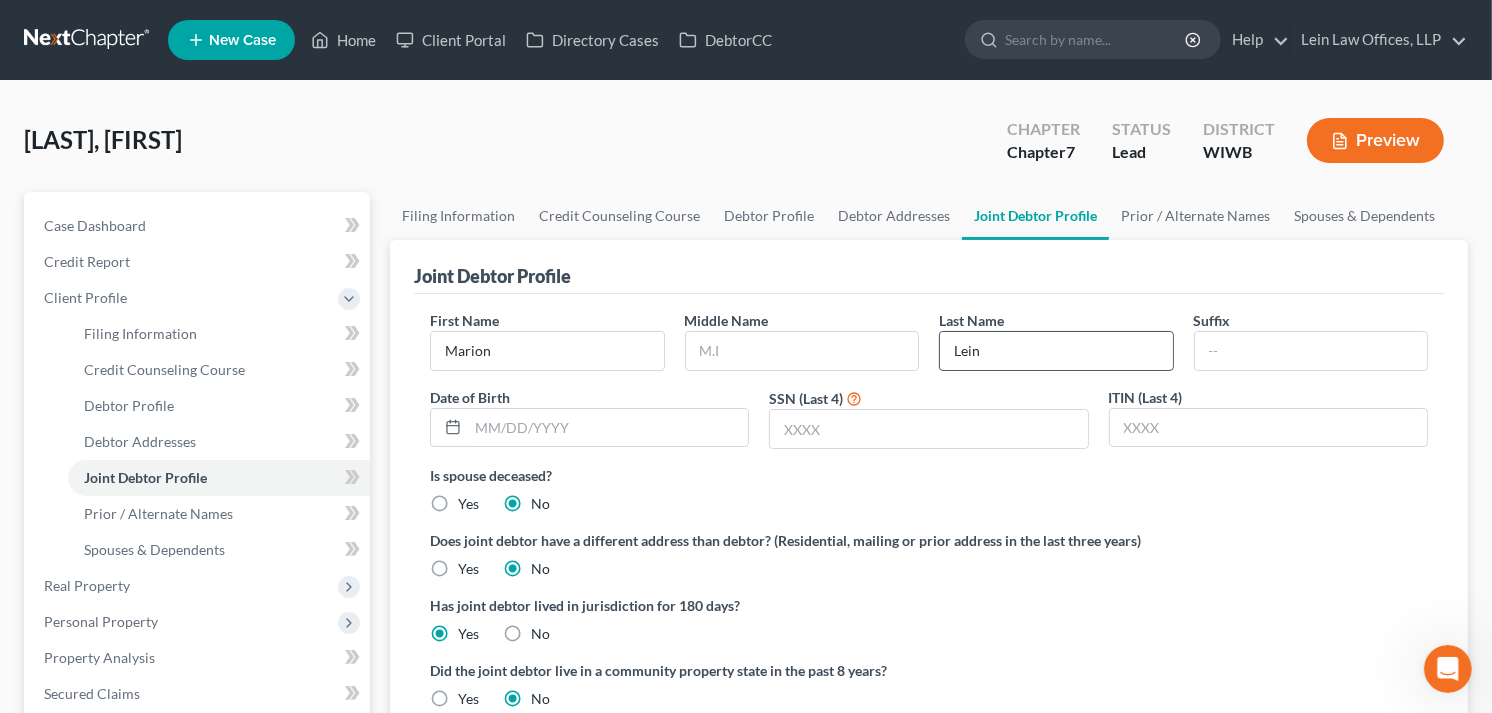 click on "Lein" at bounding box center (1056, 351) 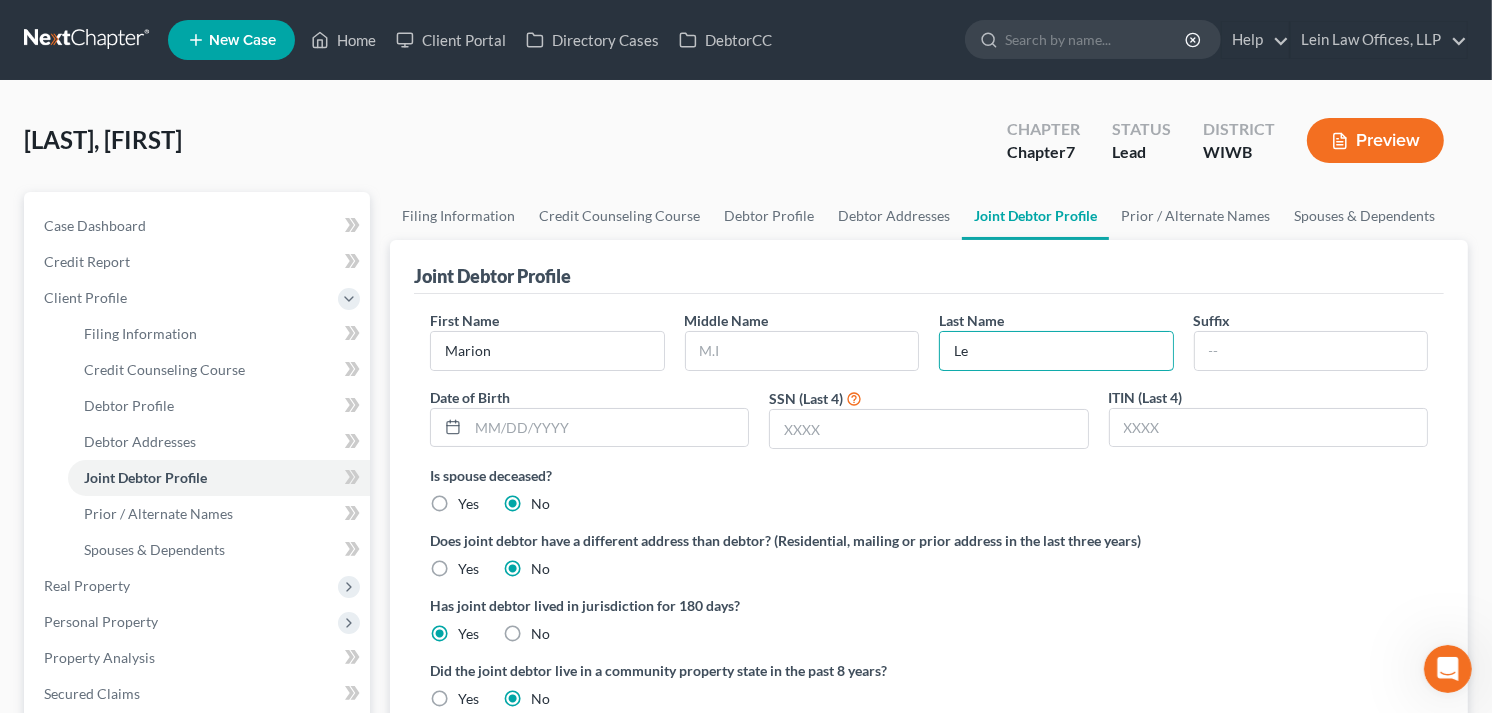 type on "L" 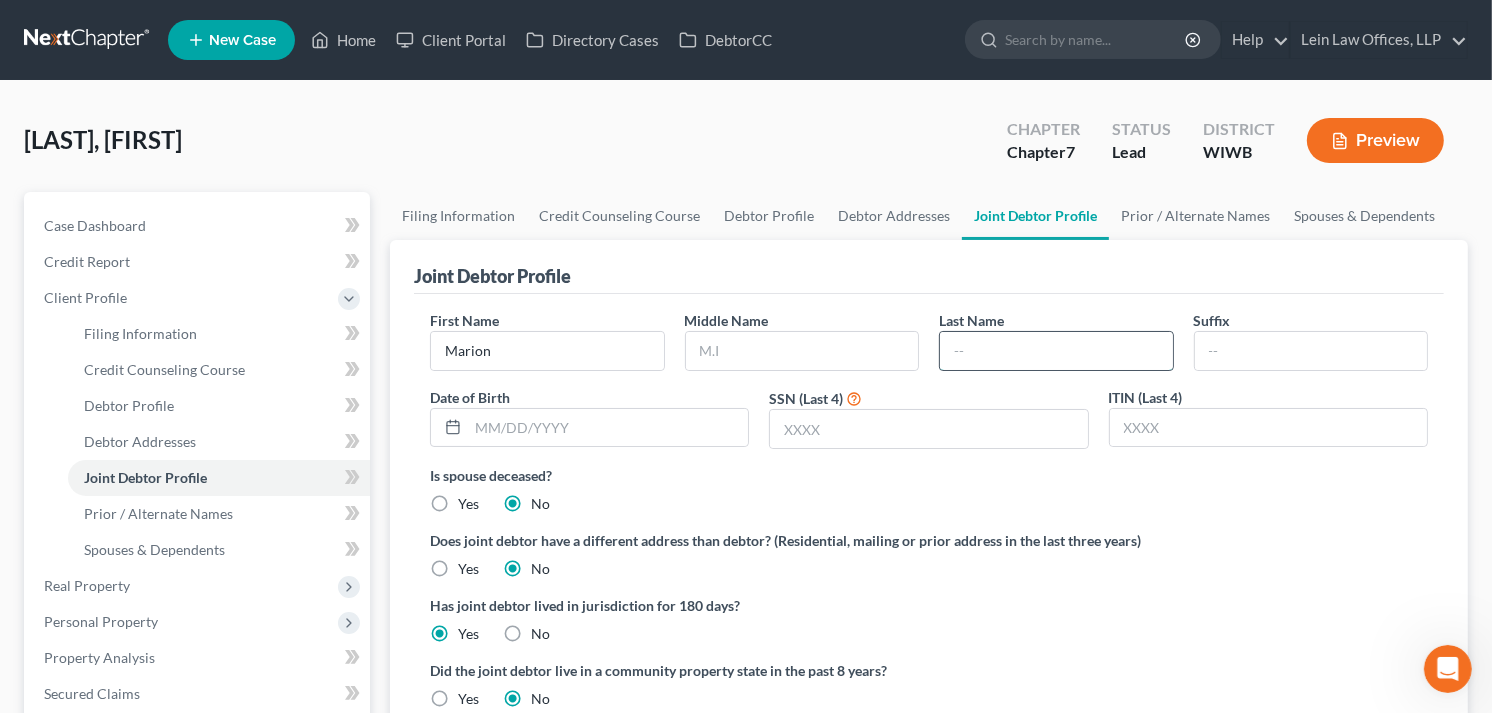 click at bounding box center [1056, 351] 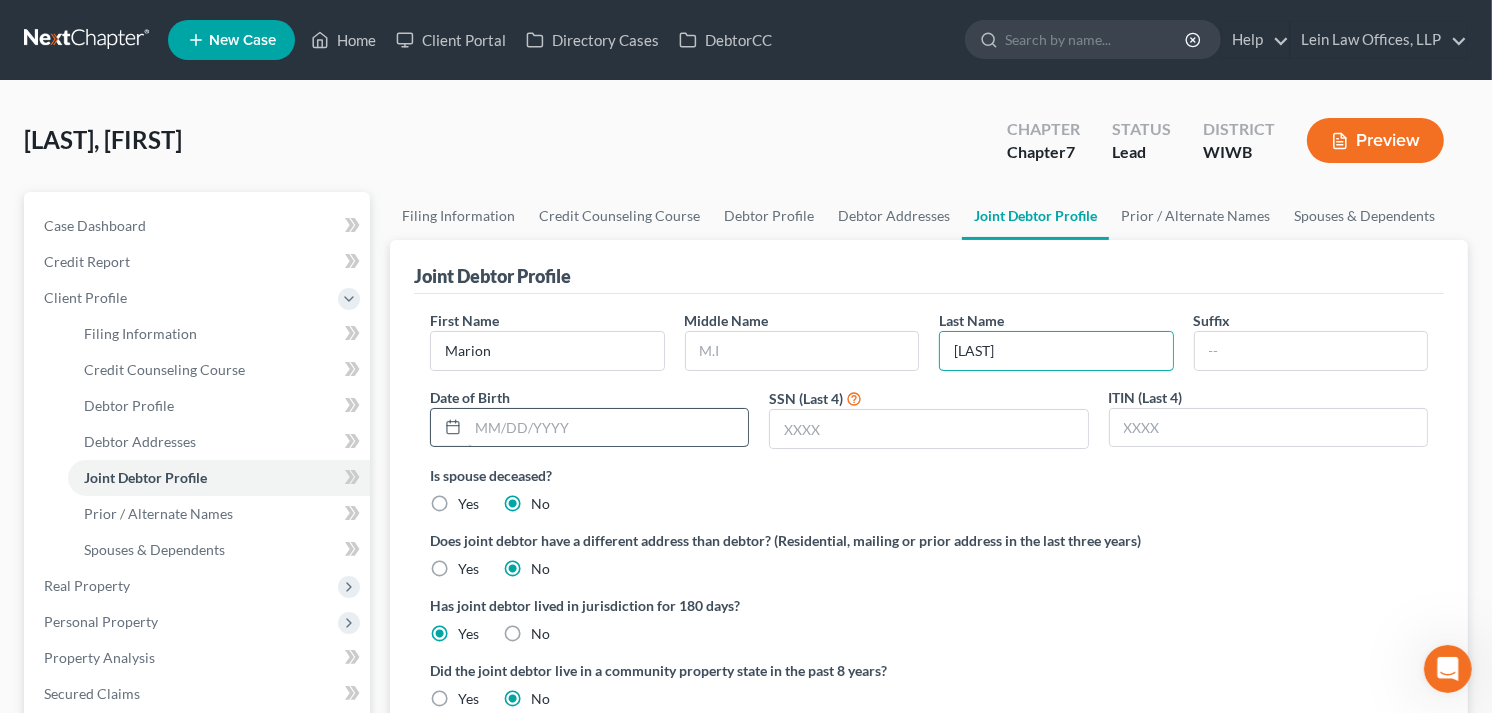 type on "[LAST]" 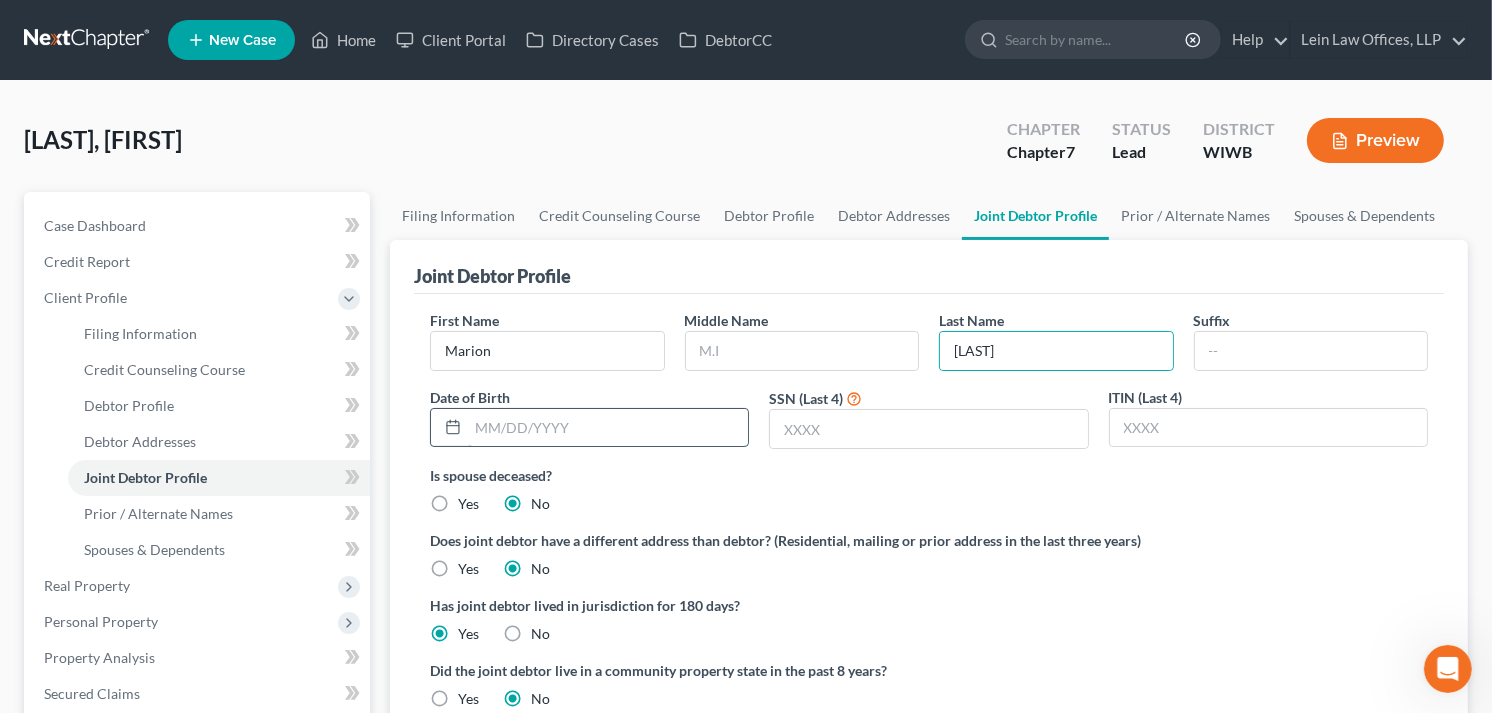 click at bounding box center (608, 428) 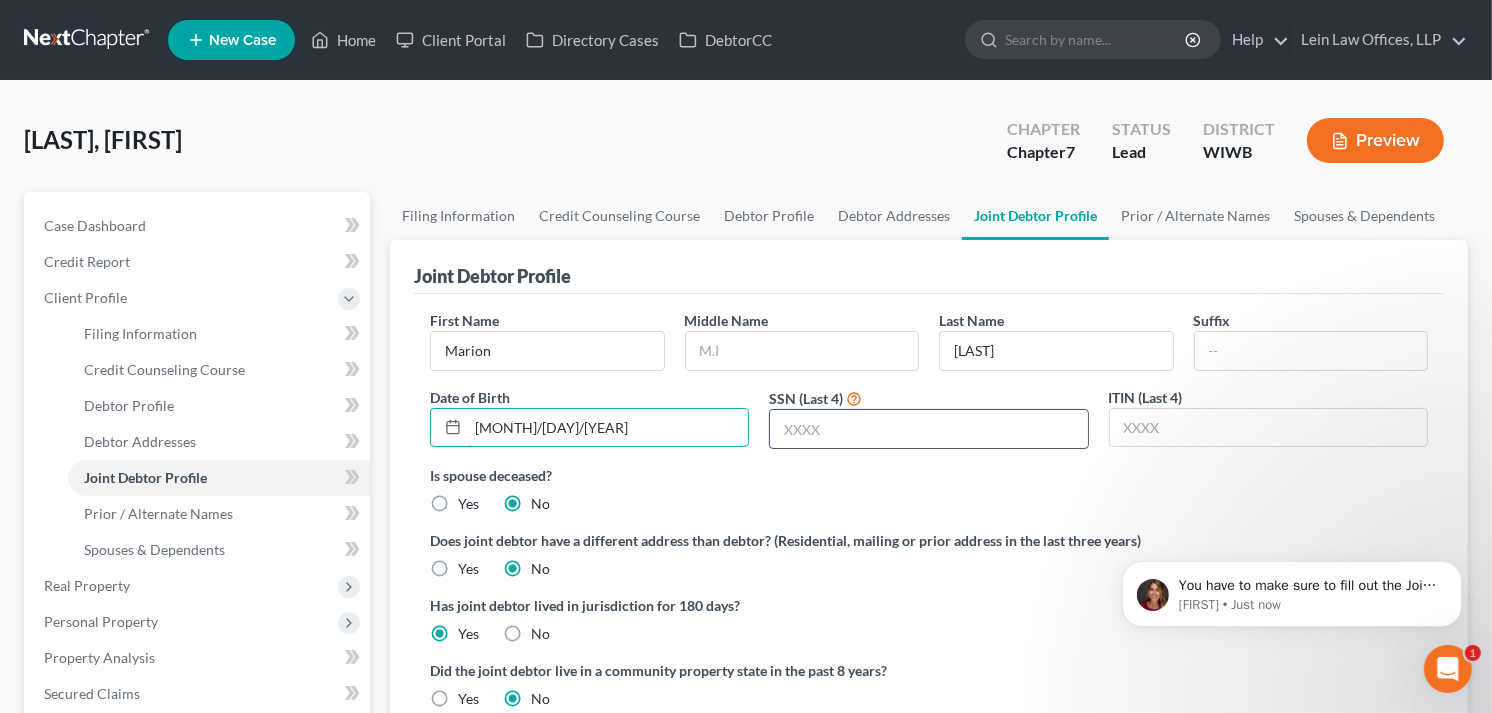 scroll, scrollTop: 0, scrollLeft: 0, axis: both 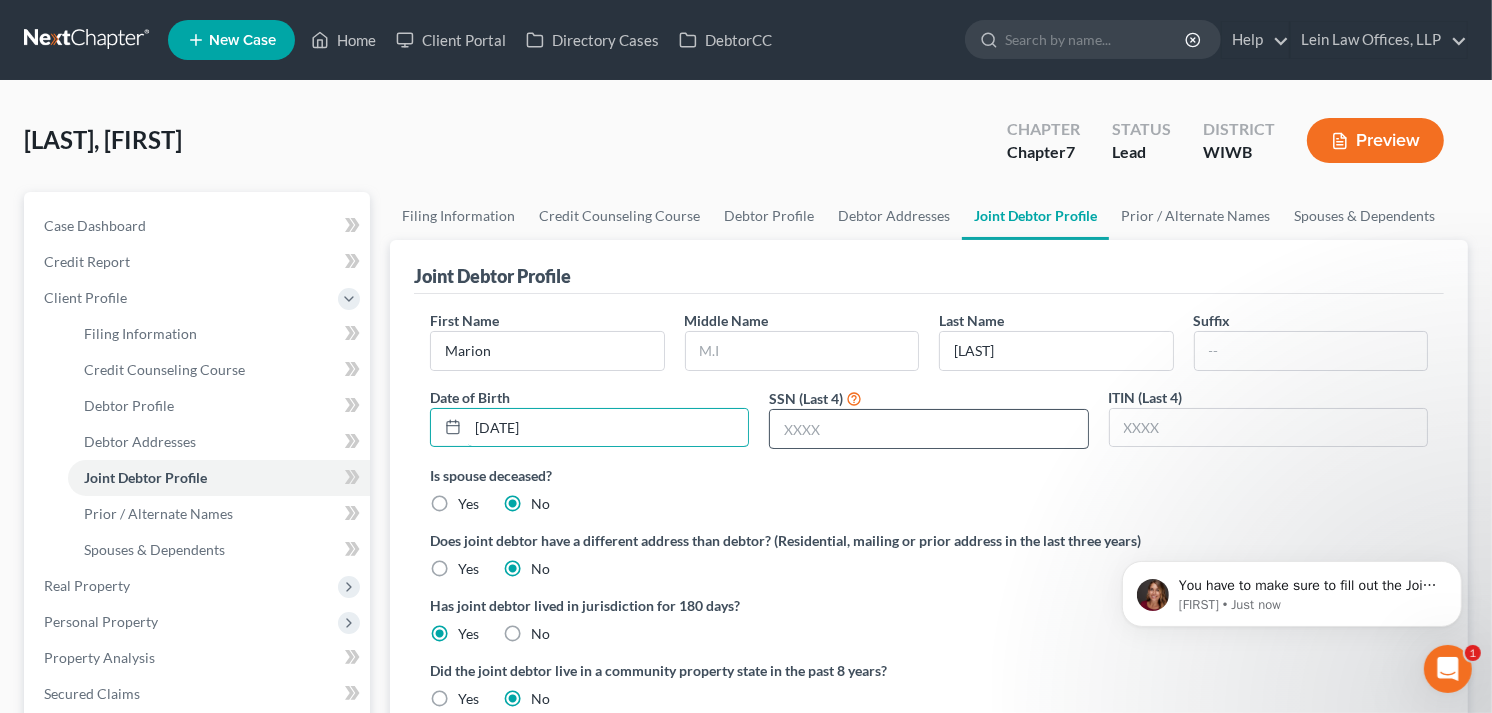 type on "[DATE]" 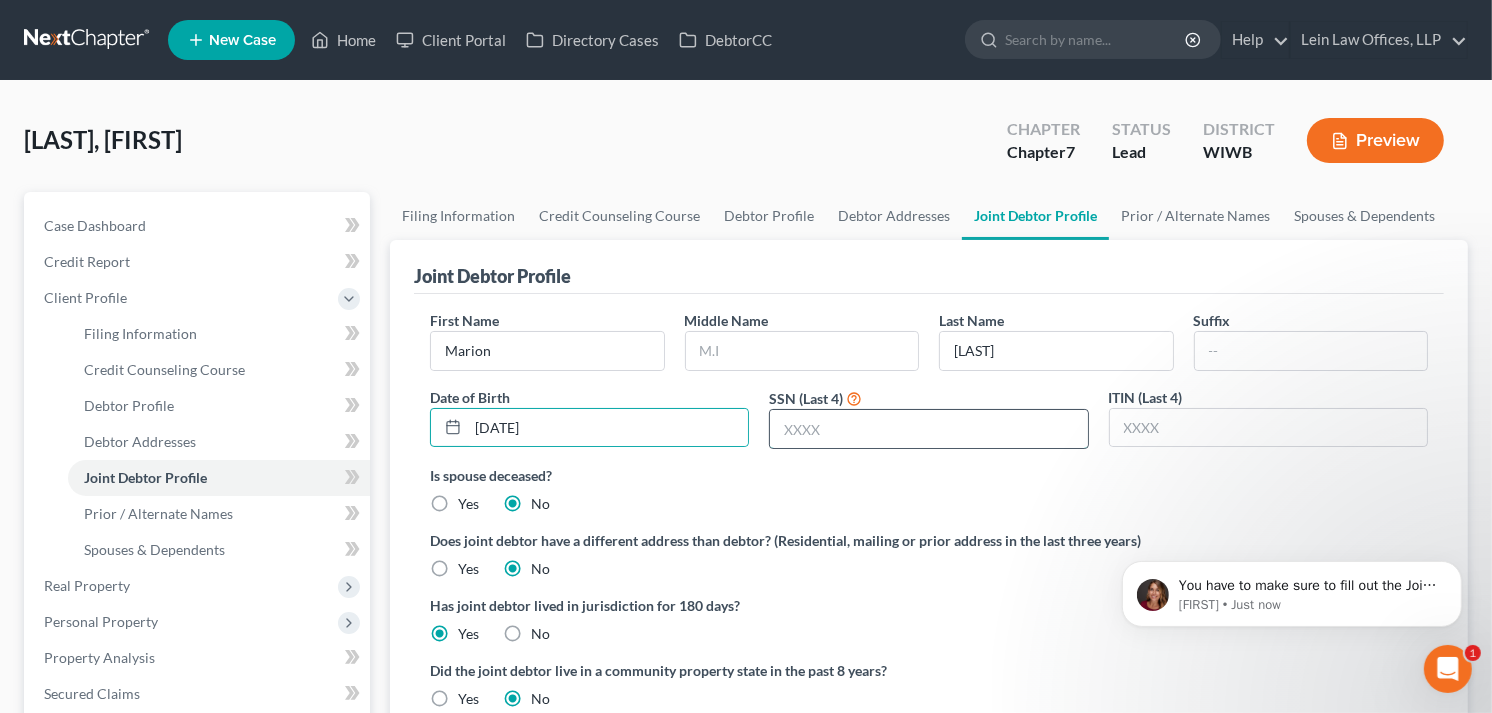 click at bounding box center (928, 429) 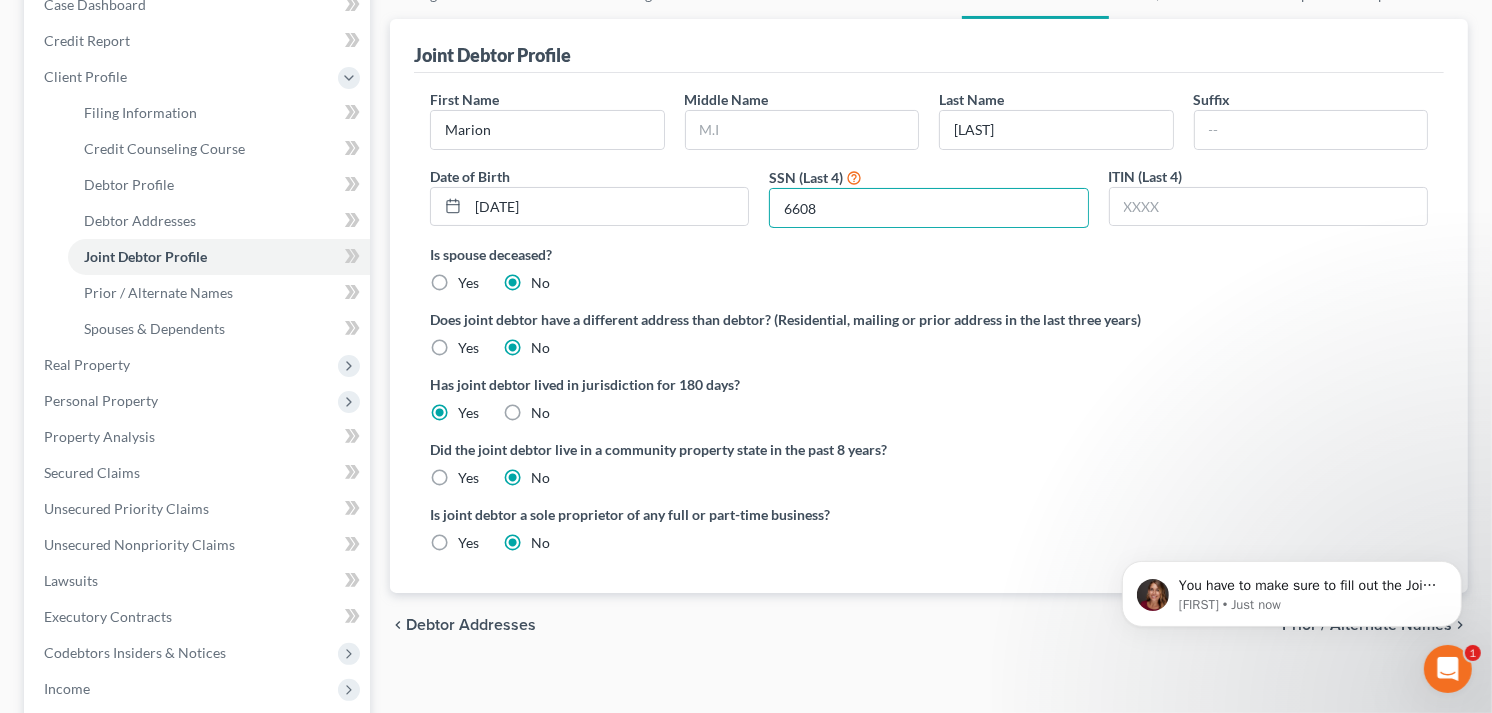 scroll, scrollTop: 222, scrollLeft: 0, axis: vertical 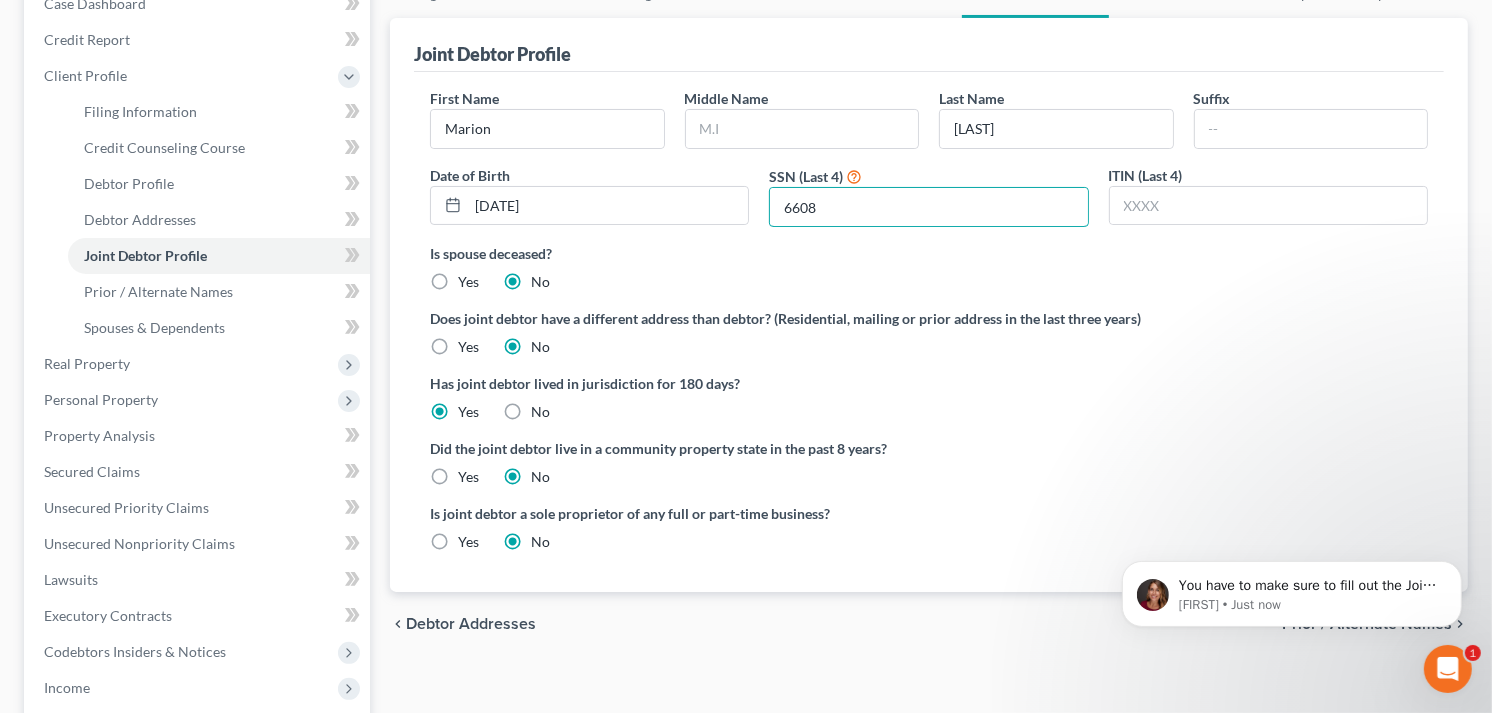 type on "6608" 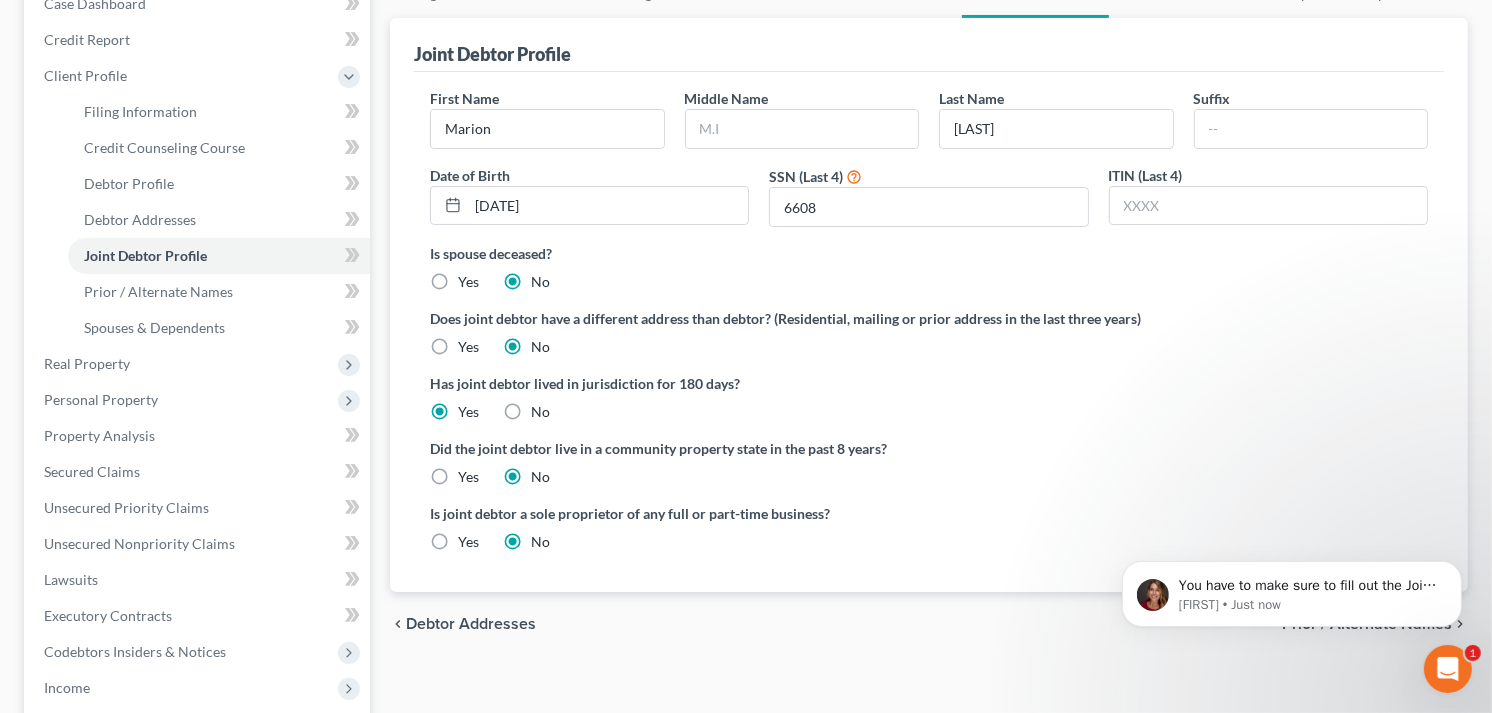 click on "Yes" at bounding box center (468, 477) 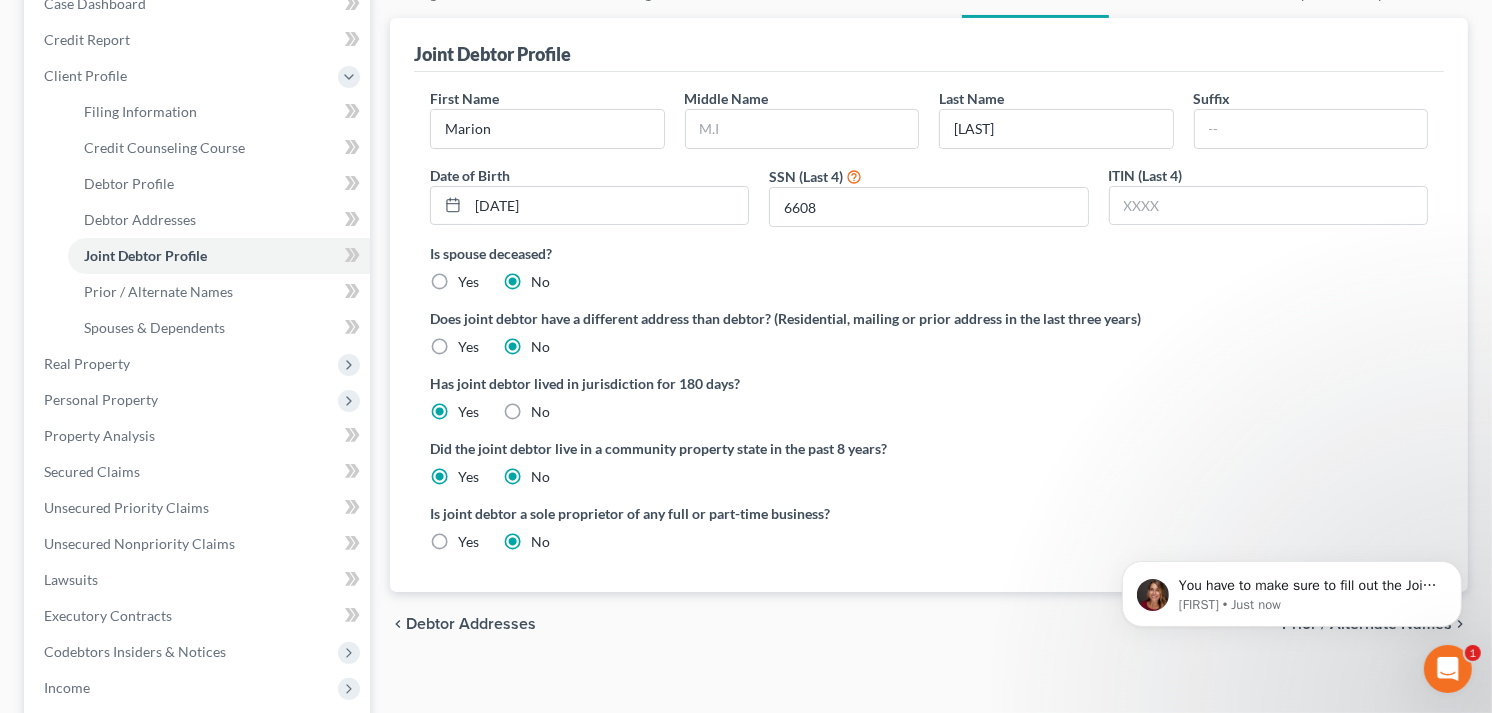 radio on "false" 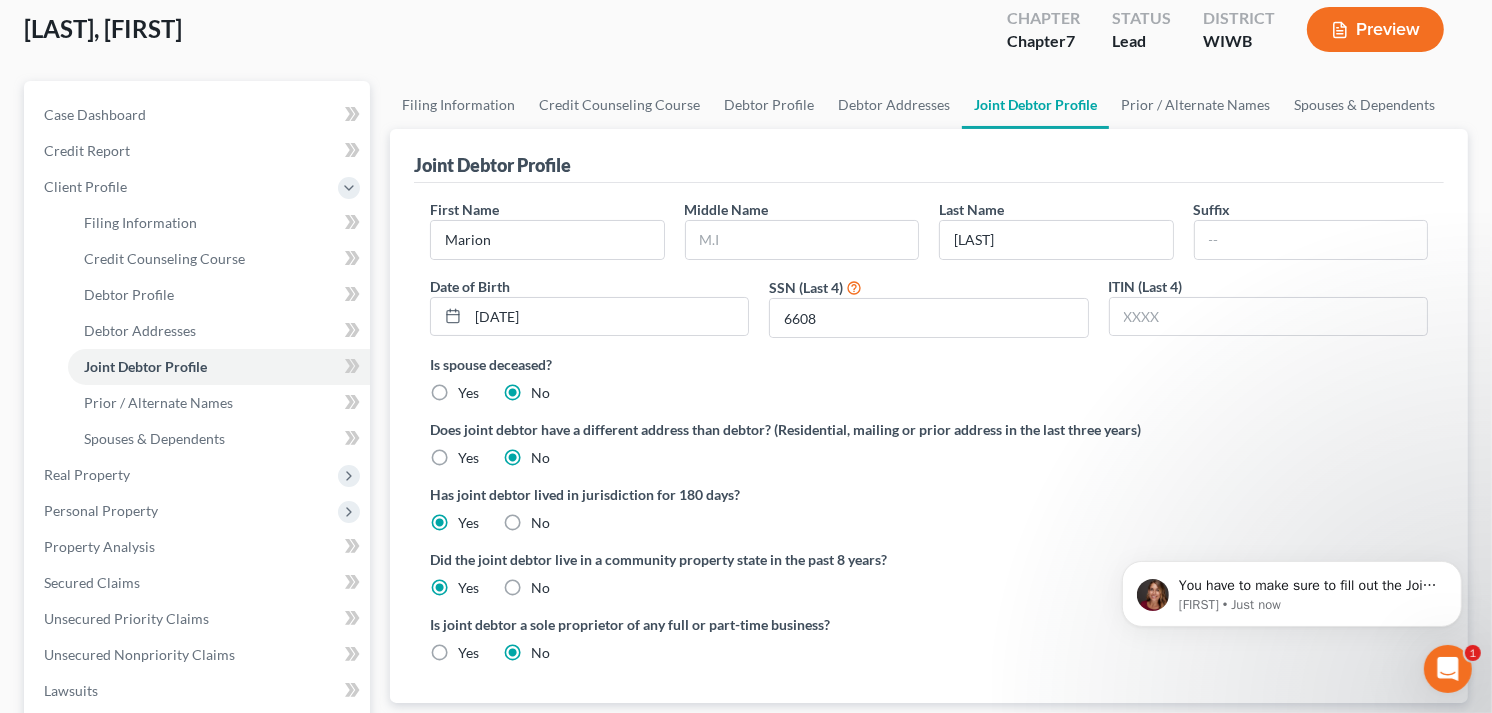 scroll, scrollTop: 0, scrollLeft: 0, axis: both 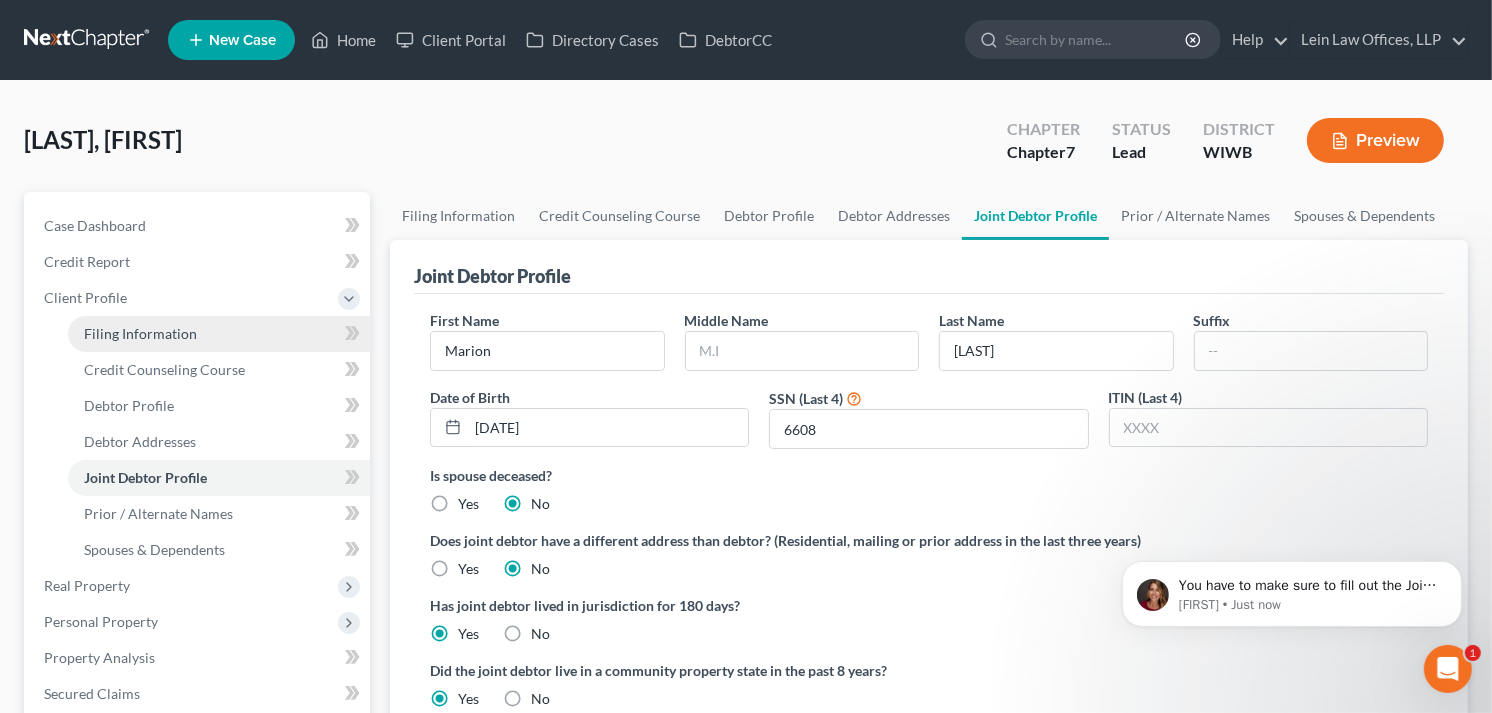 click on "Filing Information" at bounding box center [140, 333] 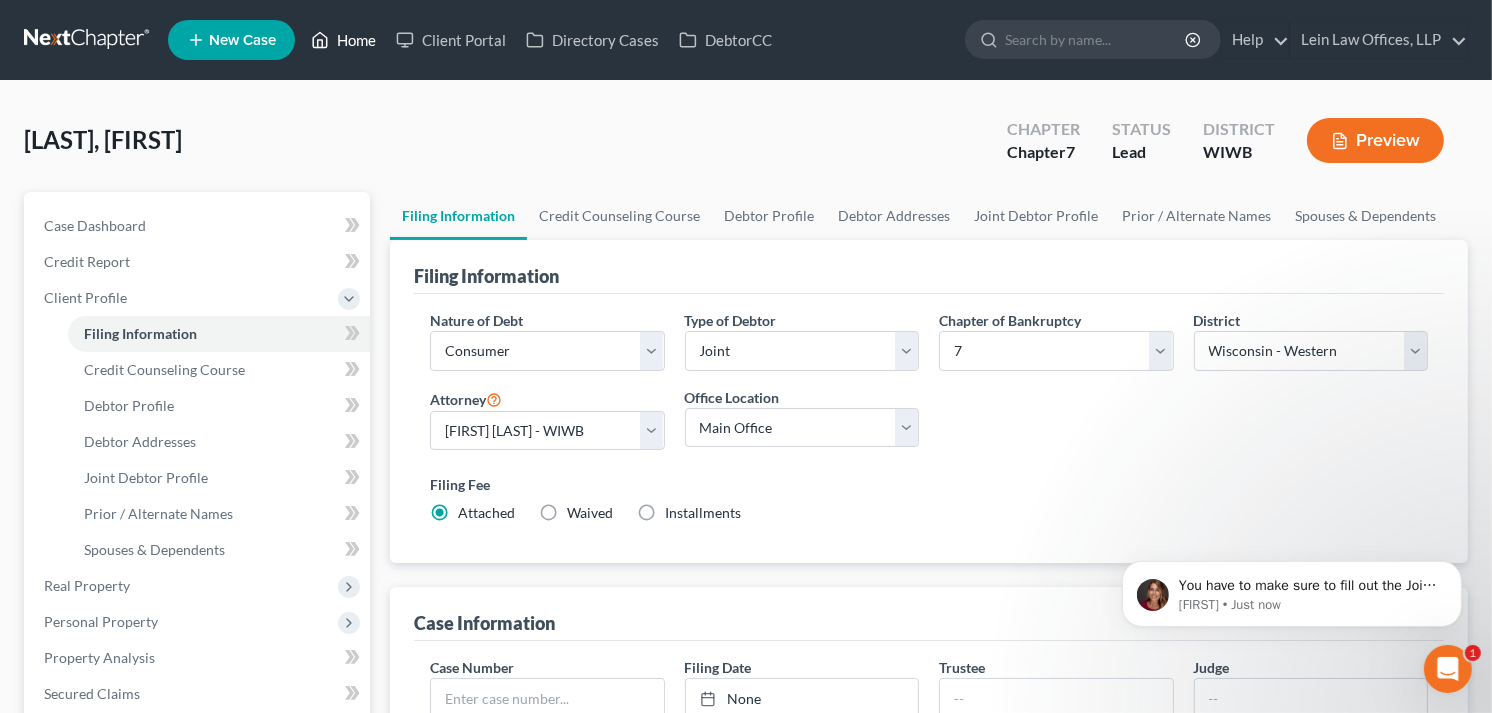 click on "Home" at bounding box center (343, 40) 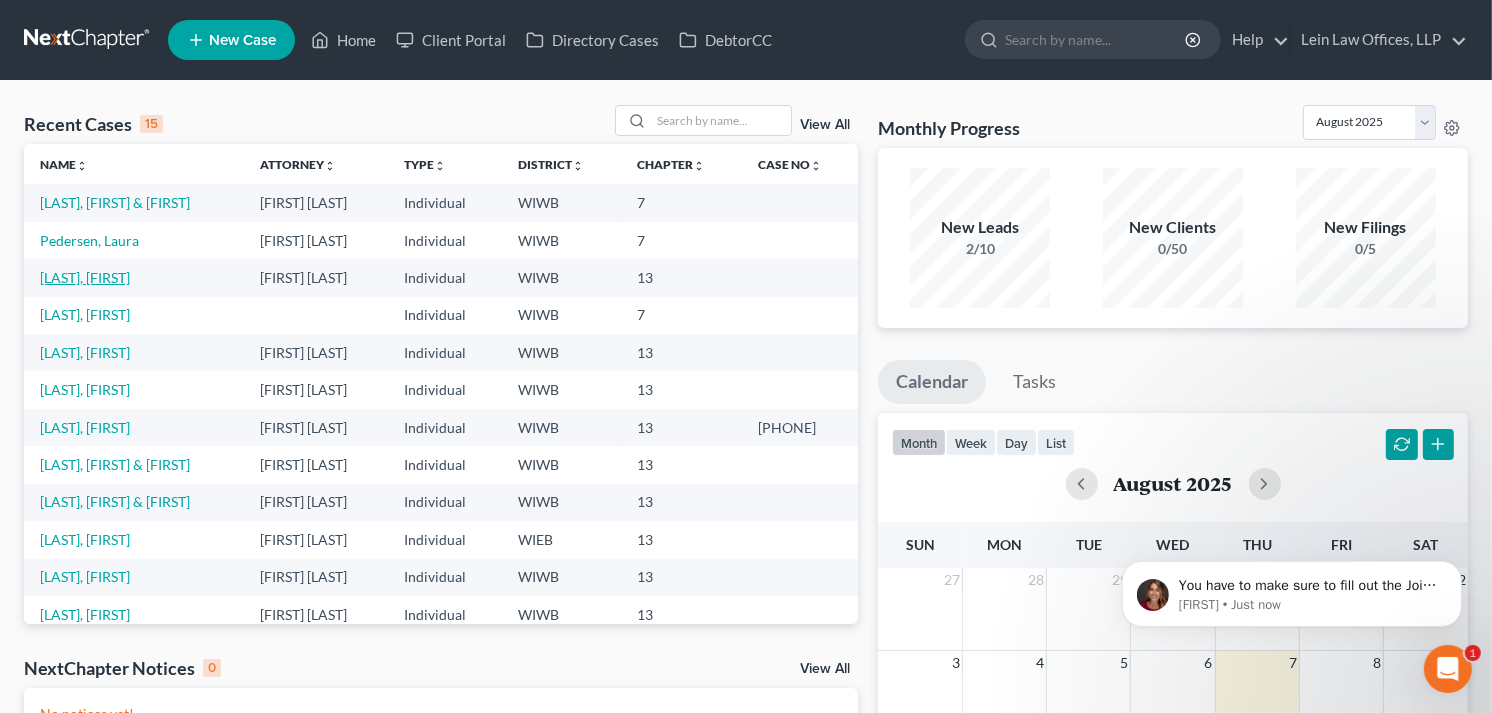 click on "[LAST], [FIRST]" at bounding box center [85, 277] 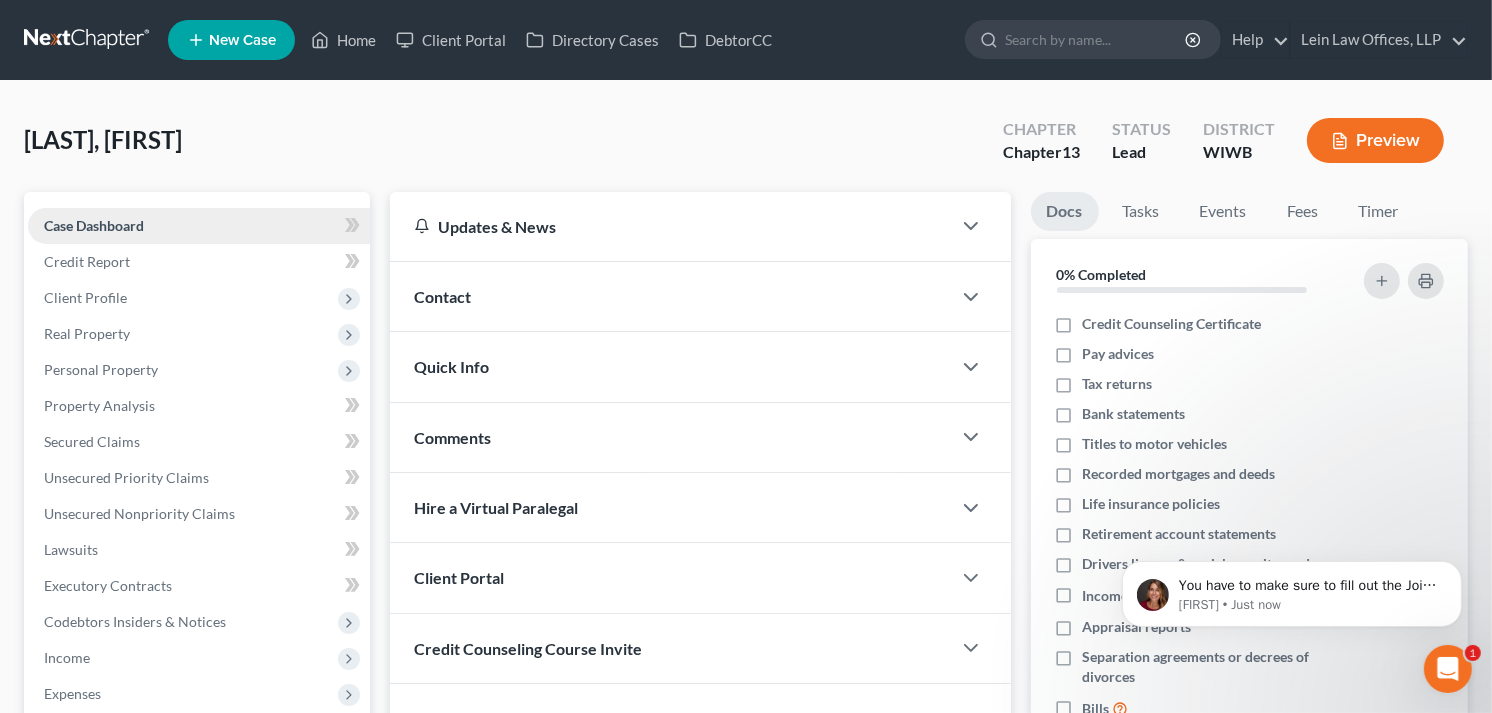 click on "Case Dashboard" at bounding box center [94, 225] 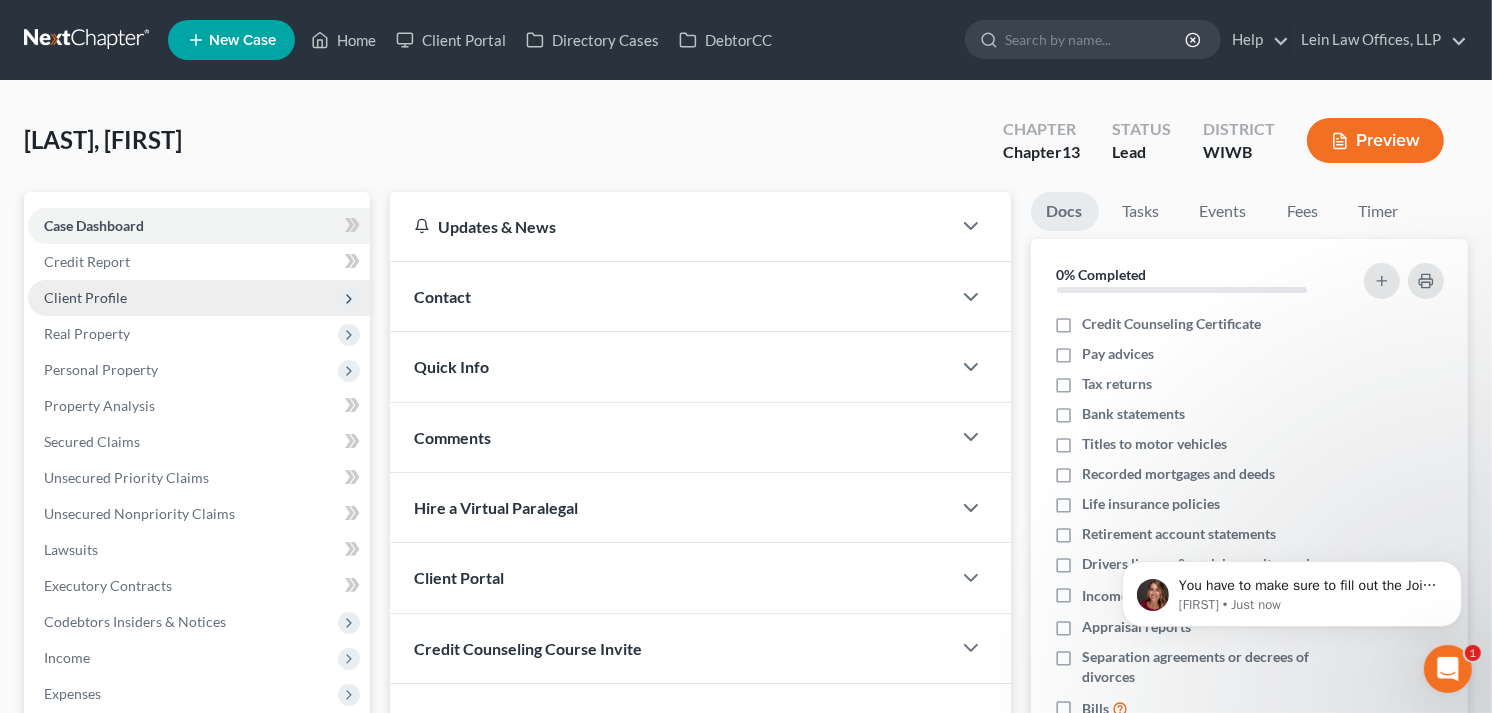 click on "Client Profile" at bounding box center [85, 297] 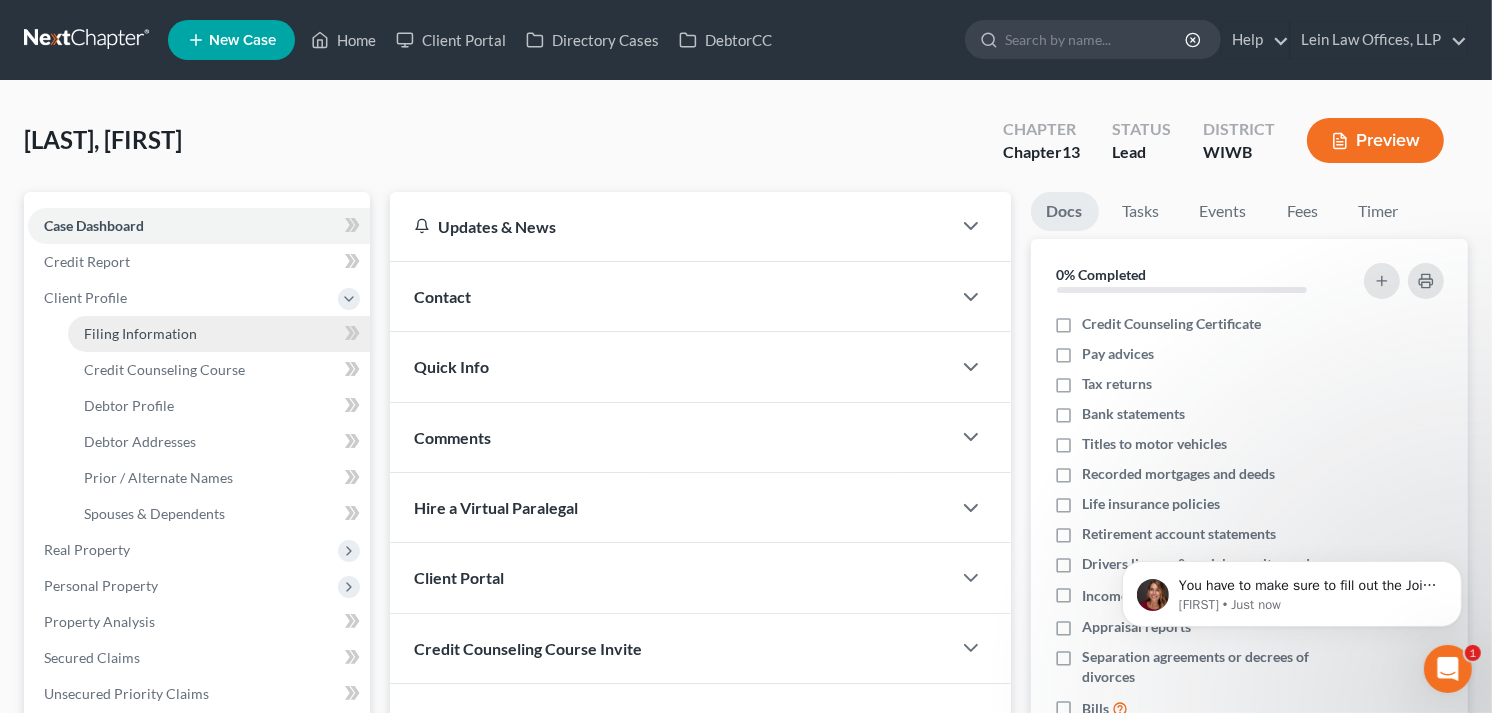 click on "Filing Information" at bounding box center (140, 333) 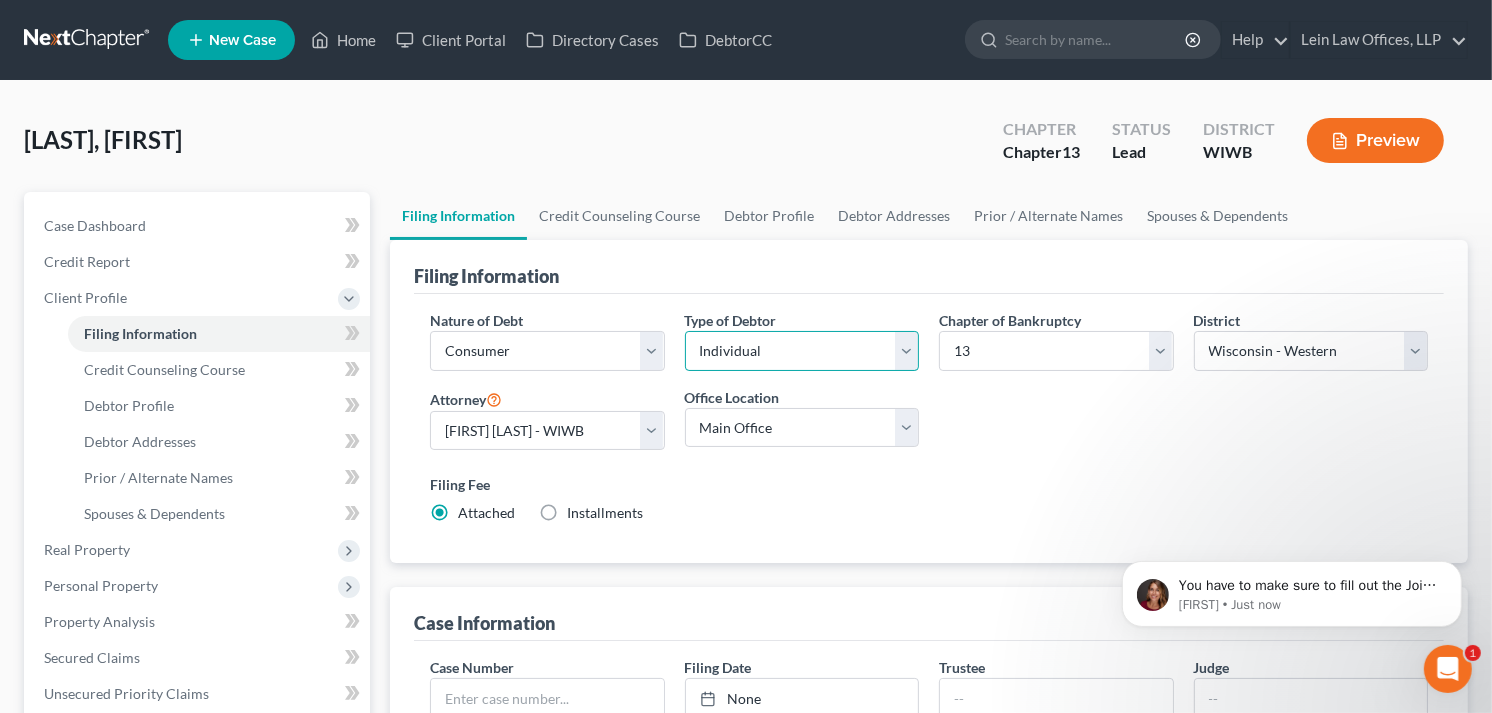 click on "Select Individual Joint" at bounding box center (802, 351) 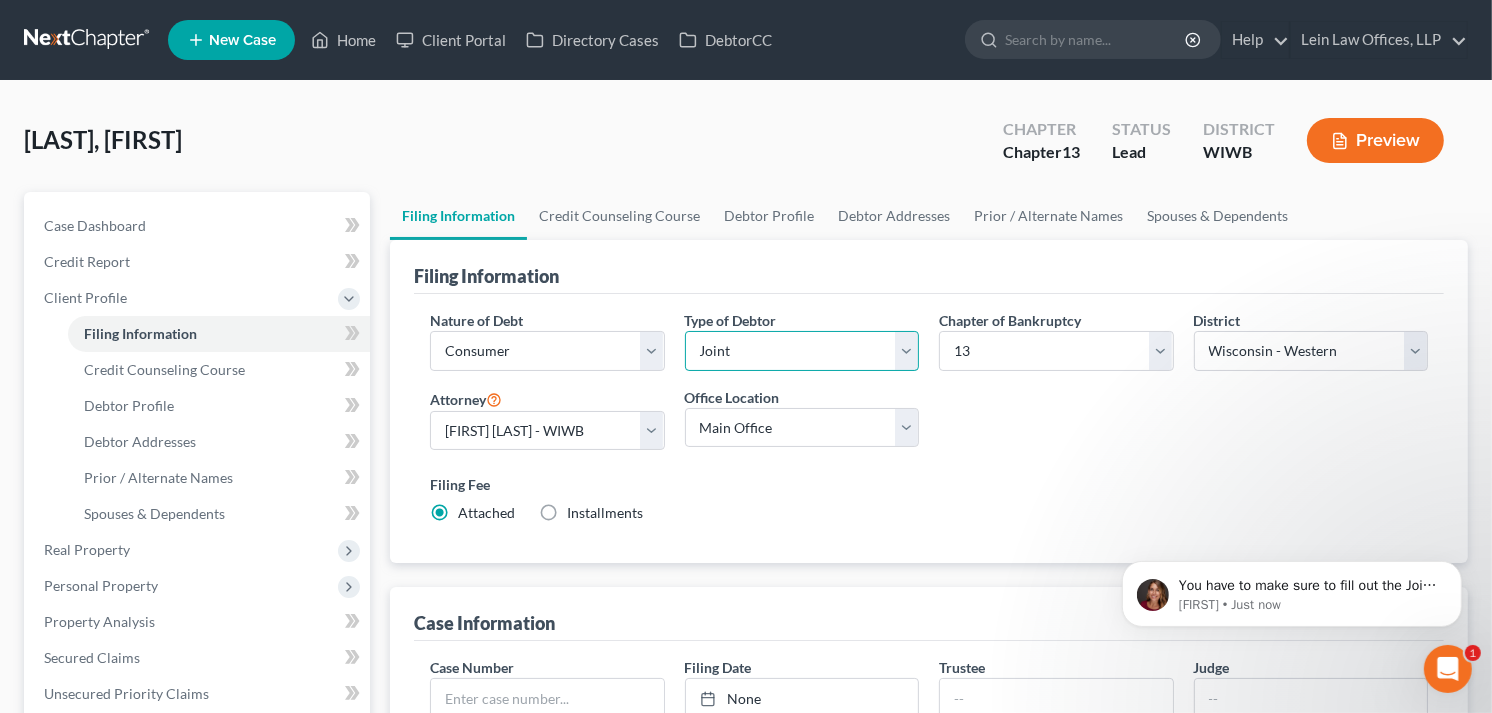 click on "Select Individual Joint" at bounding box center (802, 351) 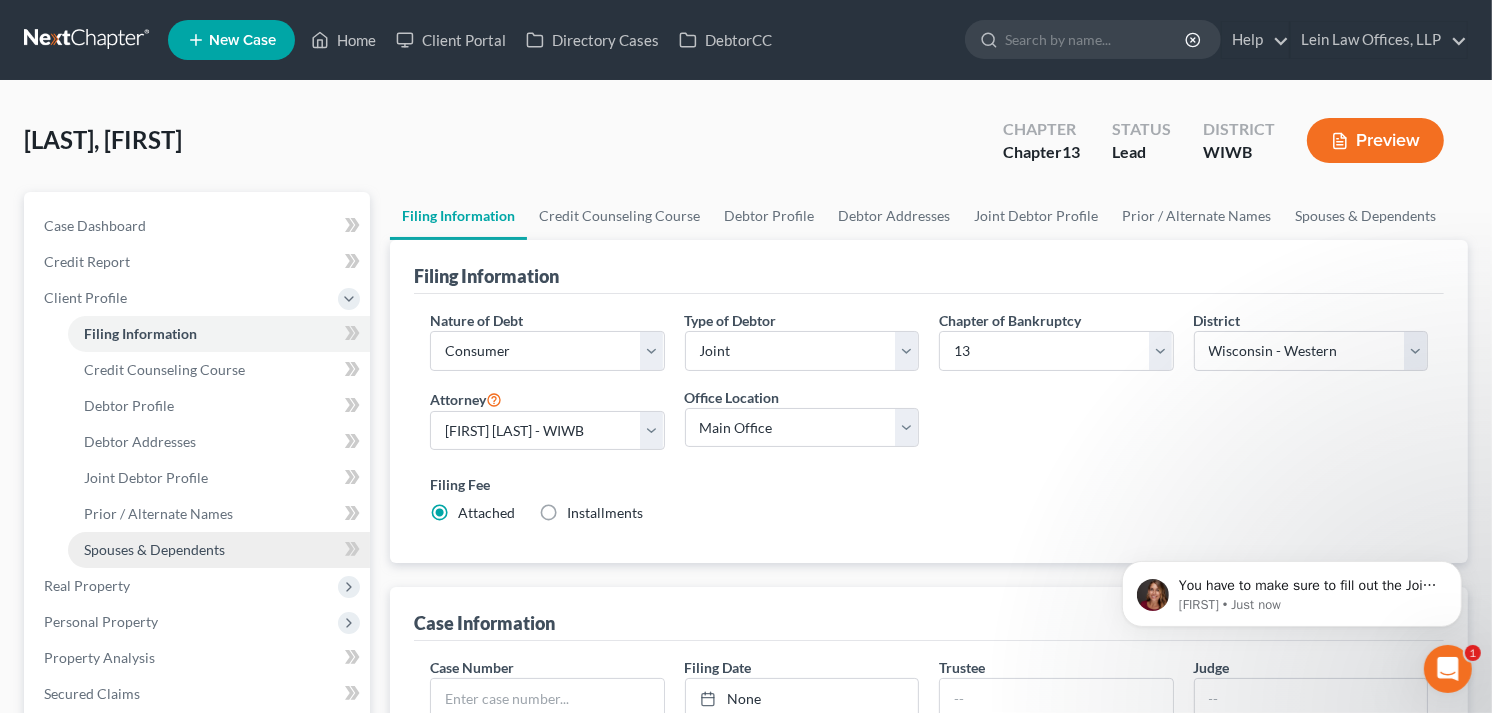 click on "Spouses & Dependents" at bounding box center [154, 549] 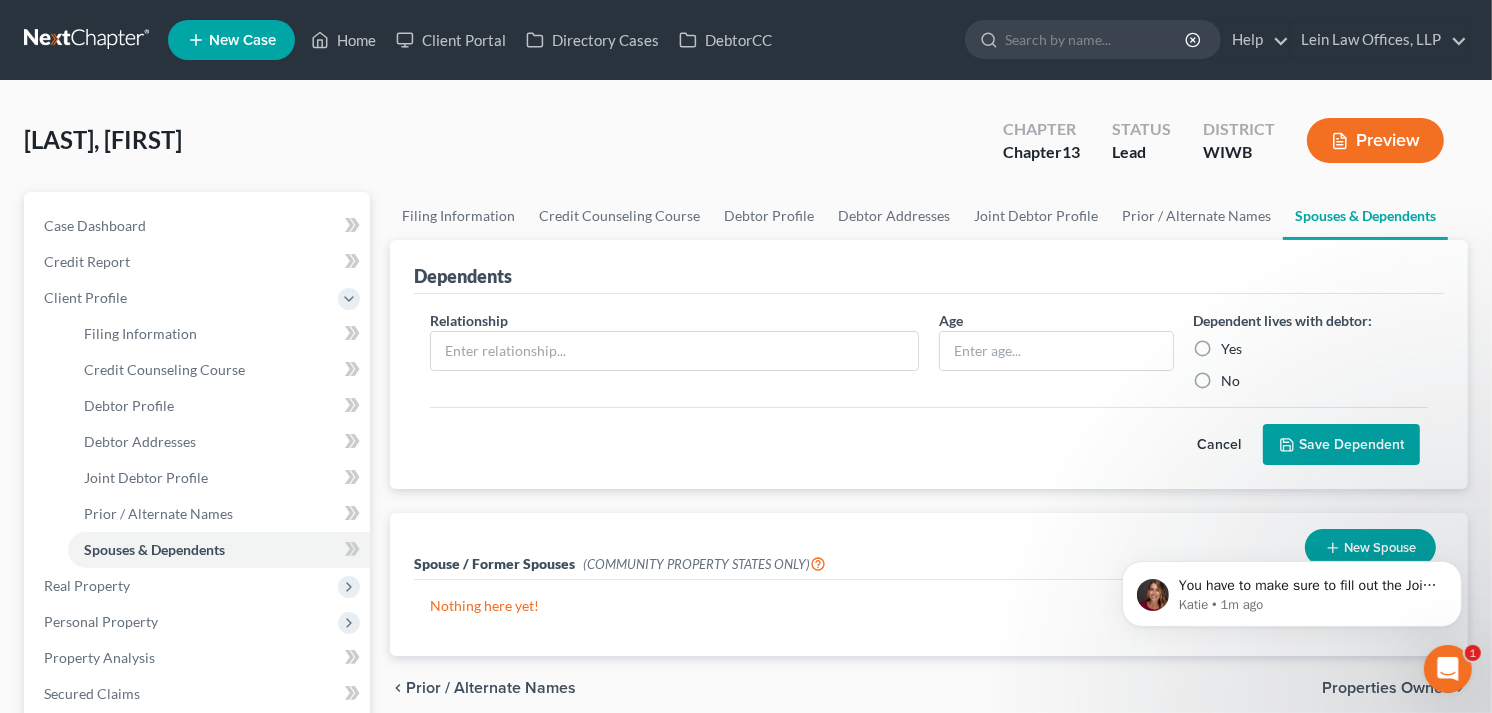 click 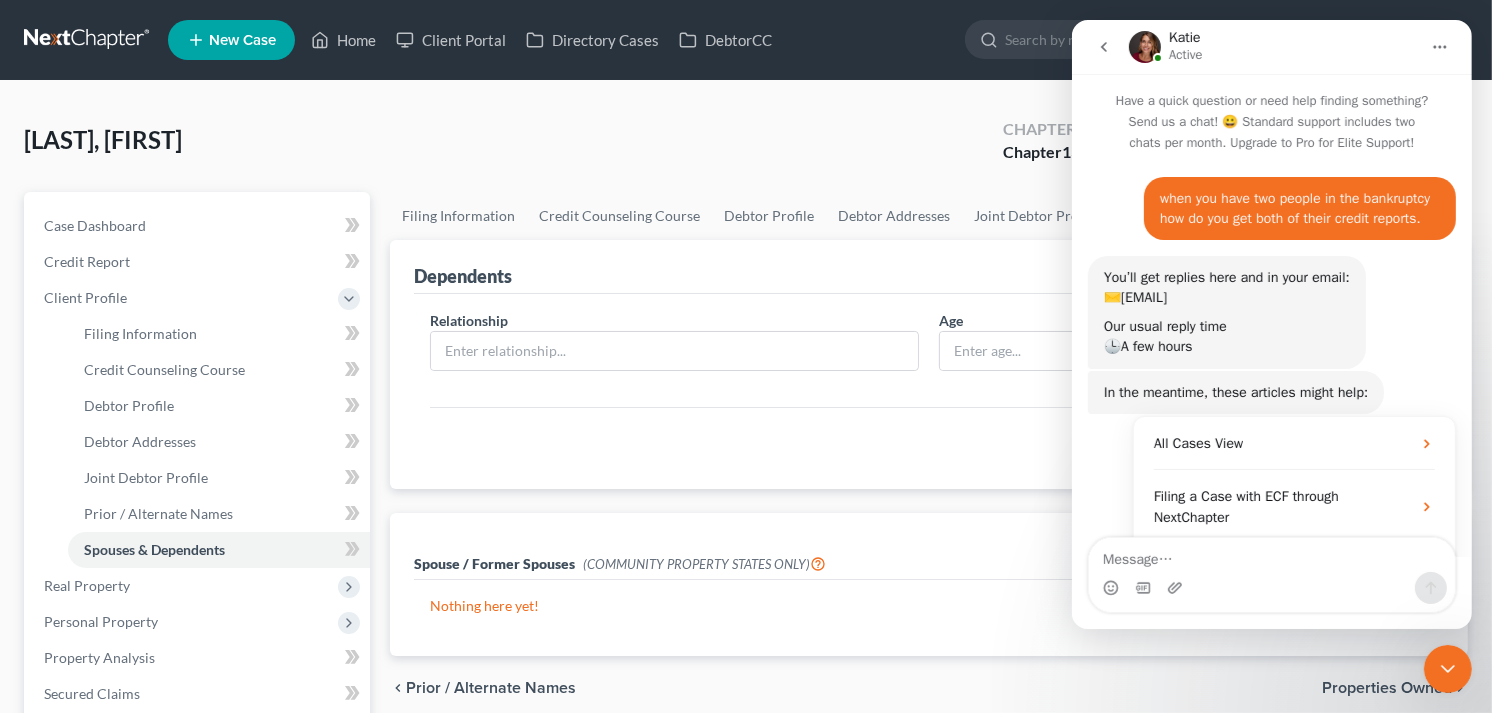 scroll, scrollTop: 215, scrollLeft: 0, axis: vertical 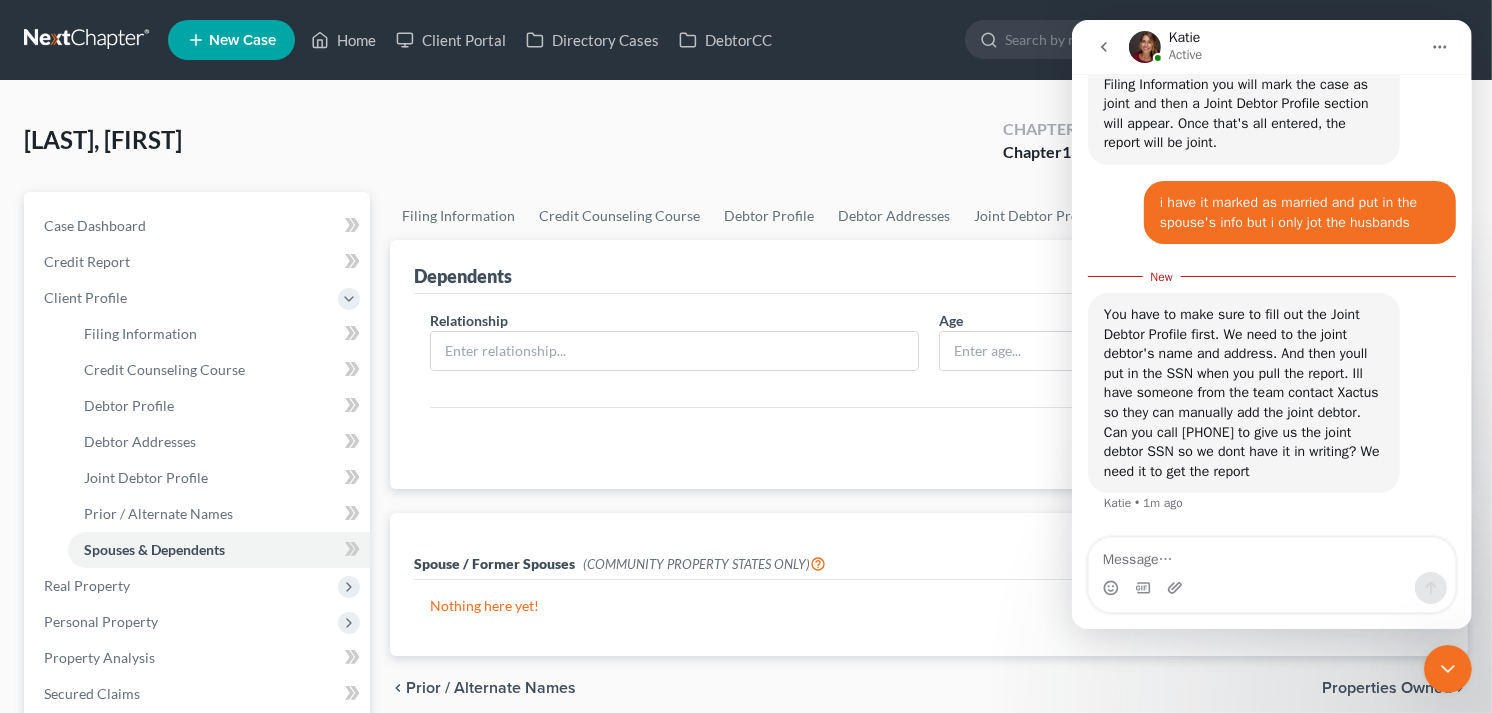 click 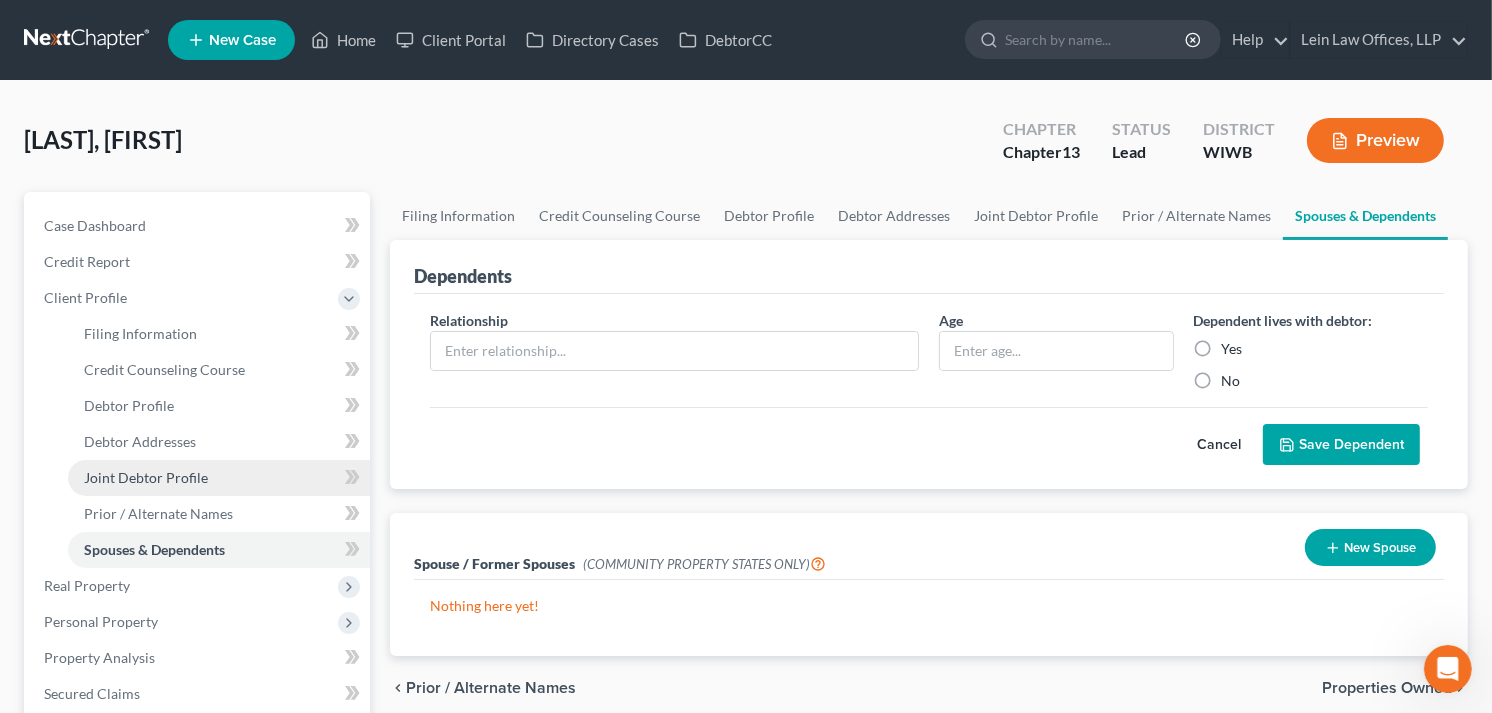 click on "Joint Debtor Profile" at bounding box center [146, 477] 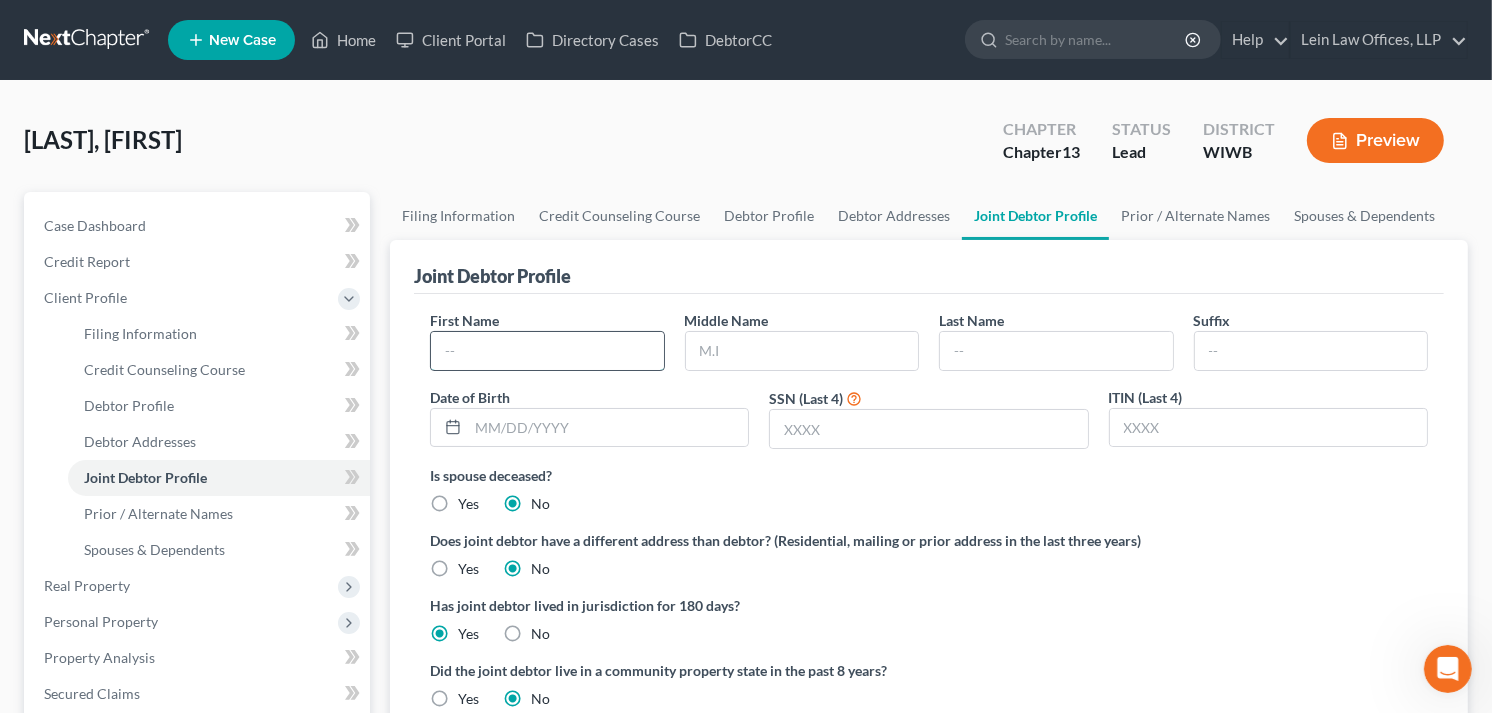 click at bounding box center (547, 351) 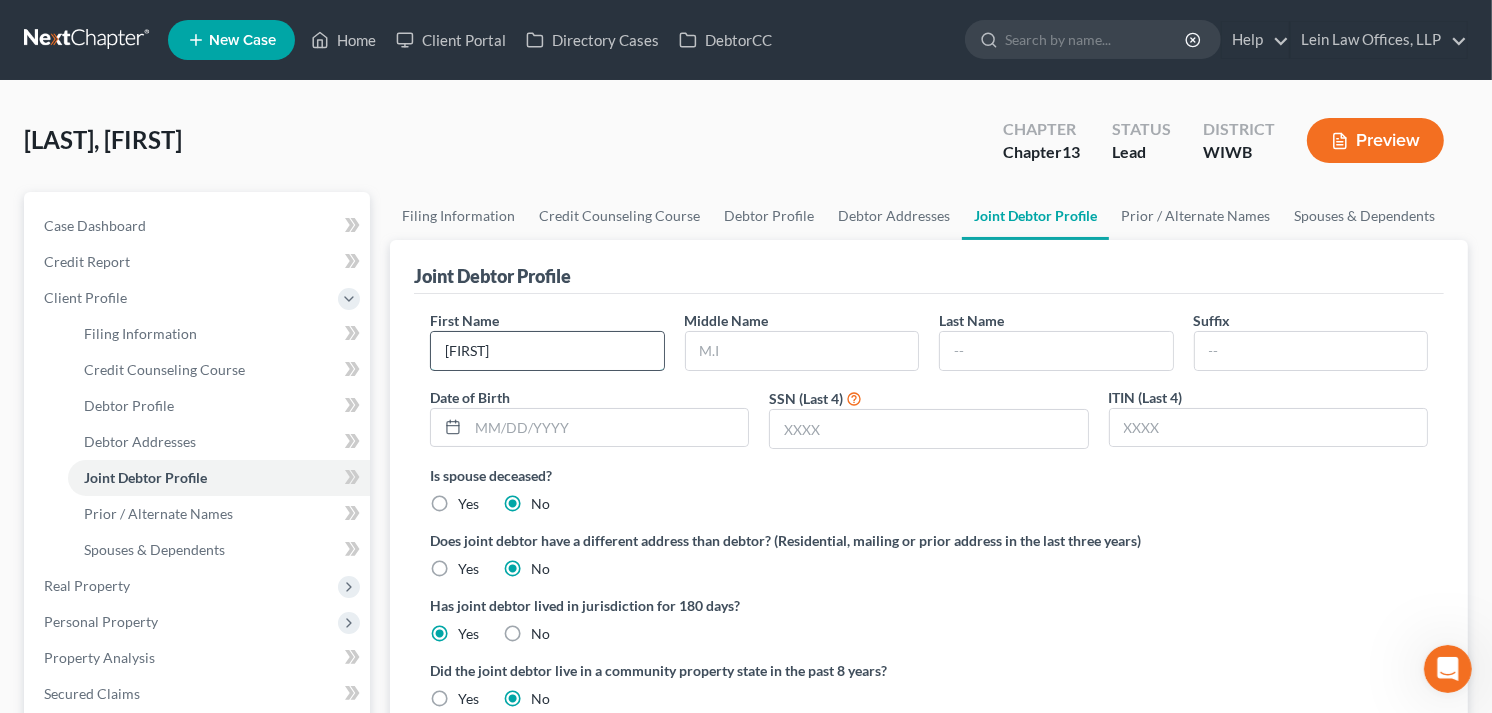 type on "[FIRST]" 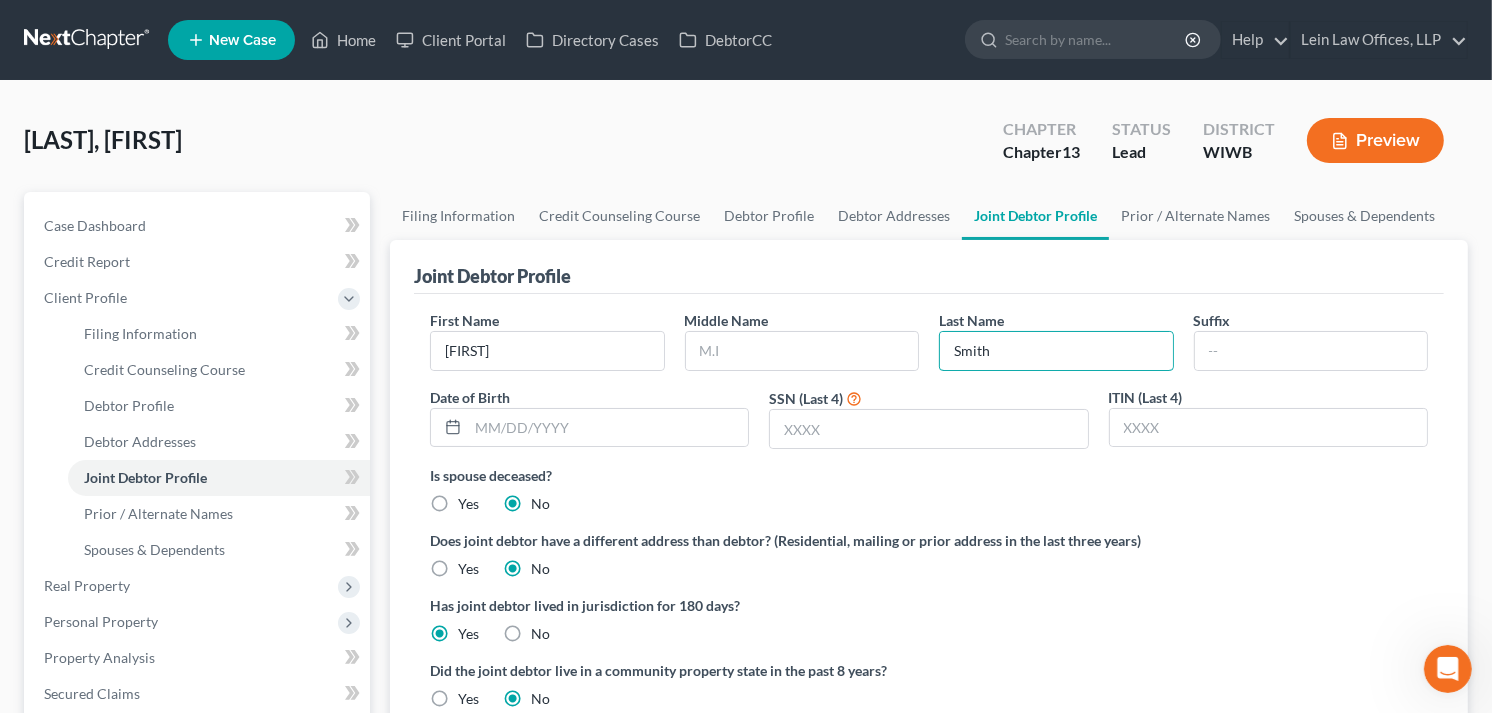 type on "Smith" 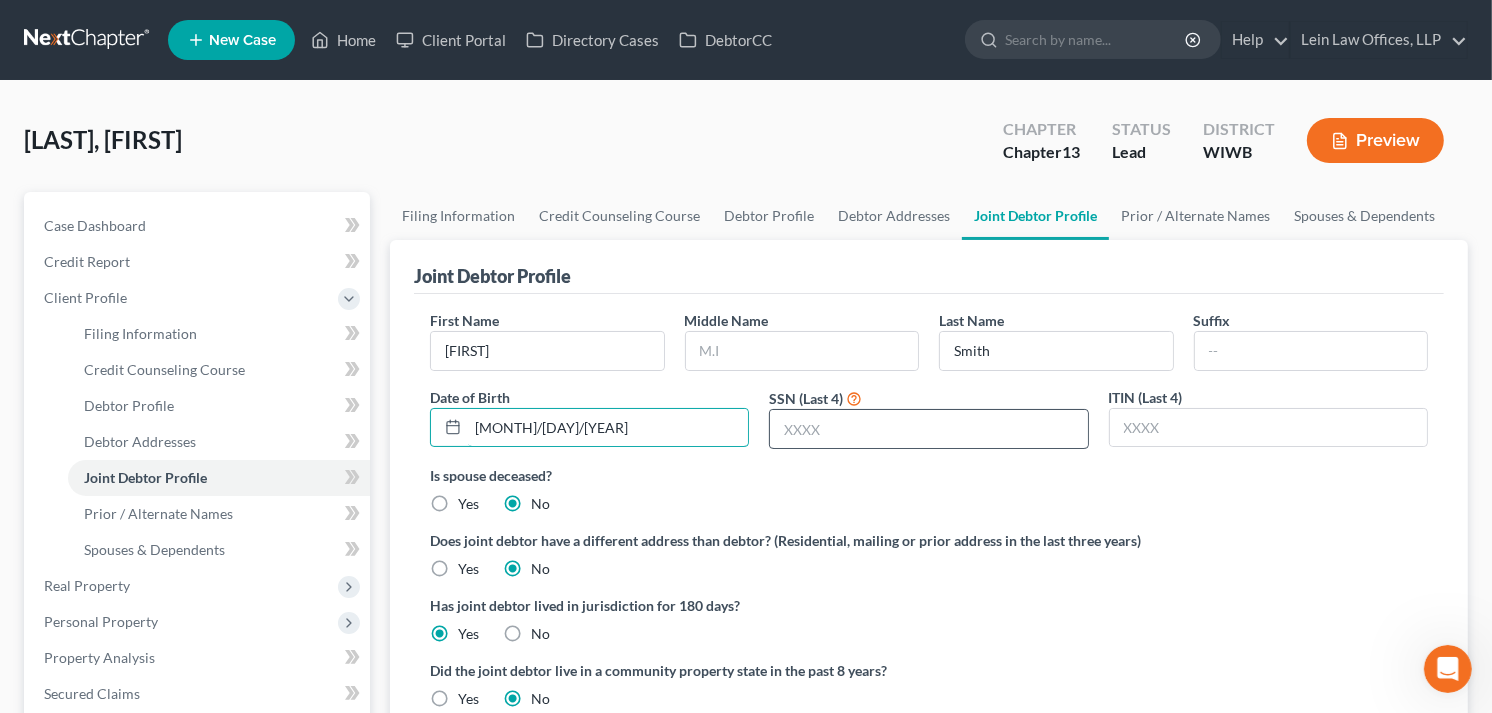 type on "[MONTH]/[DAY]/[YEAR]" 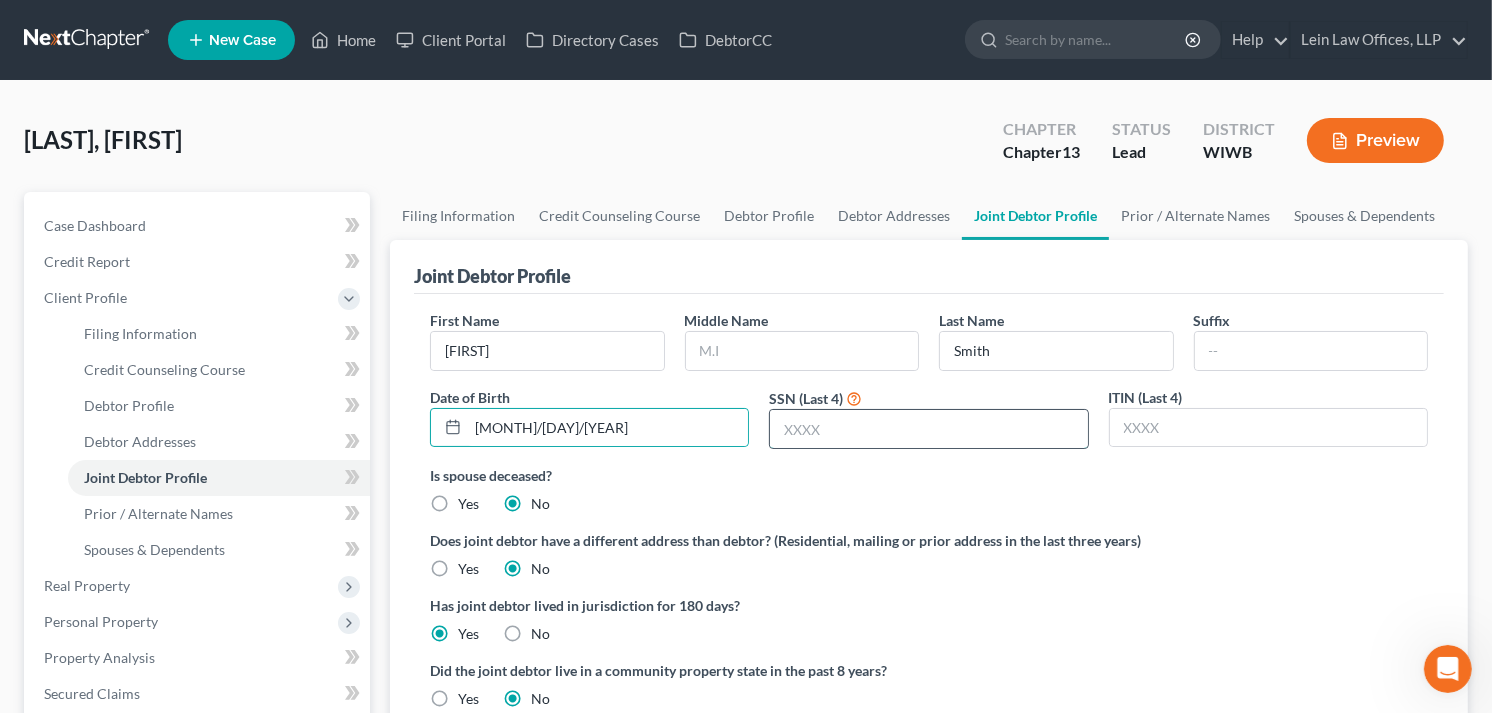 click at bounding box center (928, 429) 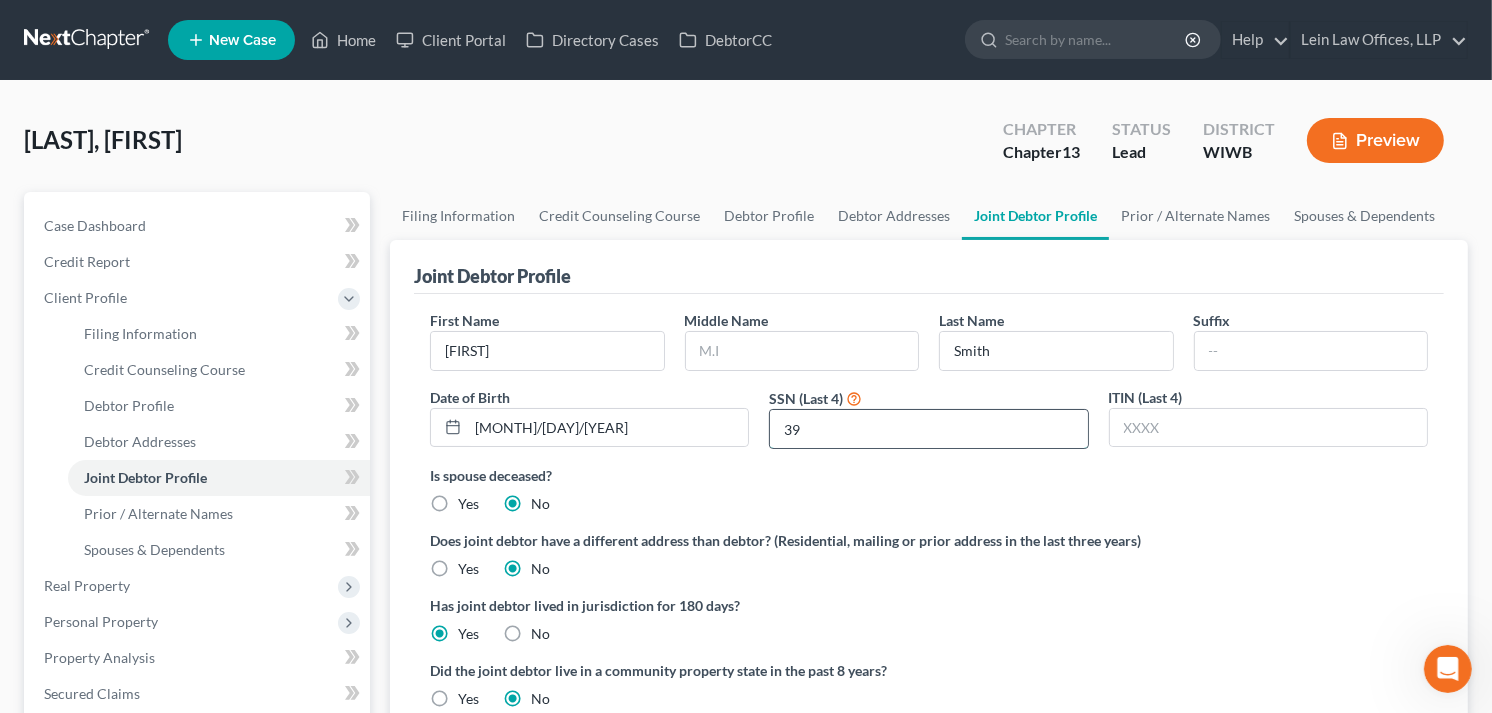 type on "3" 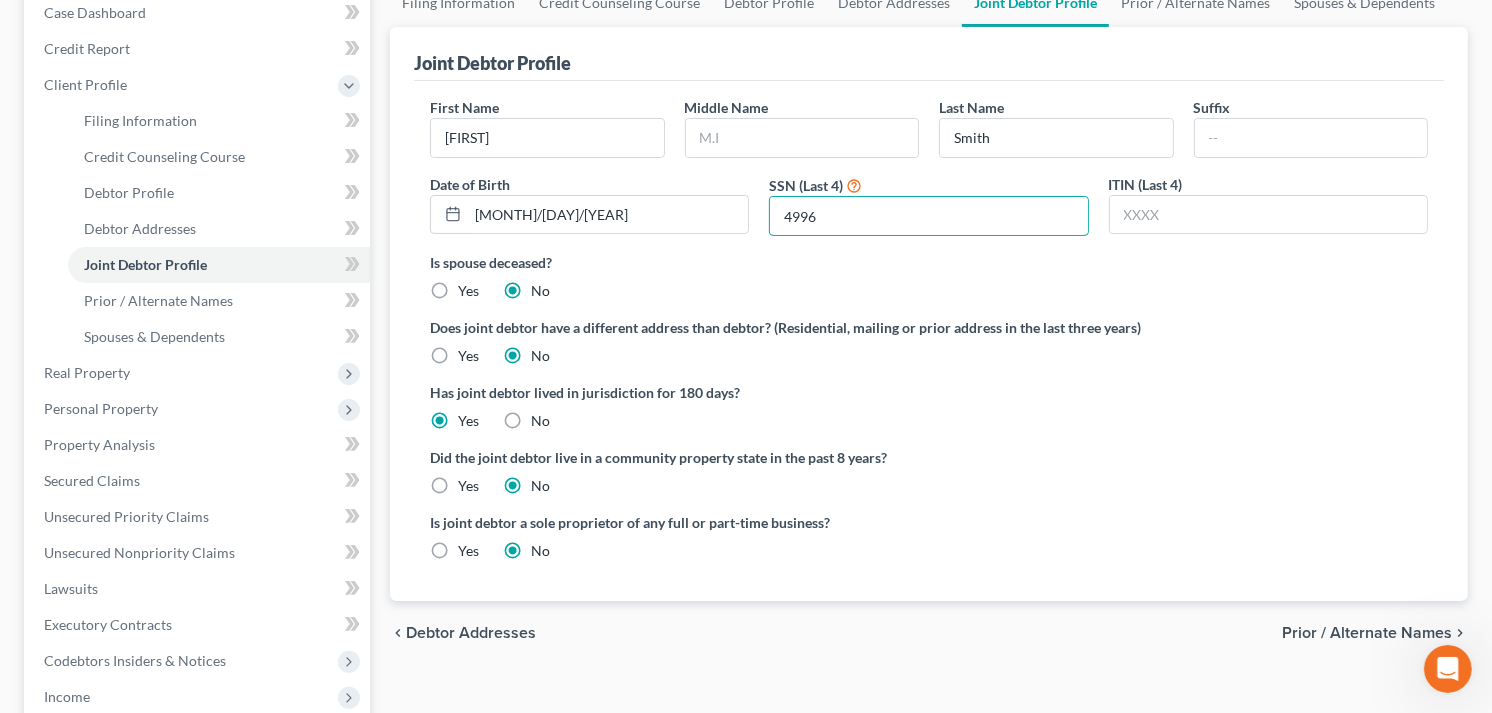 scroll, scrollTop: 222, scrollLeft: 0, axis: vertical 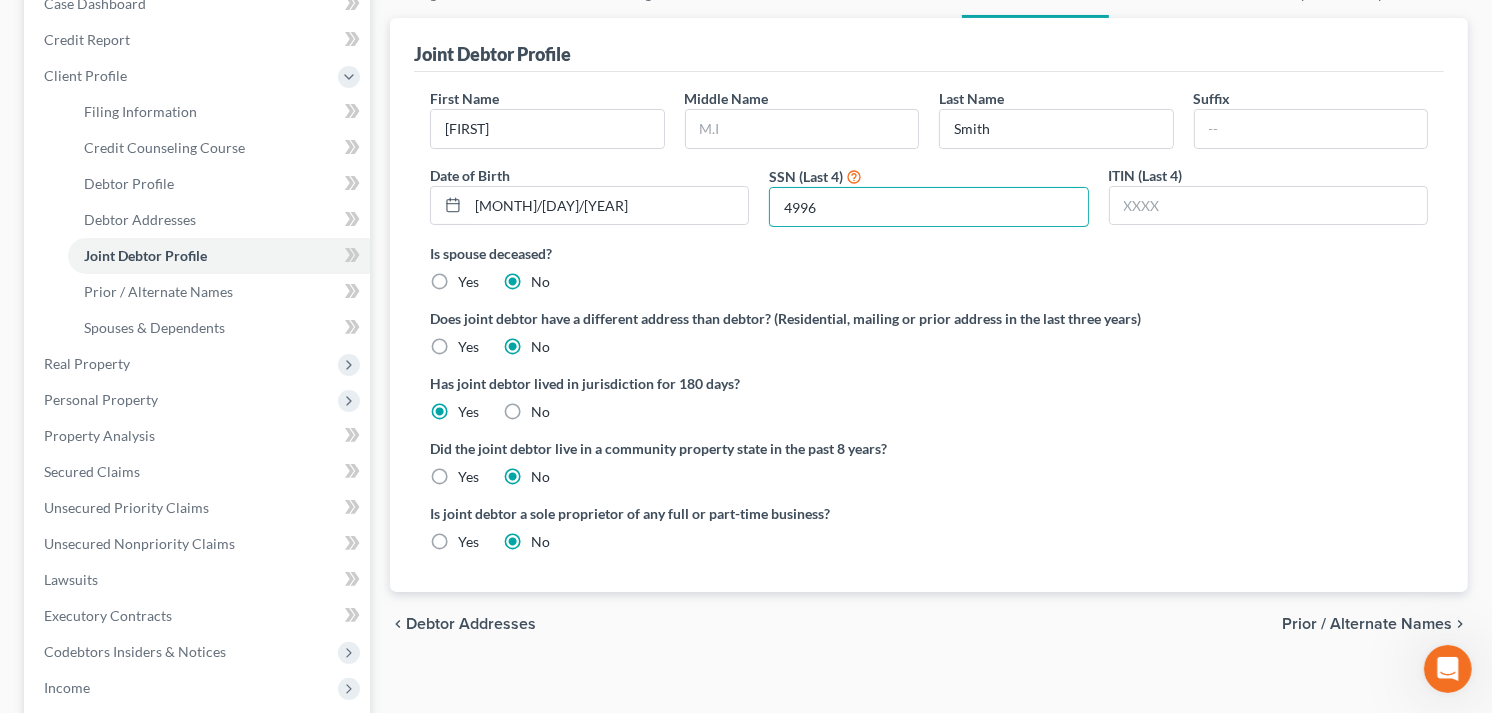 type on "4996" 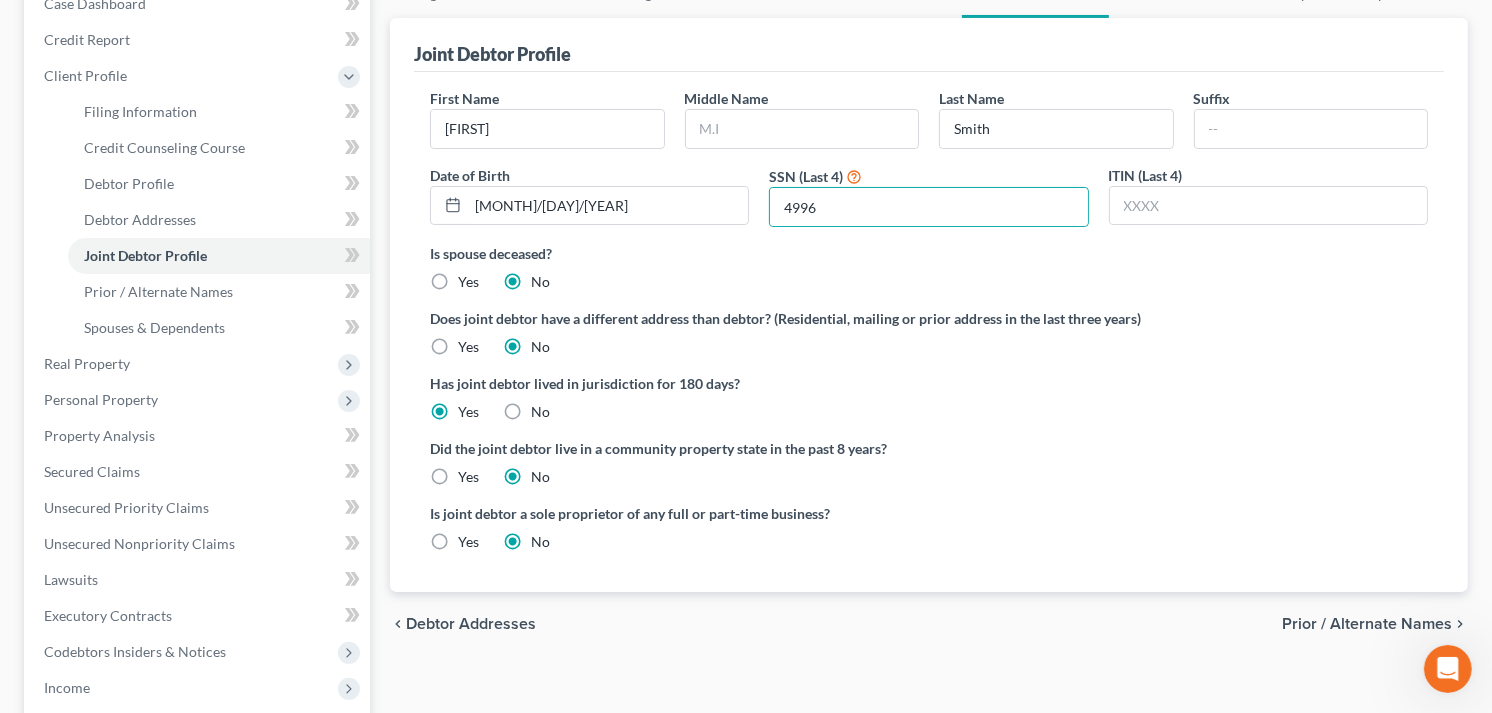 click on "Yes" at bounding box center (468, 477) 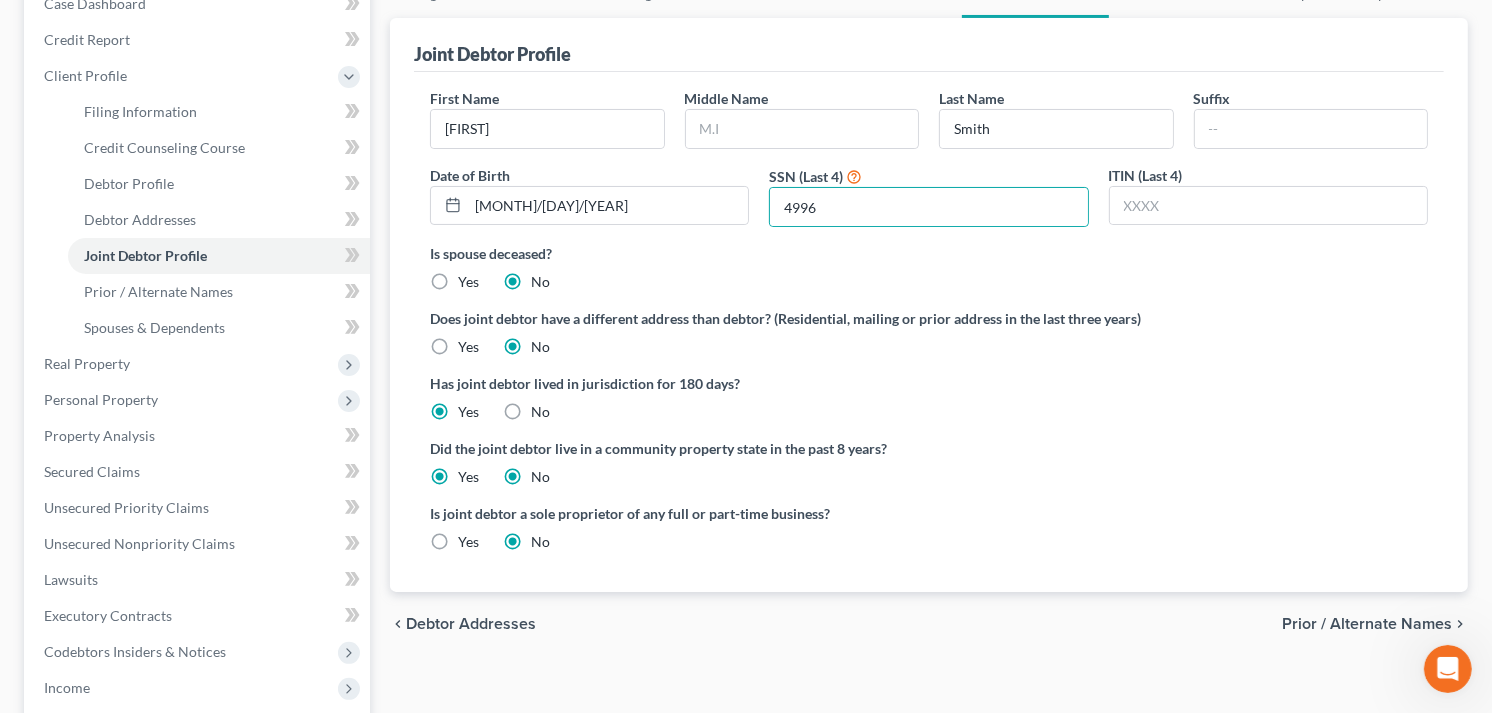 radio on "false" 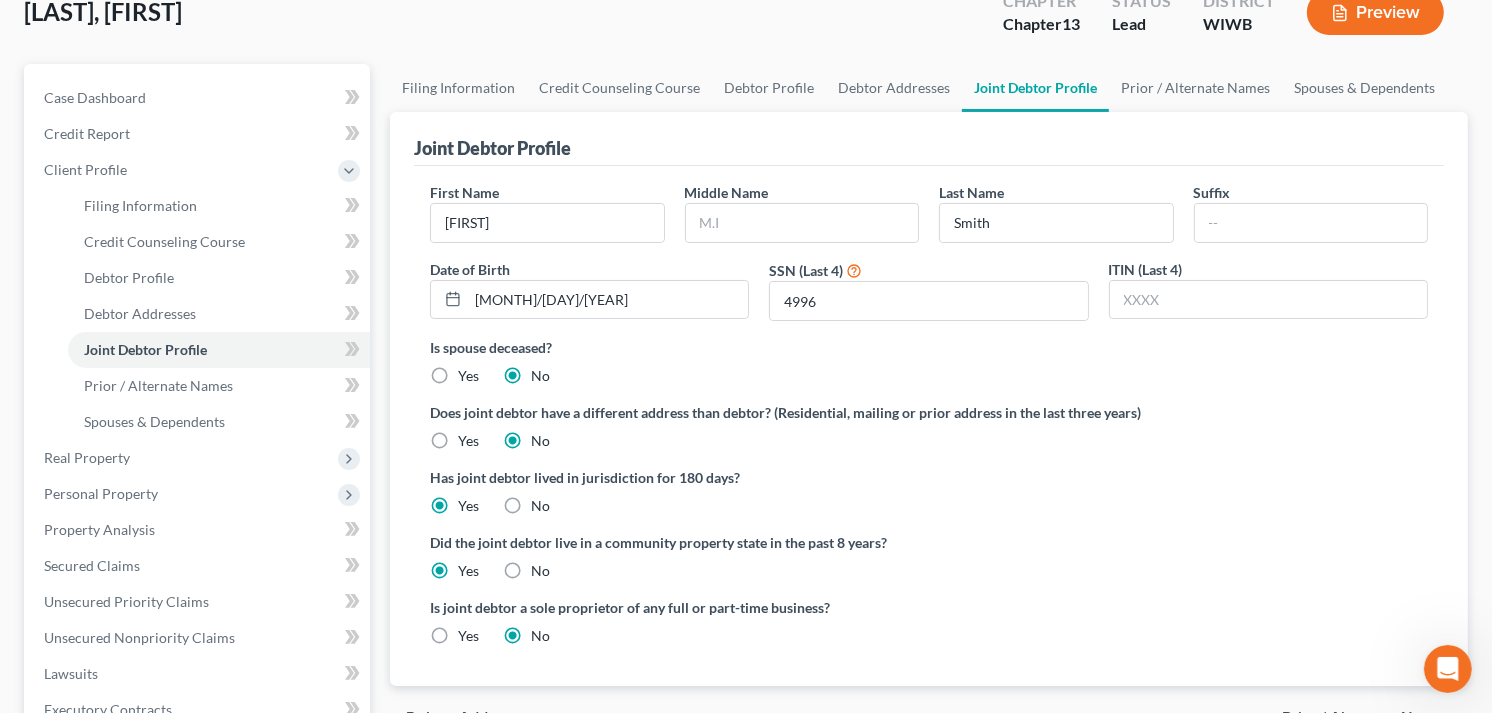 scroll, scrollTop: 0, scrollLeft: 0, axis: both 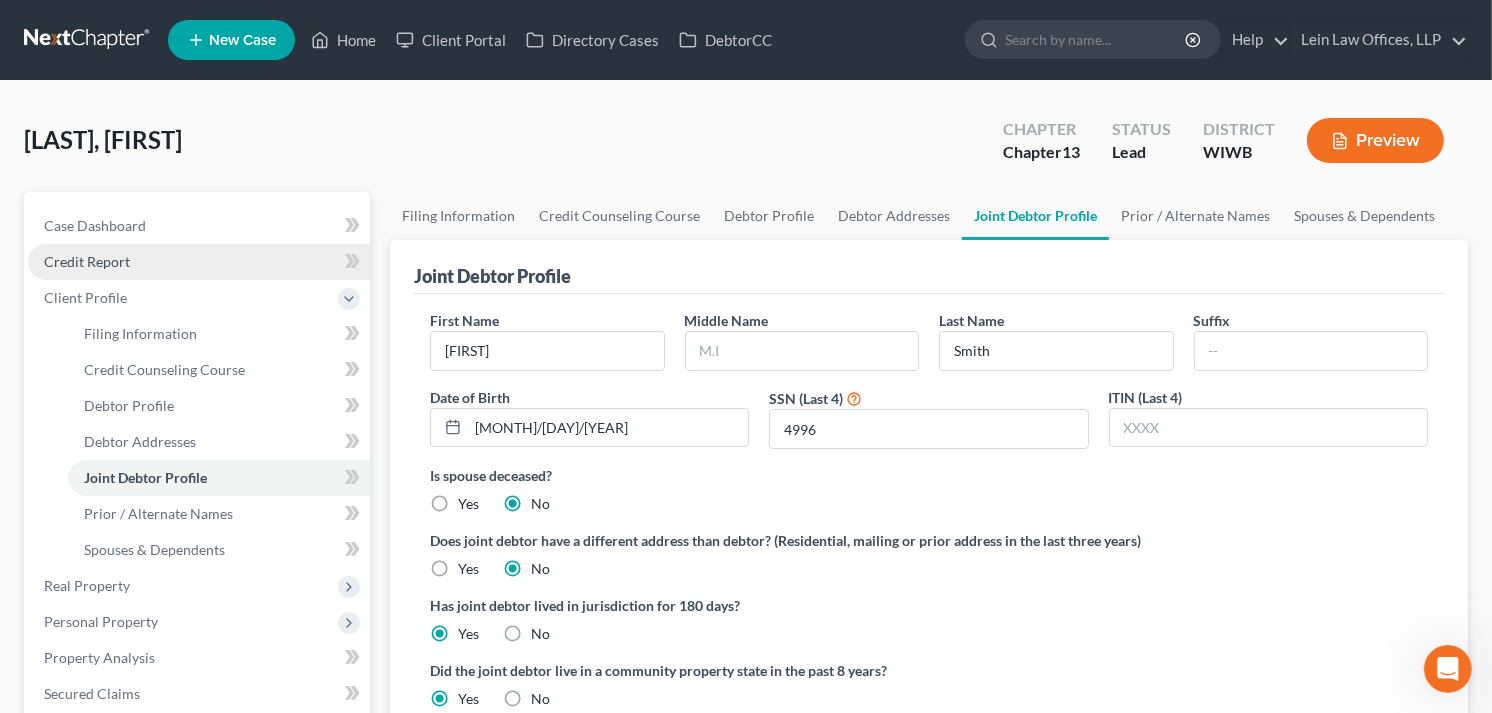 click on "Credit Report" at bounding box center (199, 262) 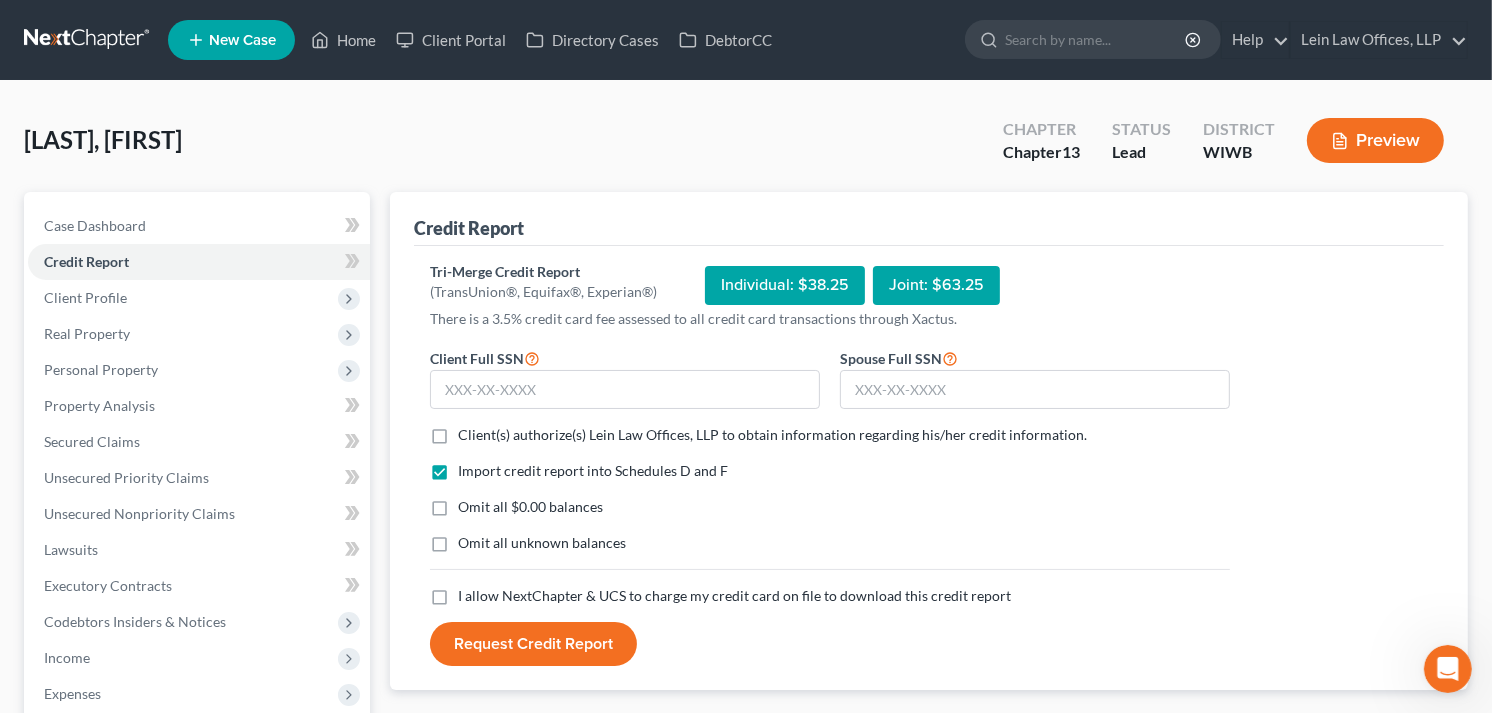 drag, startPoint x: 441, startPoint y: 434, endPoint x: 436, endPoint y: 513, distance: 79.15807 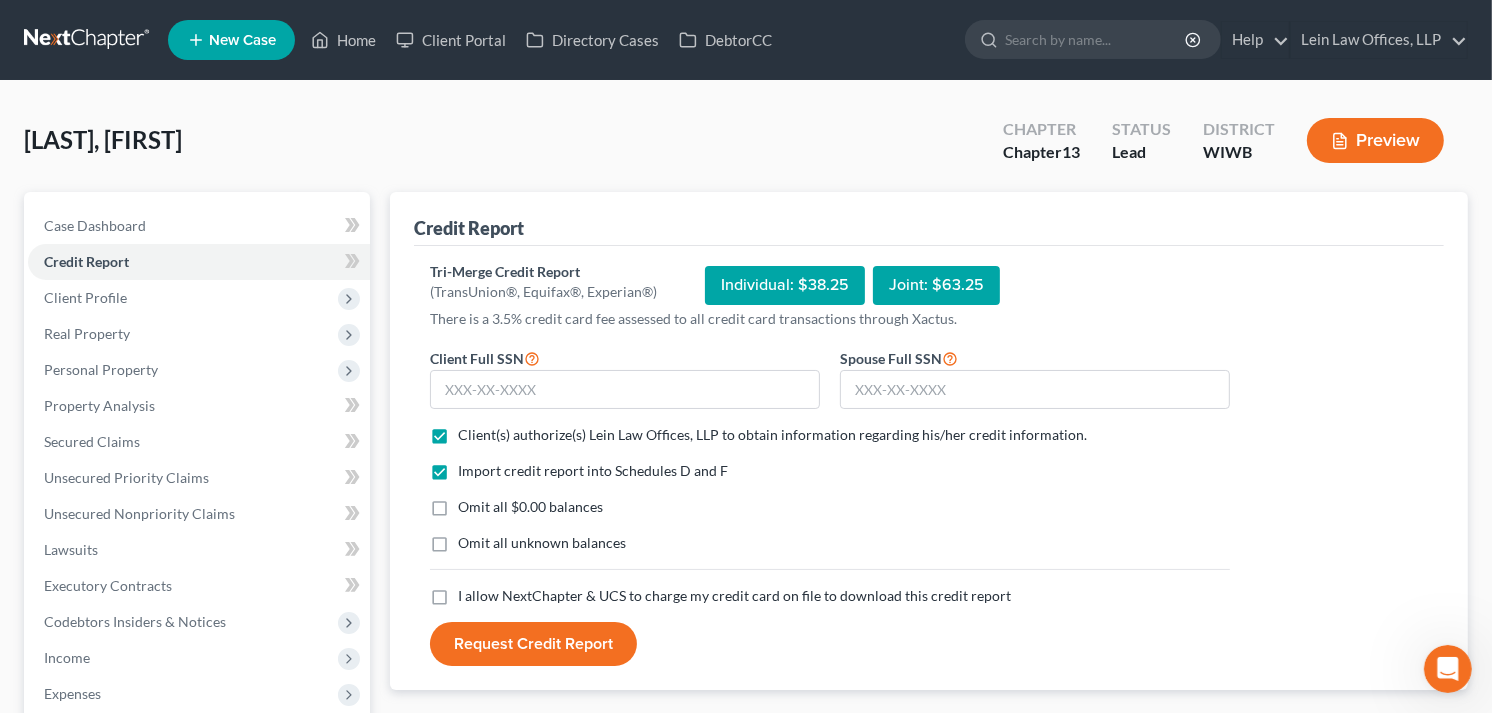 click on "I allow NextChapter & UCS to charge my credit card on file to download this credit report
*" at bounding box center (734, 596) 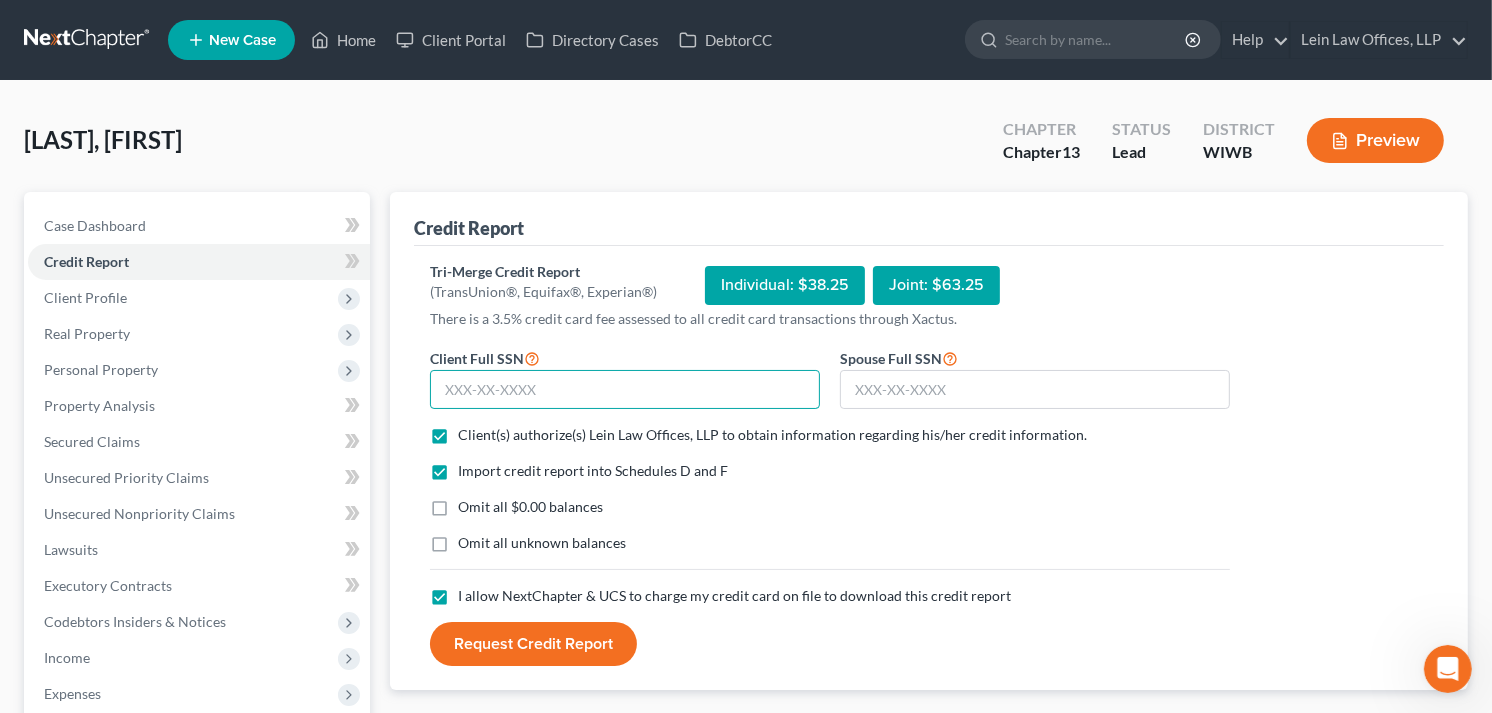 click at bounding box center (625, 390) 